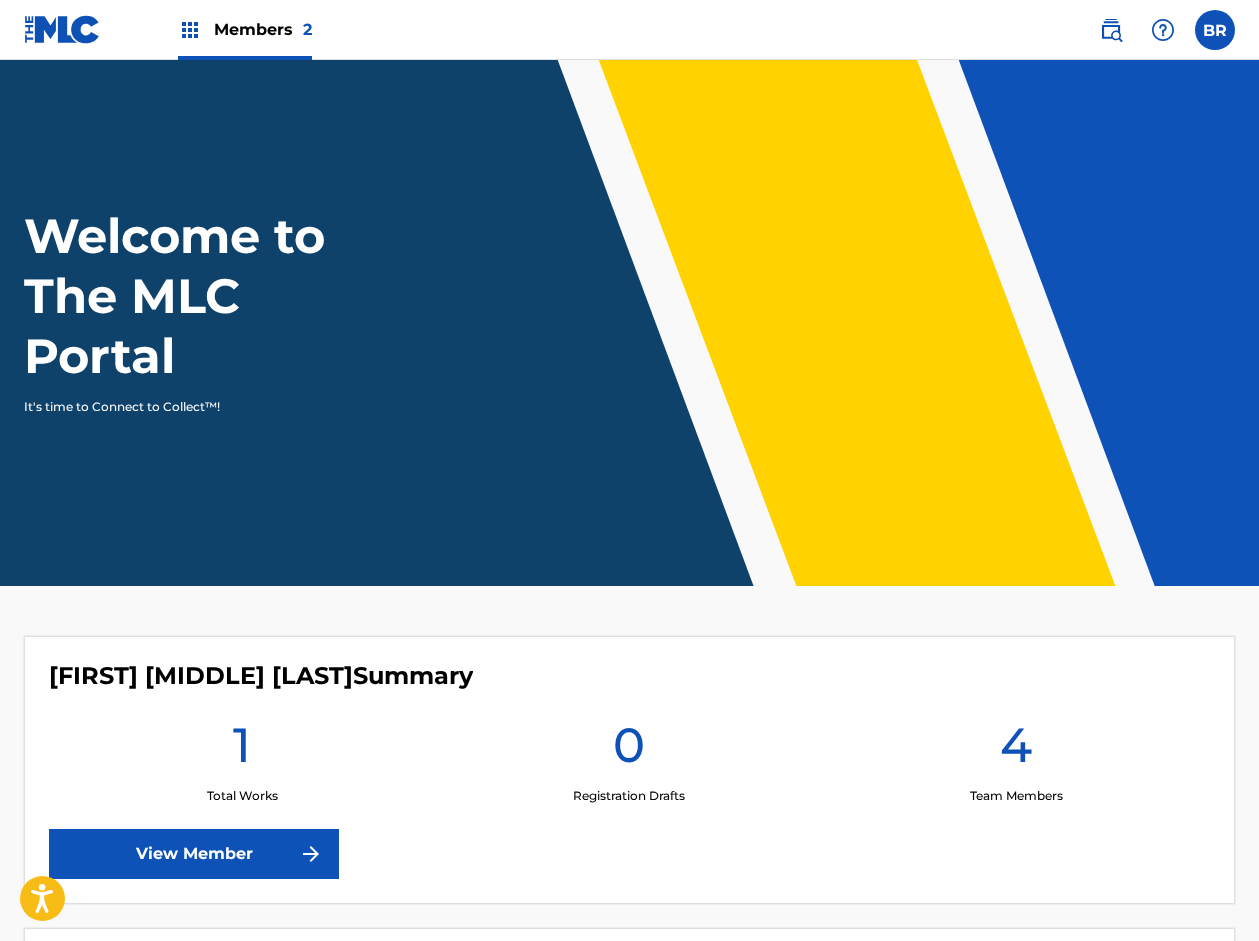scroll, scrollTop: 152, scrollLeft: 1, axis: both 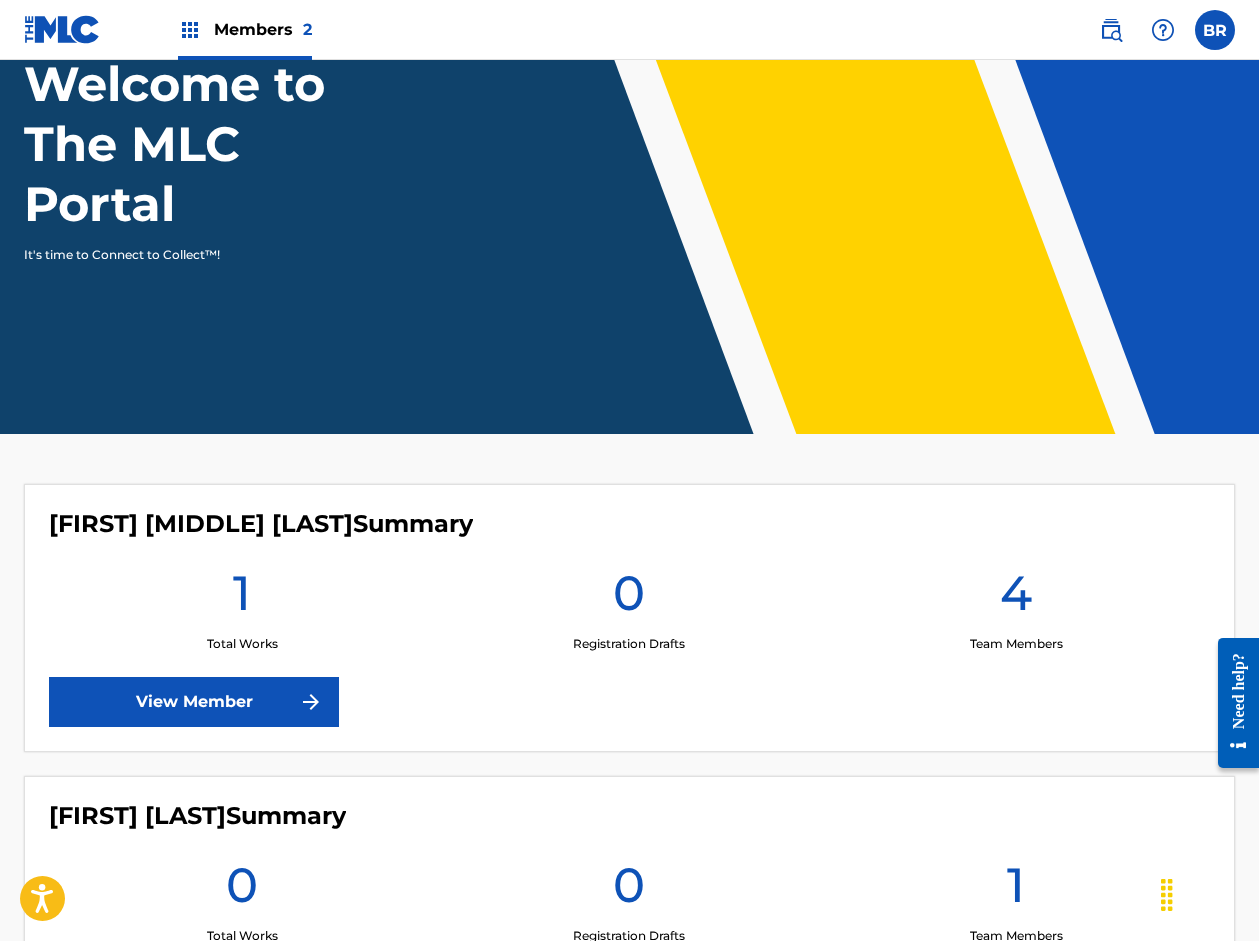 click at bounding box center [311, 702] 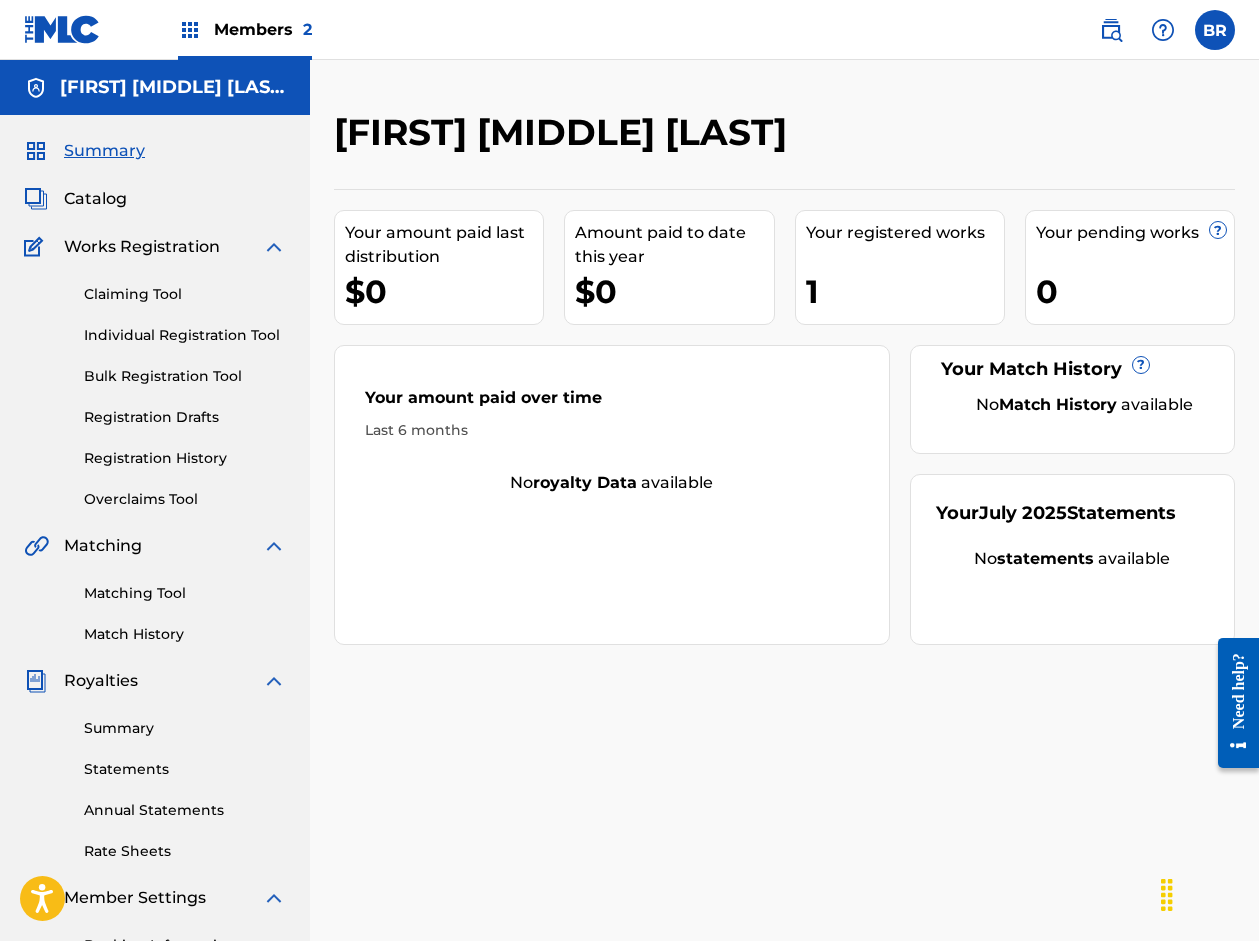 click on "Catalog" at bounding box center (95, 199) 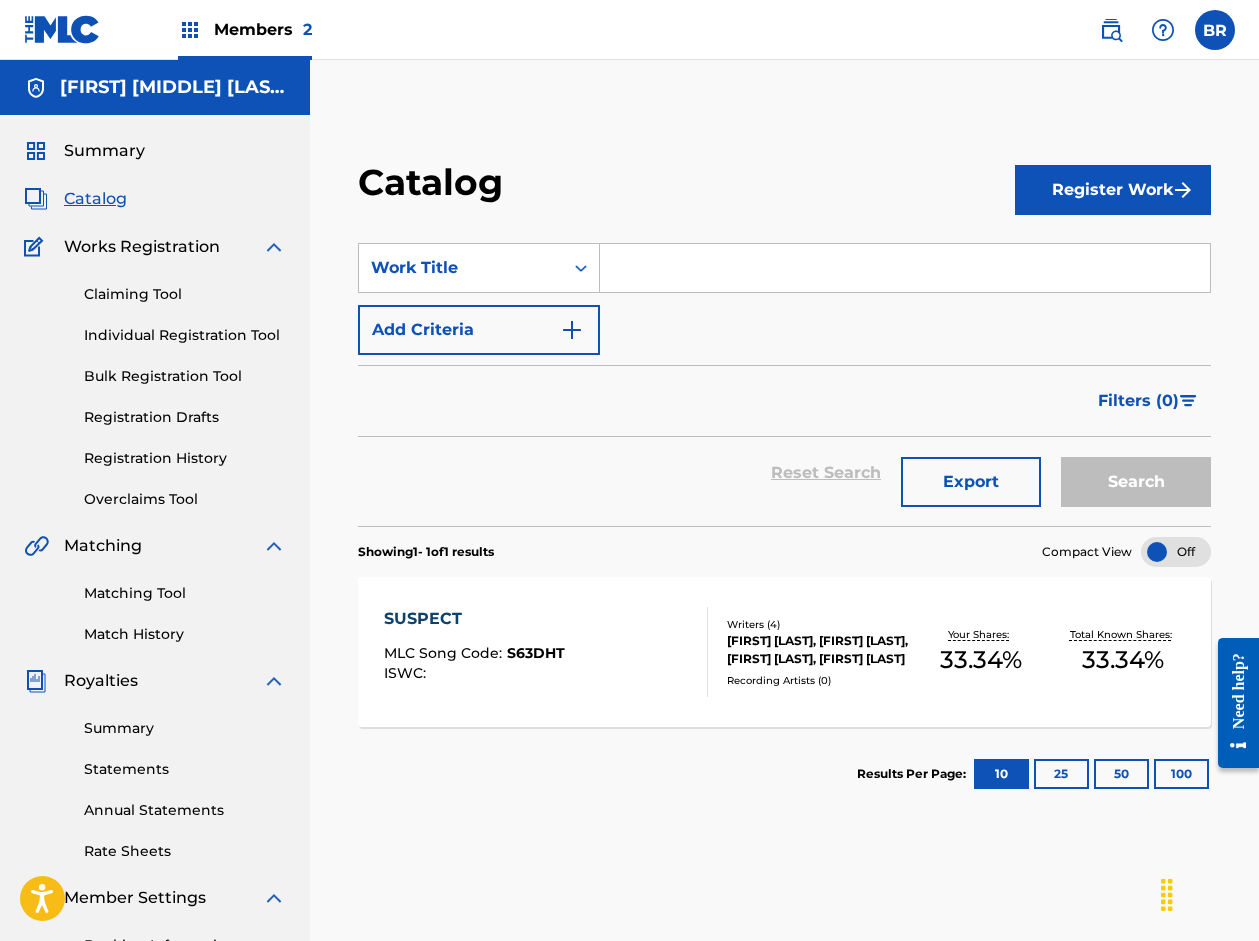 click on "Registration History" at bounding box center (185, 458) 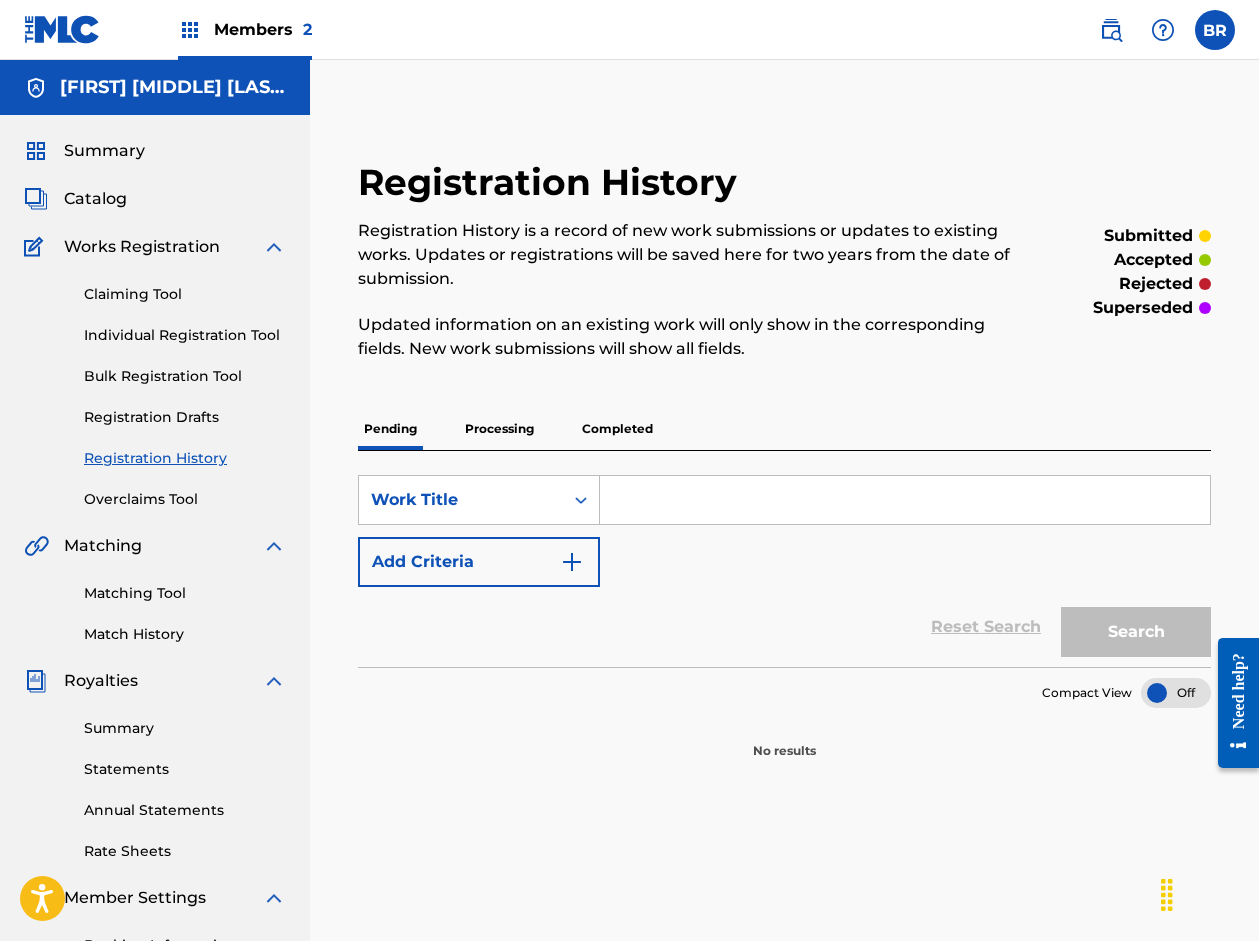 click on "Processing" at bounding box center [499, 429] 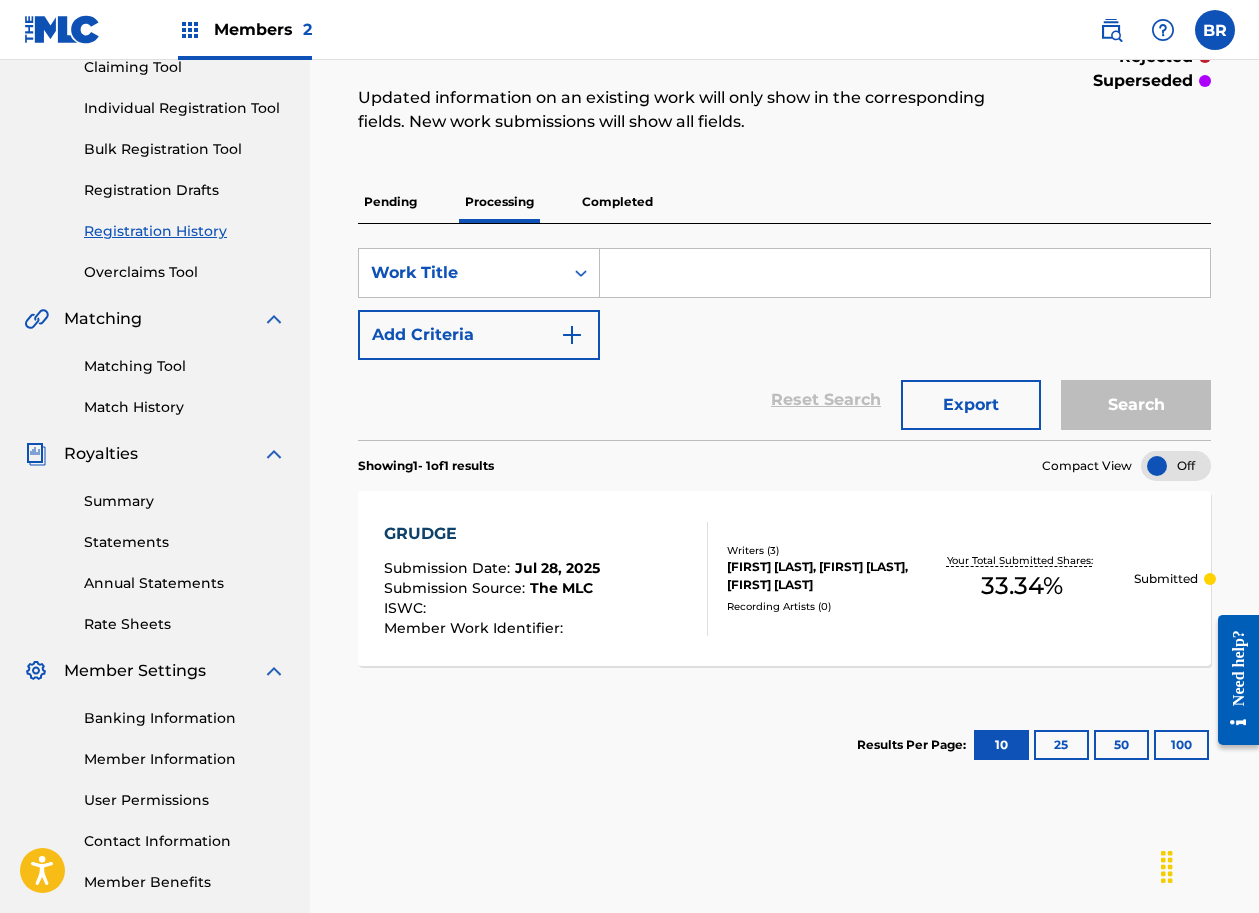 scroll, scrollTop: 233, scrollLeft: 0, axis: vertical 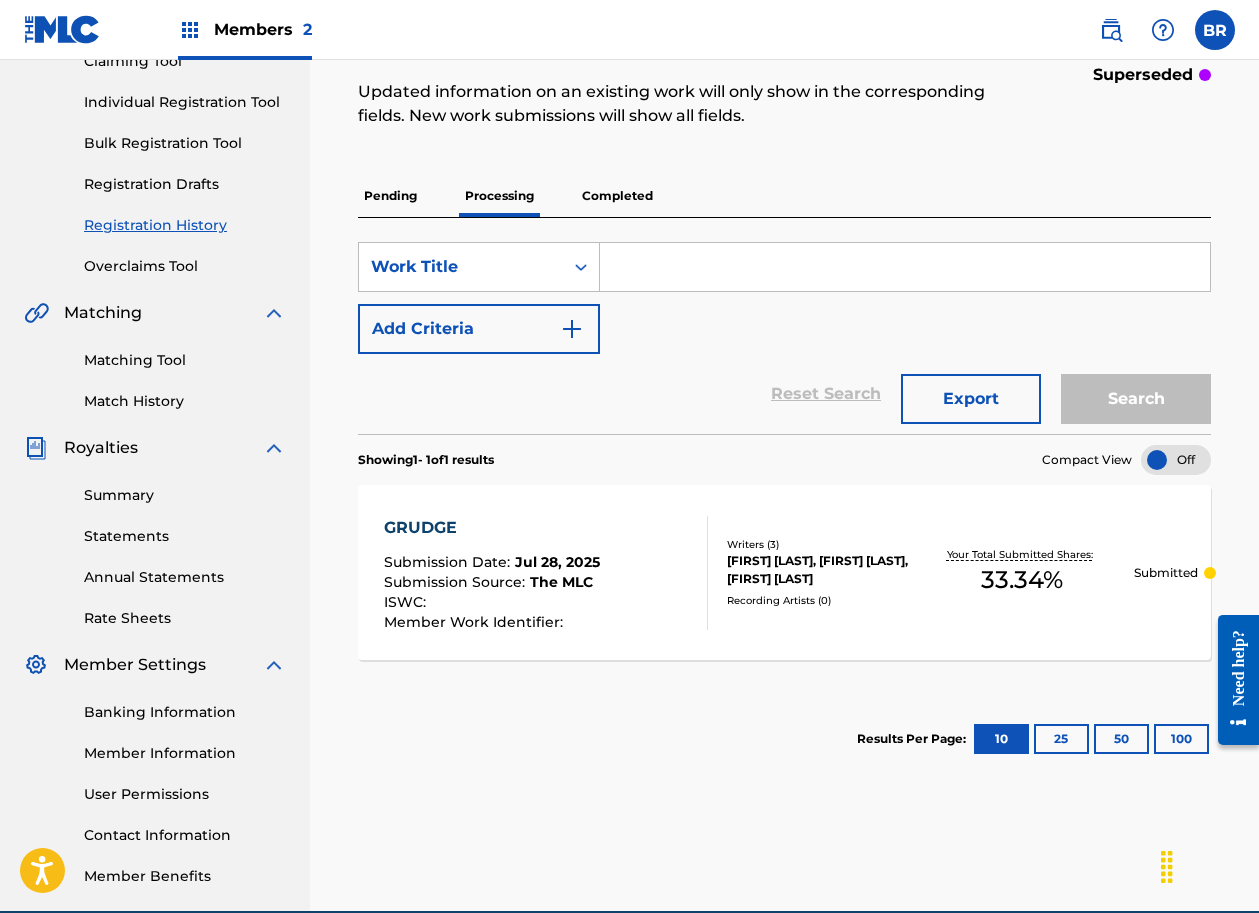 click on "Submitted" at bounding box center [1166, 573] 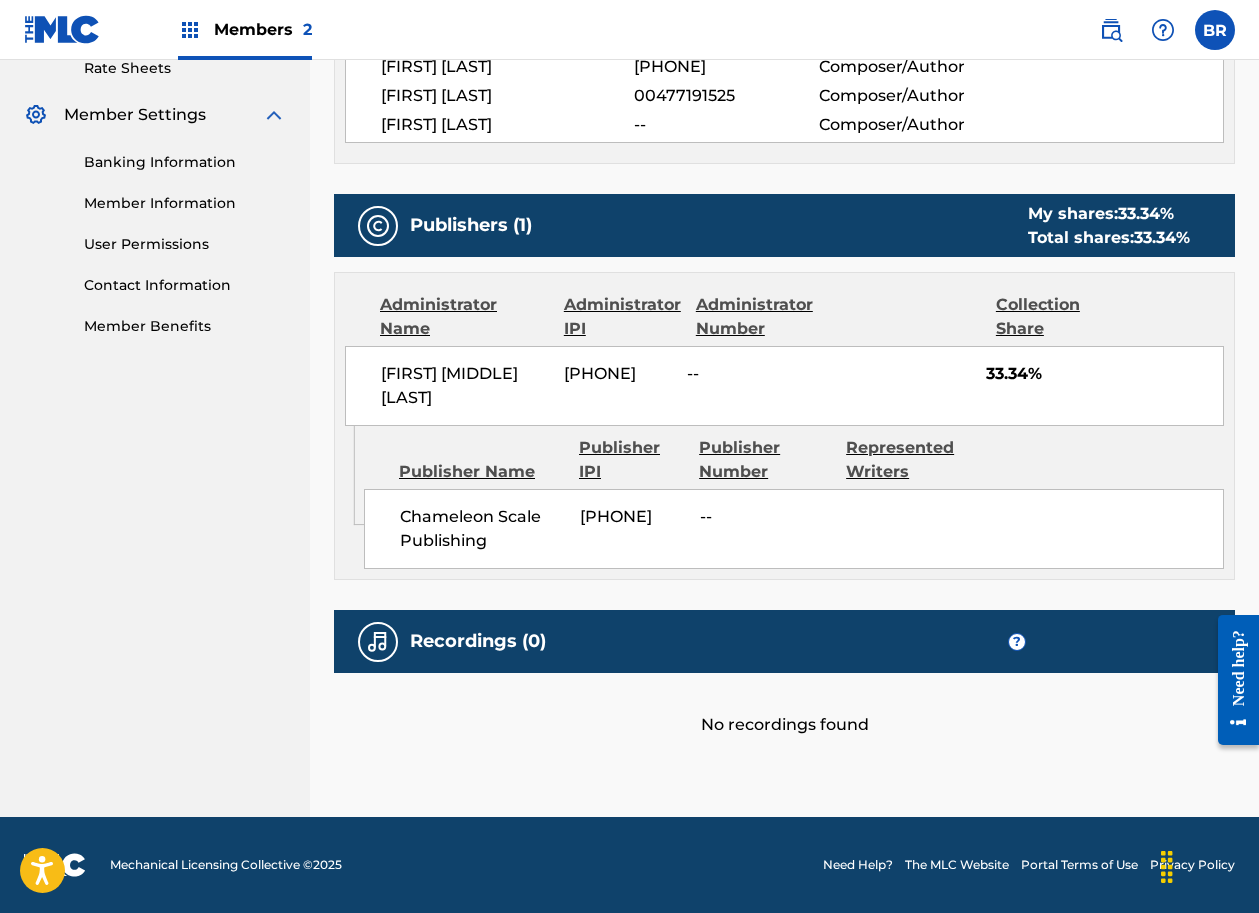 scroll, scrollTop: 785, scrollLeft: 1, axis: both 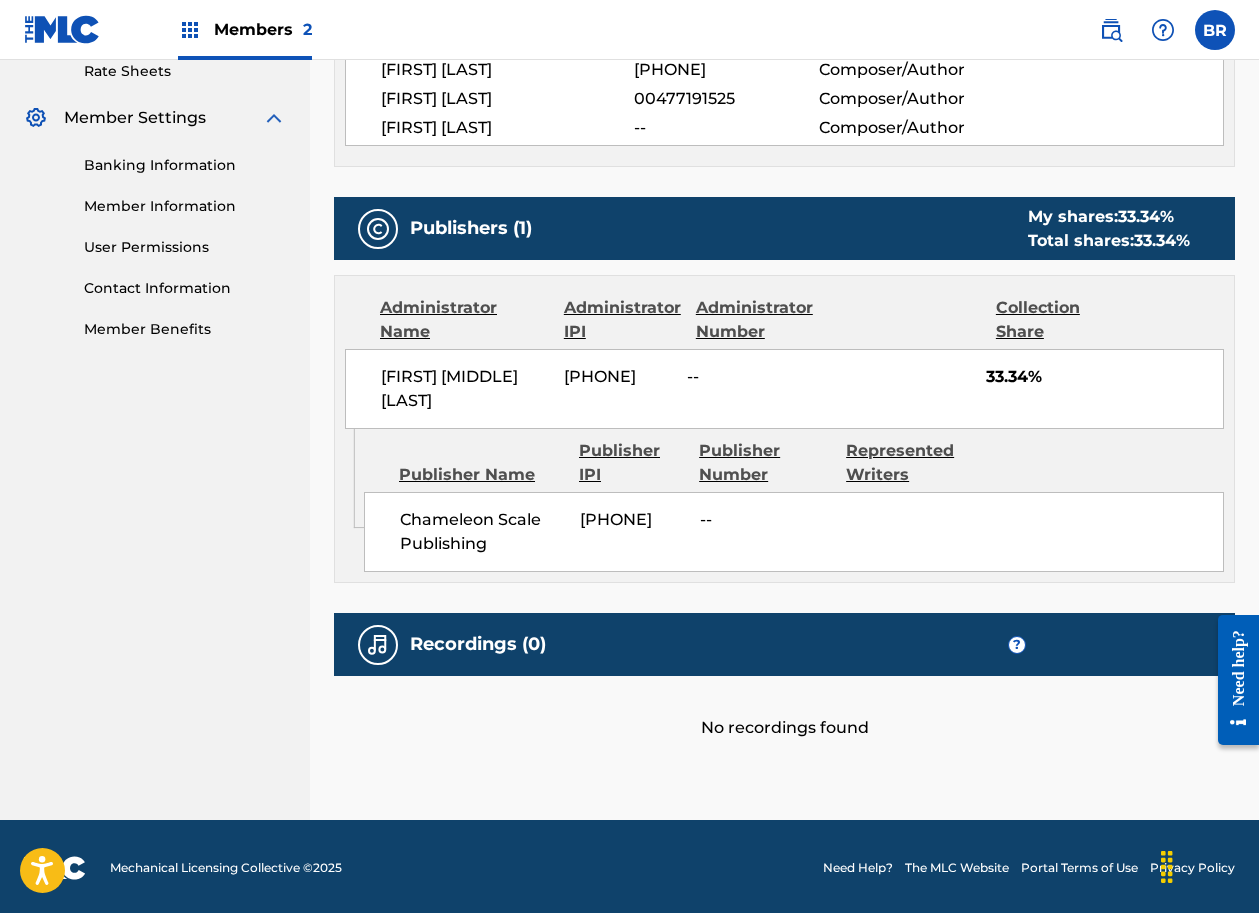 click on "No recordings found" at bounding box center [784, 708] 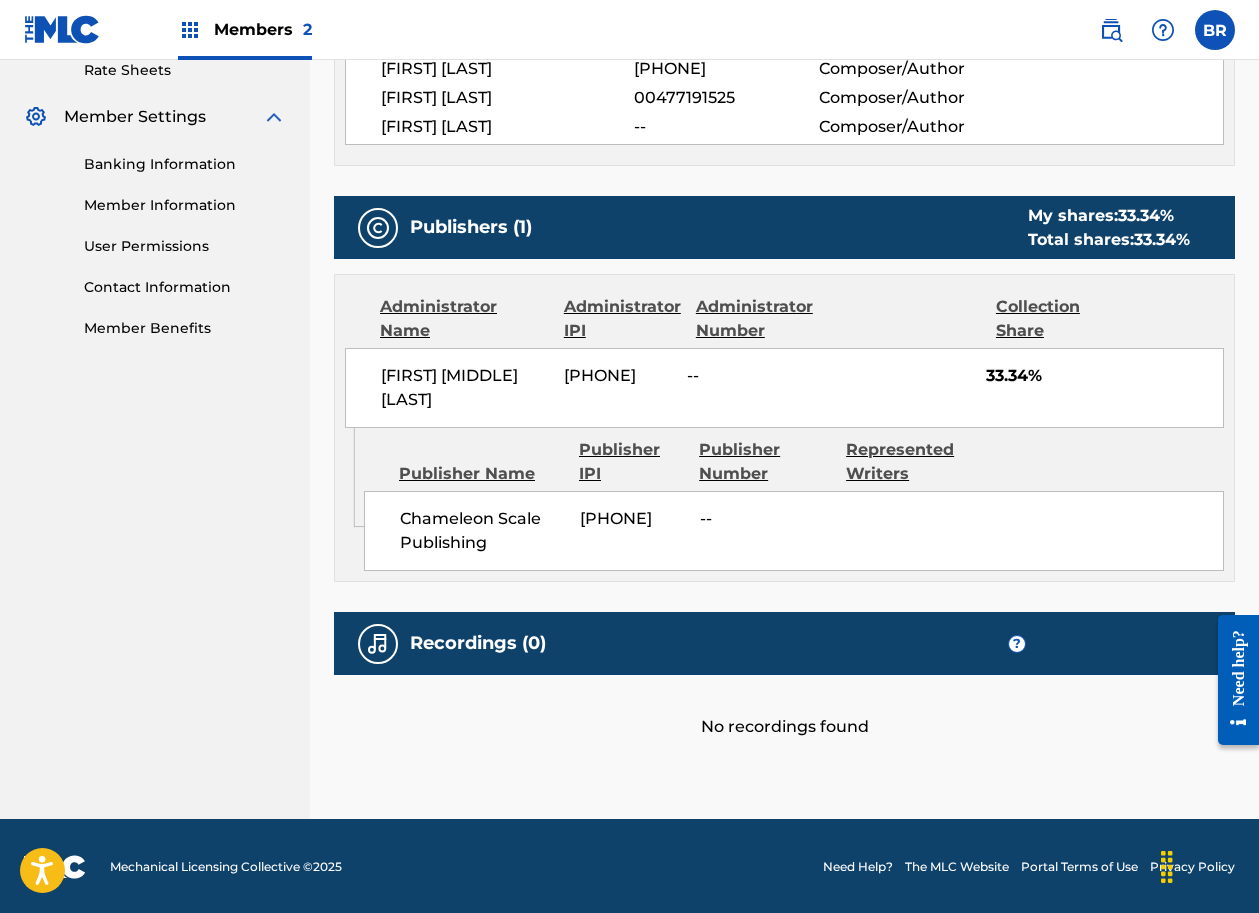 scroll, scrollTop: 780, scrollLeft: 0, axis: vertical 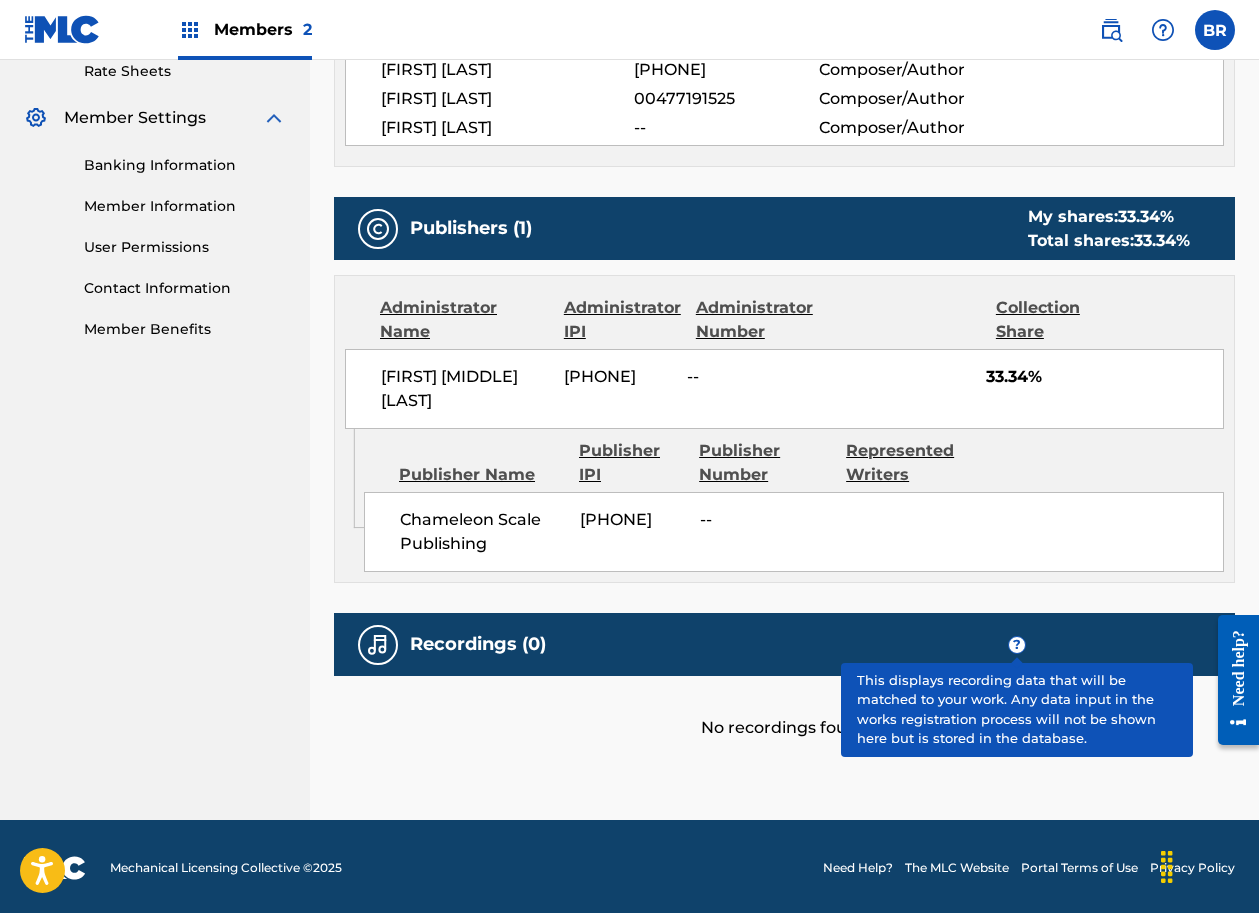 click on "?" at bounding box center (1017, 645) 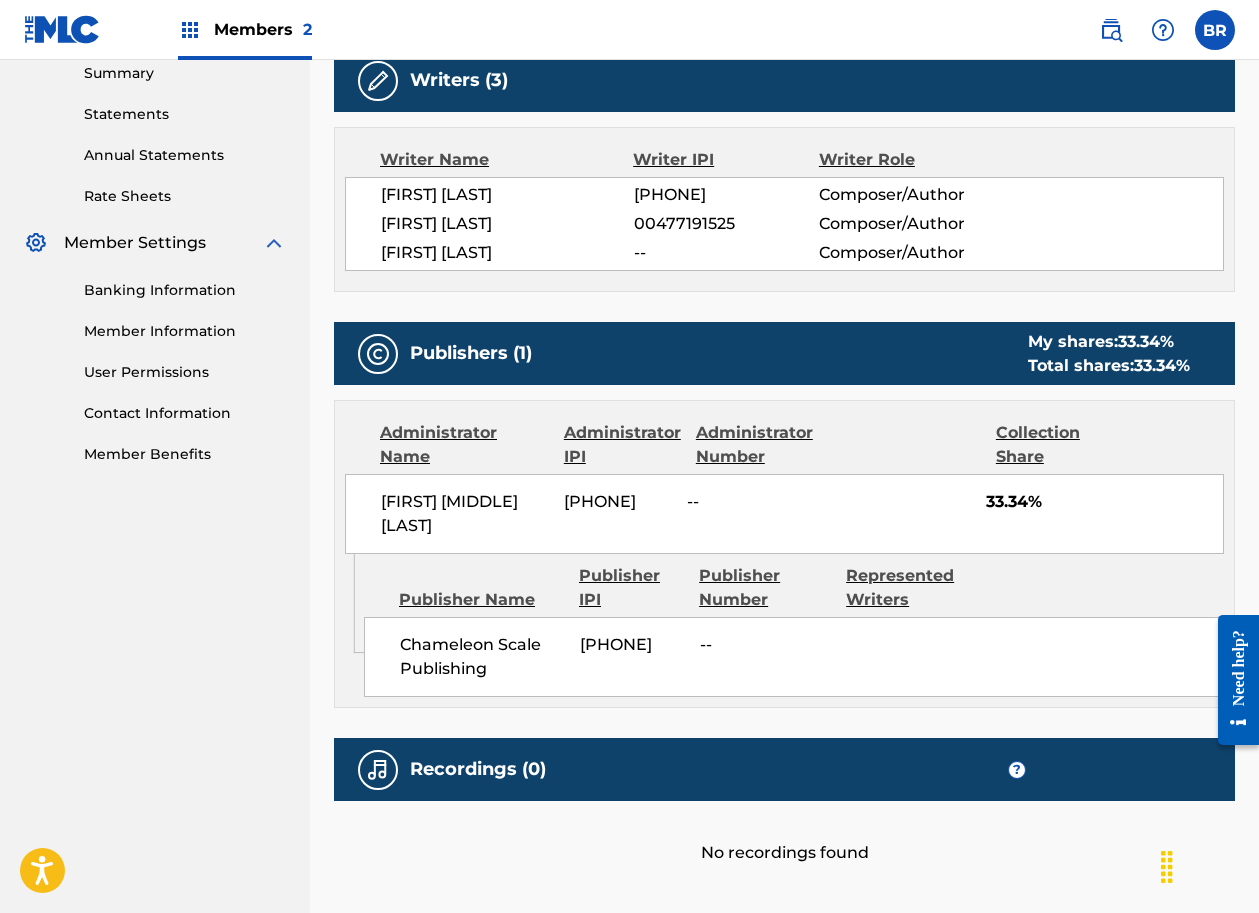 scroll, scrollTop: 706, scrollLeft: 0, axis: vertical 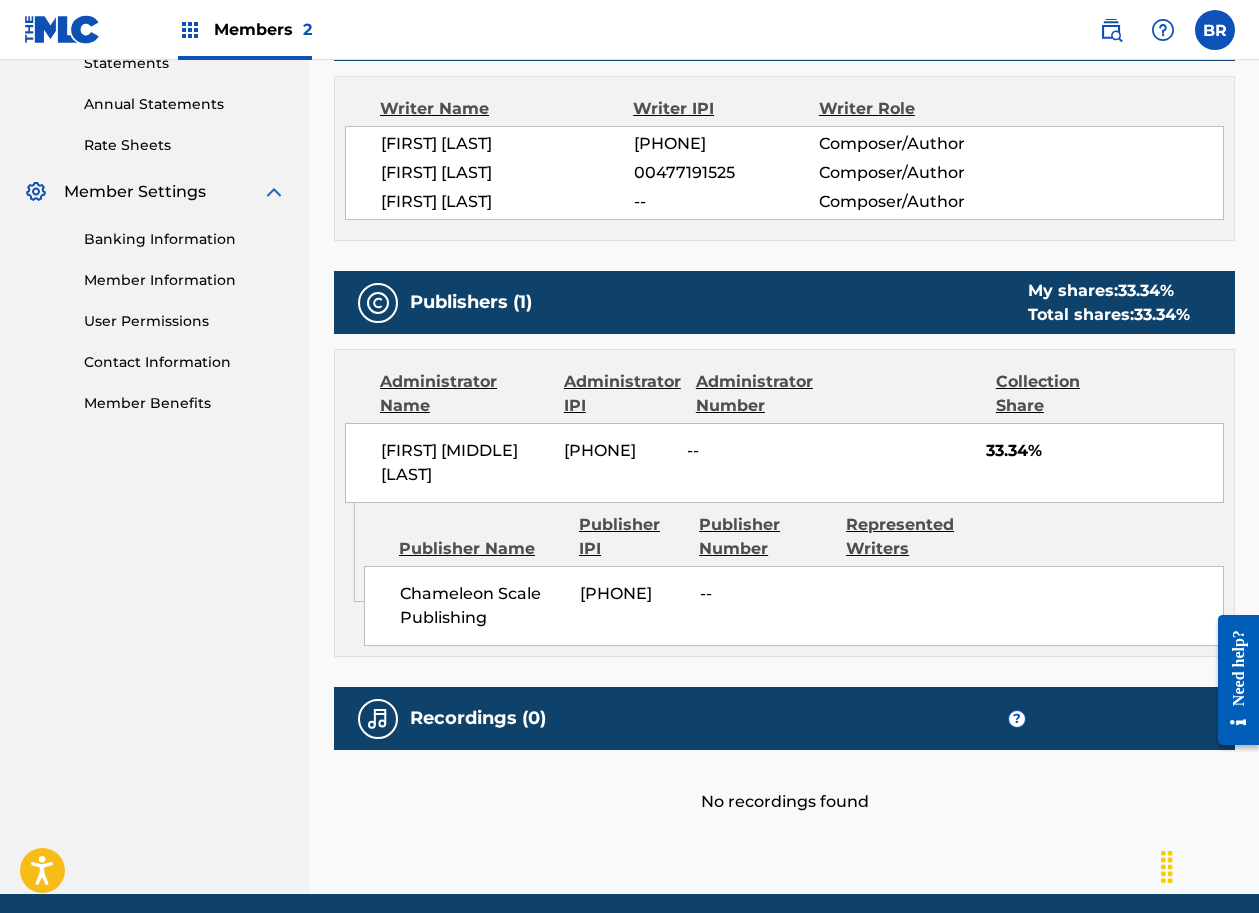 click at bounding box center [378, 719] 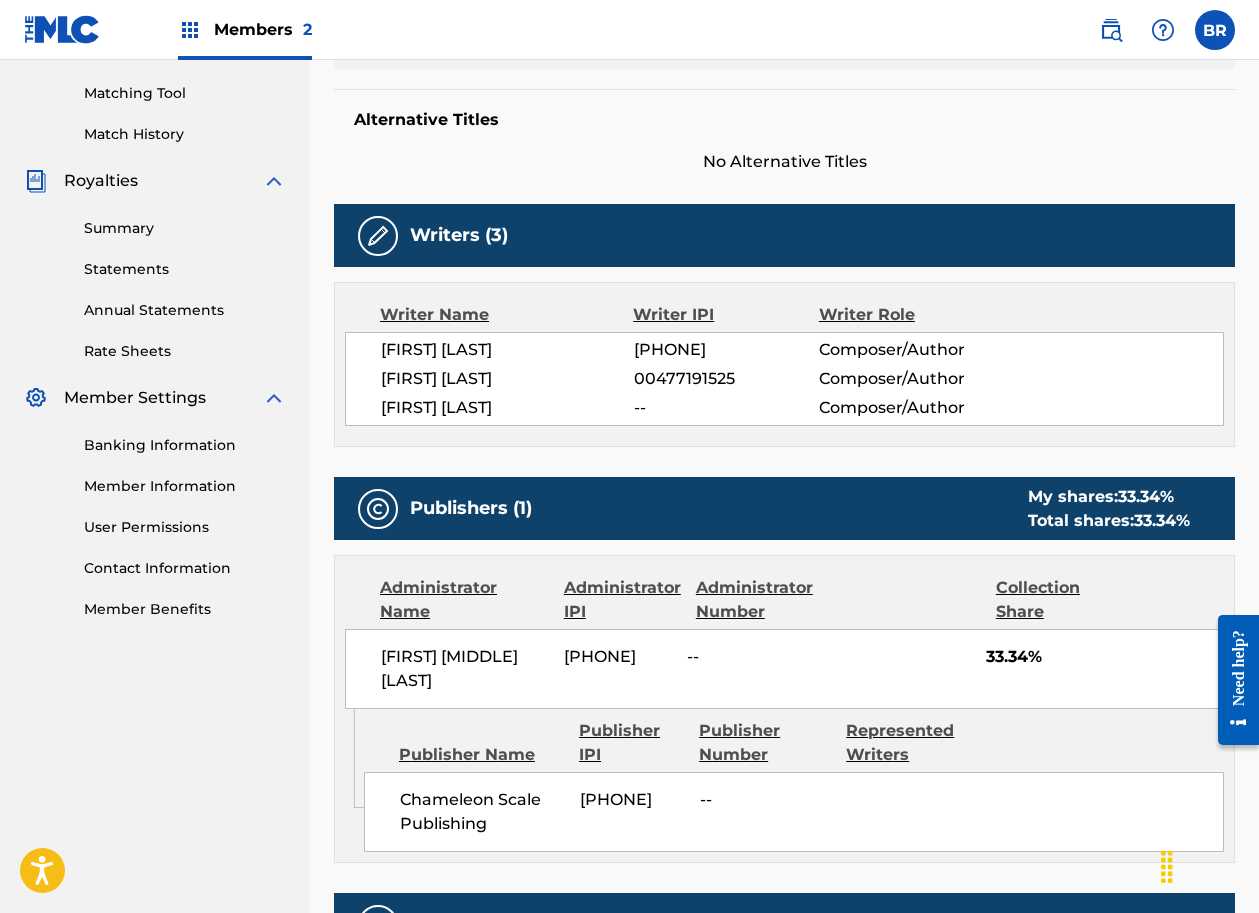 scroll, scrollTop: 491, scrollLeft: 0, axis: vertical 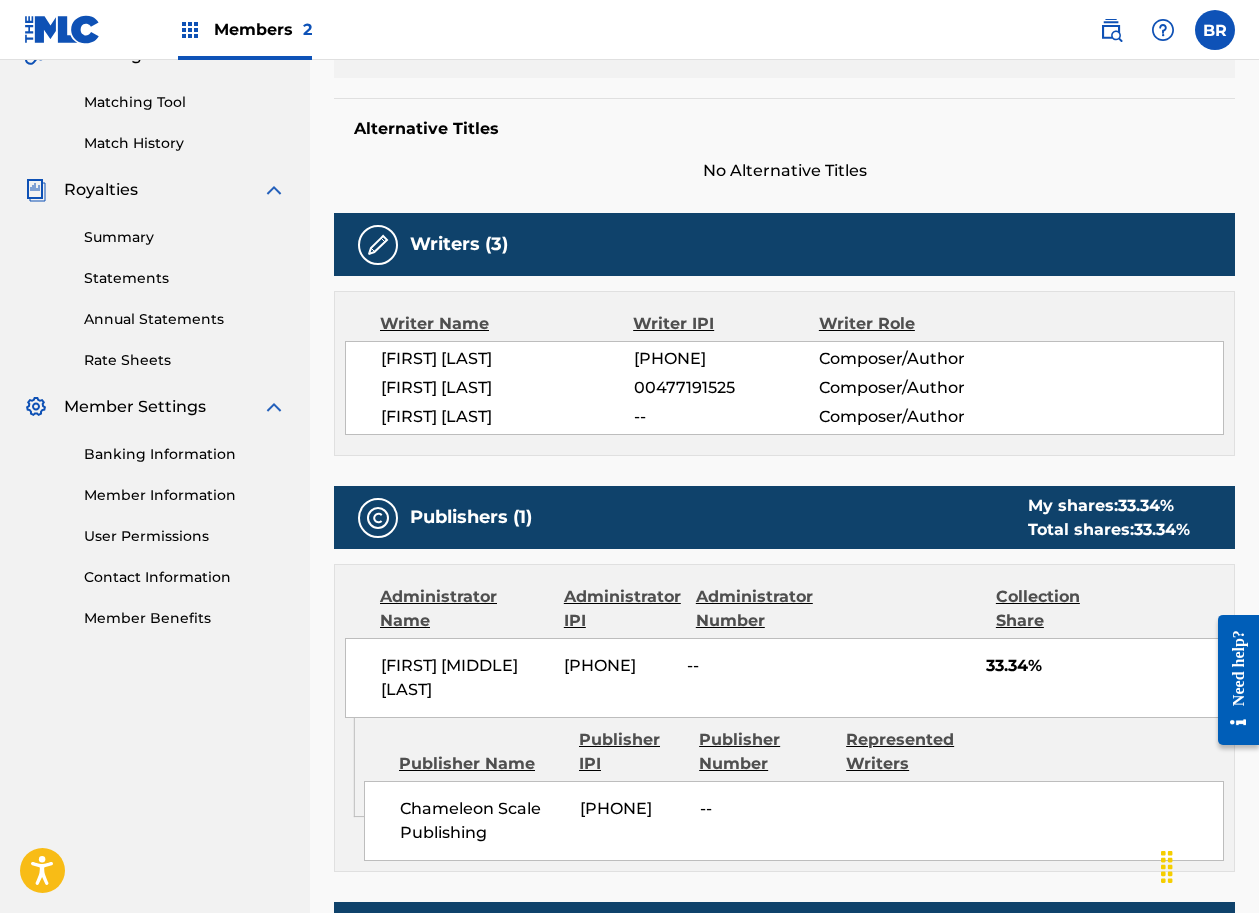 click at bounding box center (378, 245) 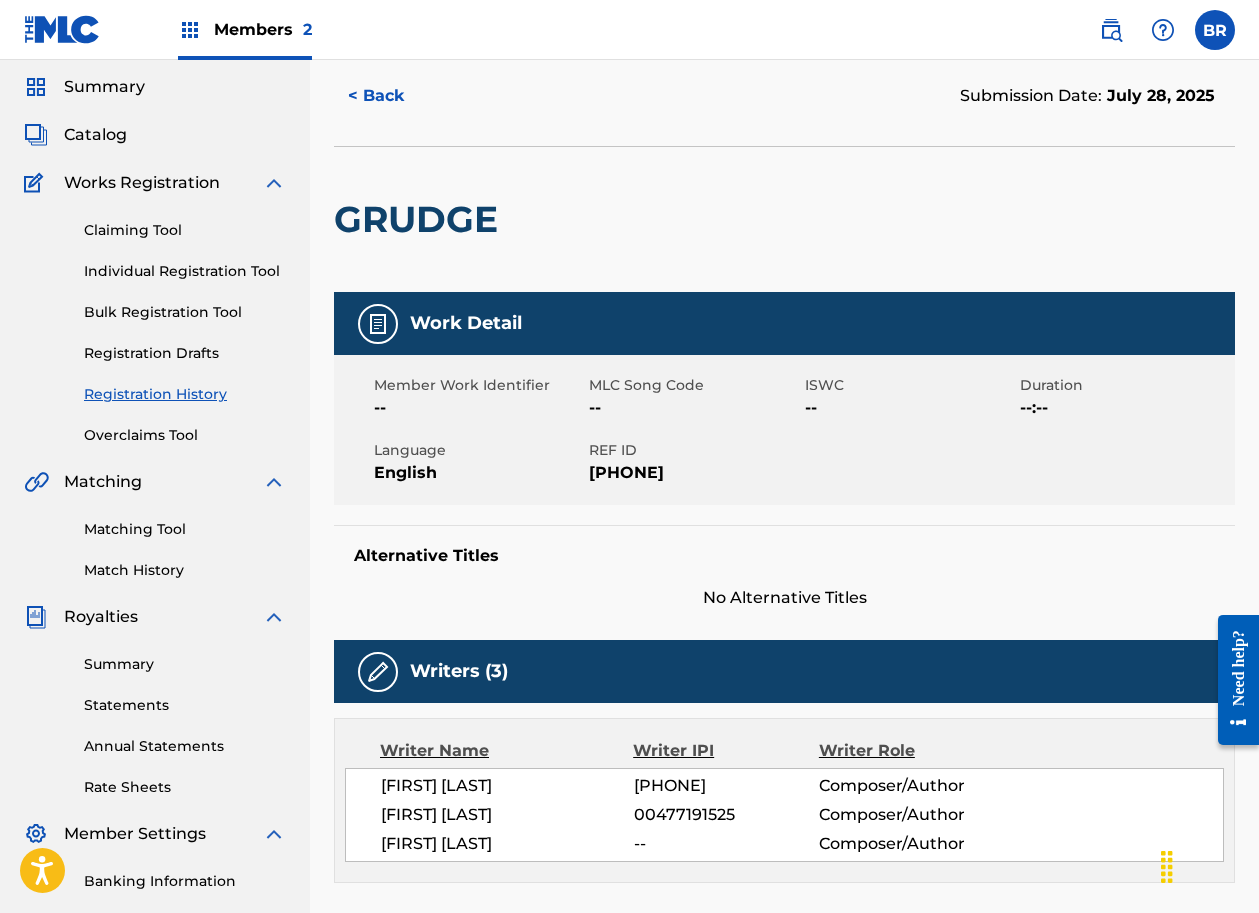 scroll, scrollTop: 61, scrollLeft: 0, axis: vertical 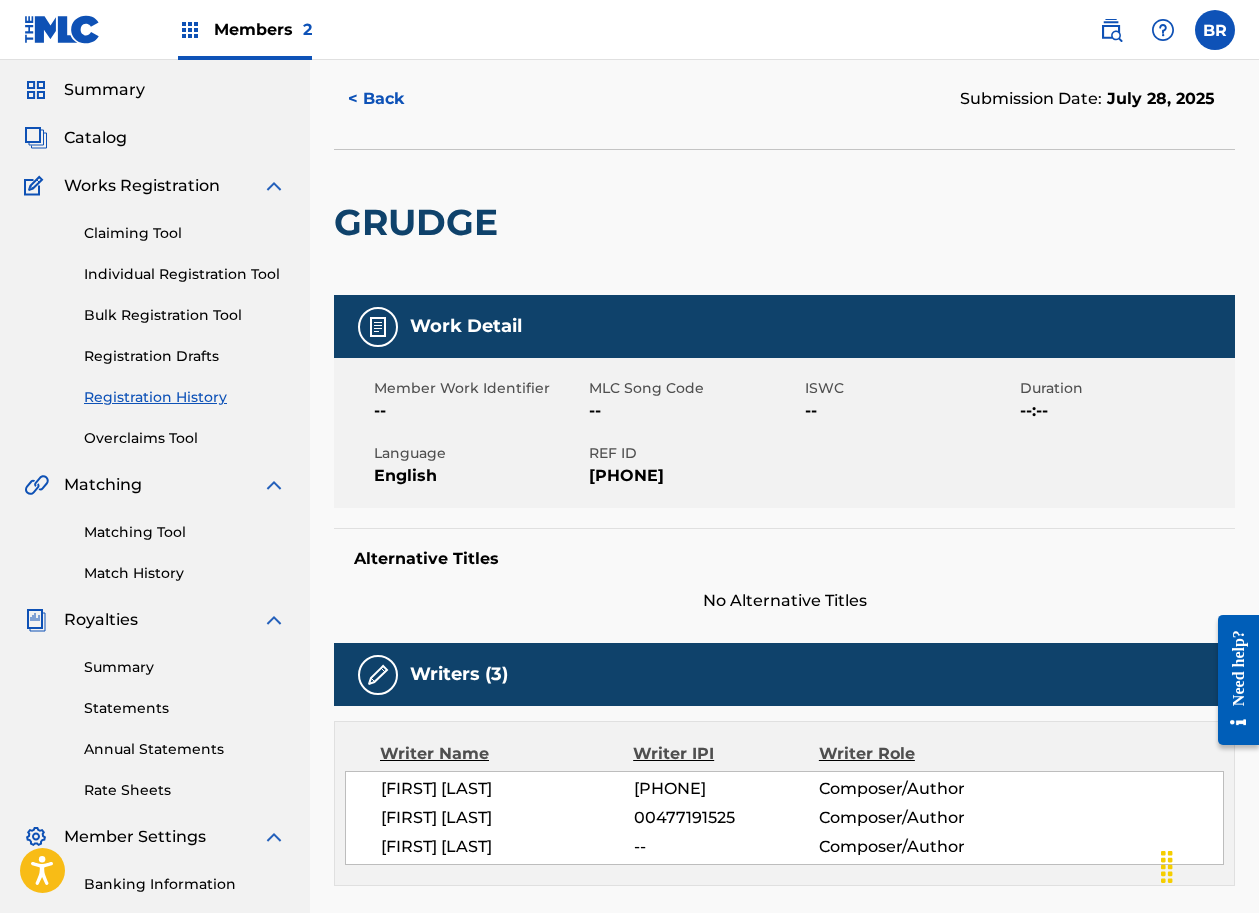 click at bounding box center [378, 327] 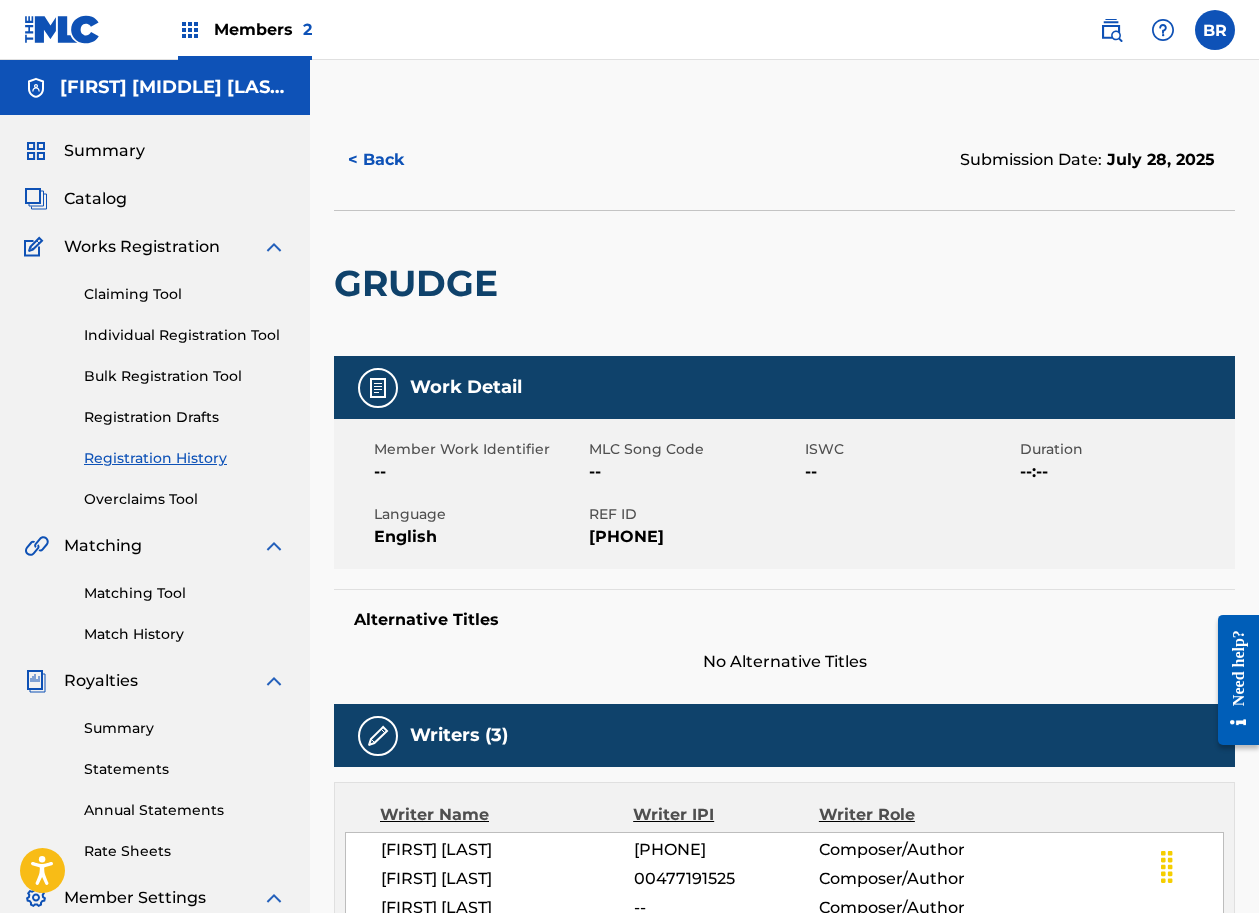 scroll, scrollTop: 0, scrollLeft: 0, axis: both 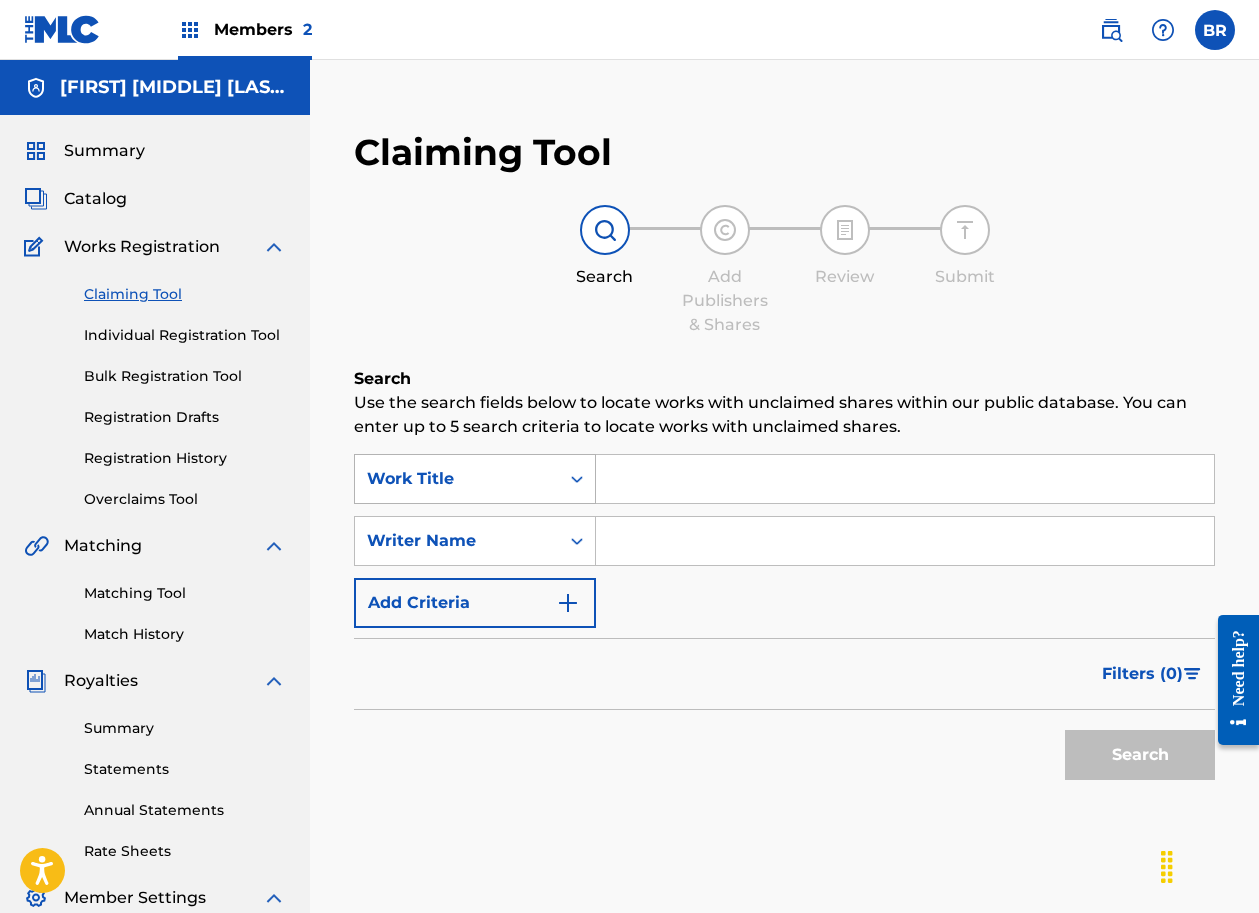 click 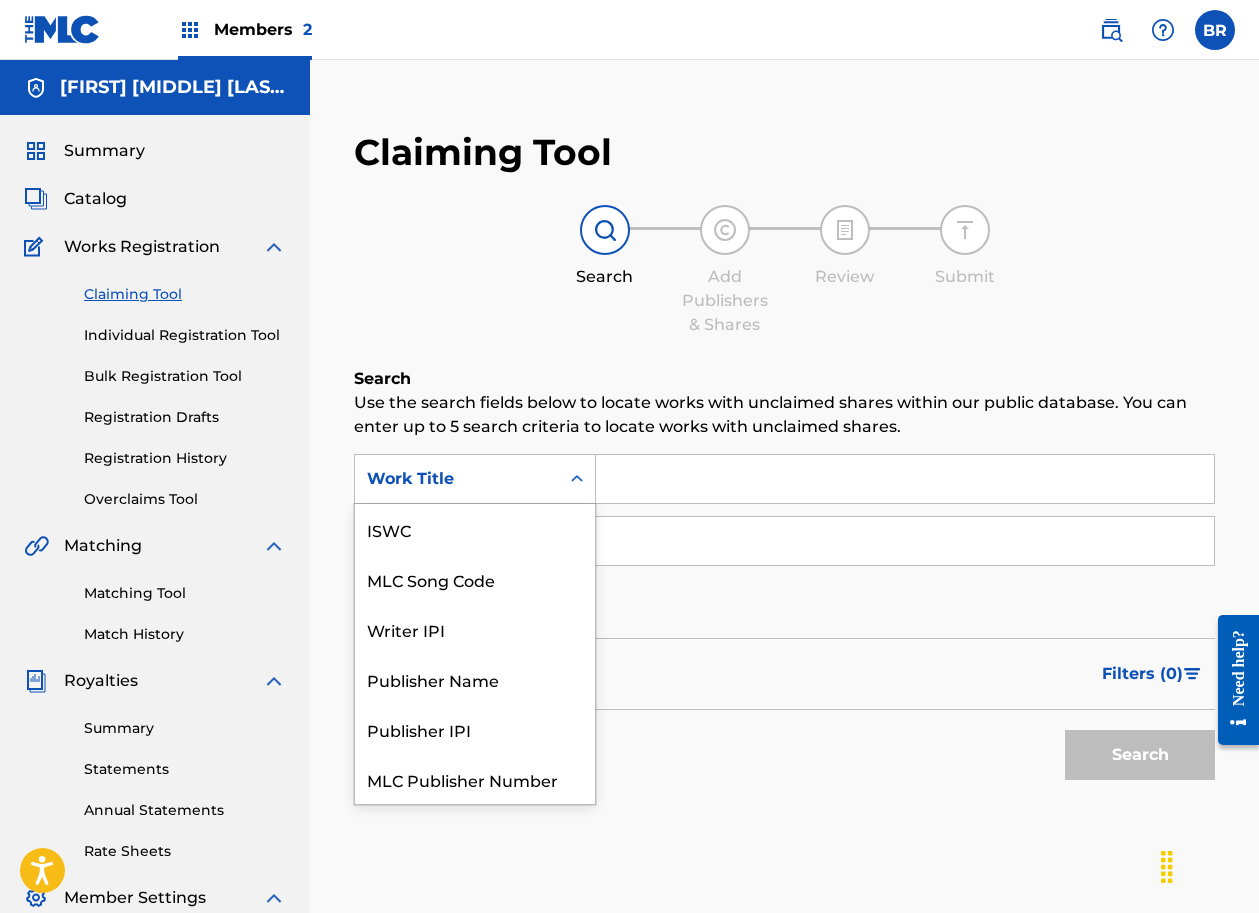 scroll, scrollTop: 50, scrollLeft: 0, axis: vertical 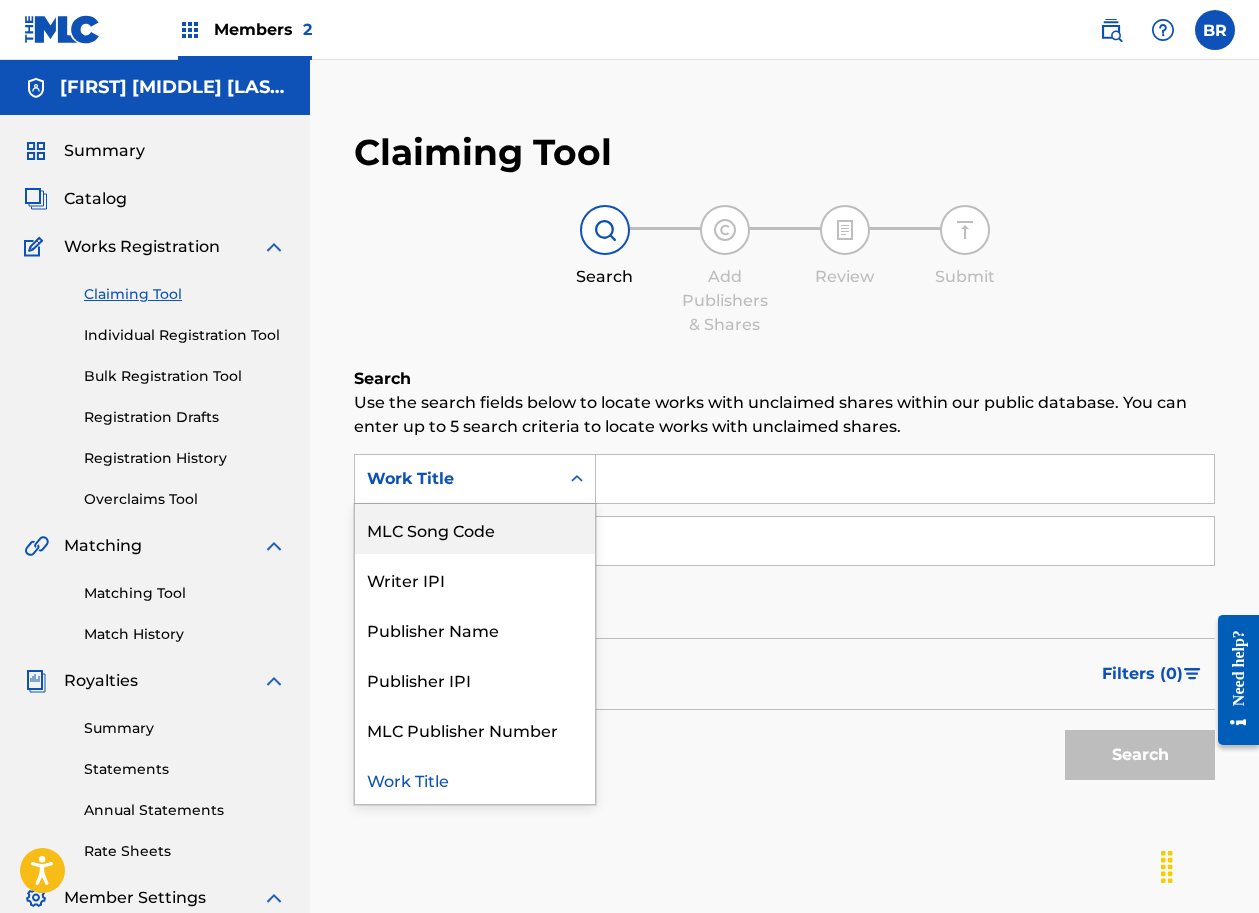 click at bounding box center [905, 479] 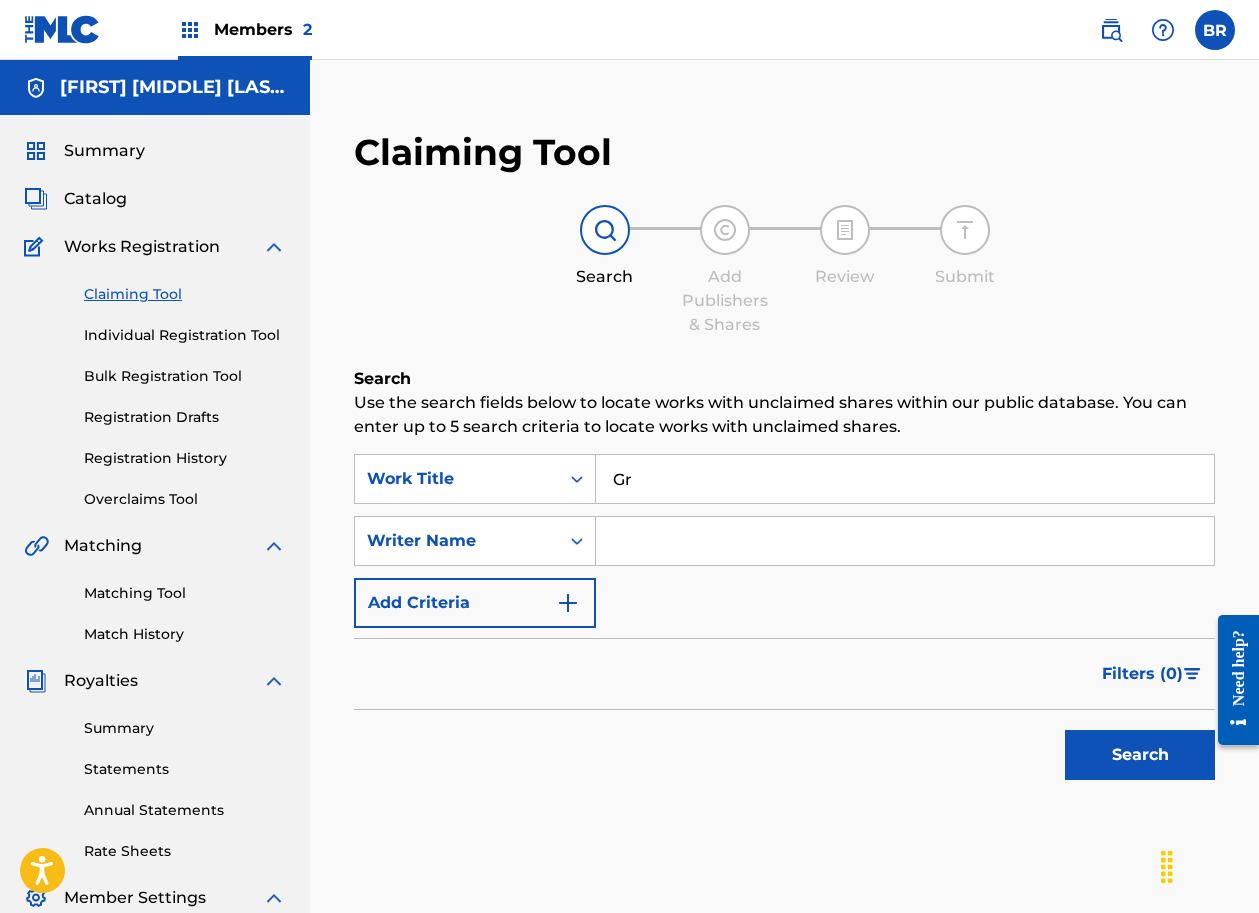 type on "G" 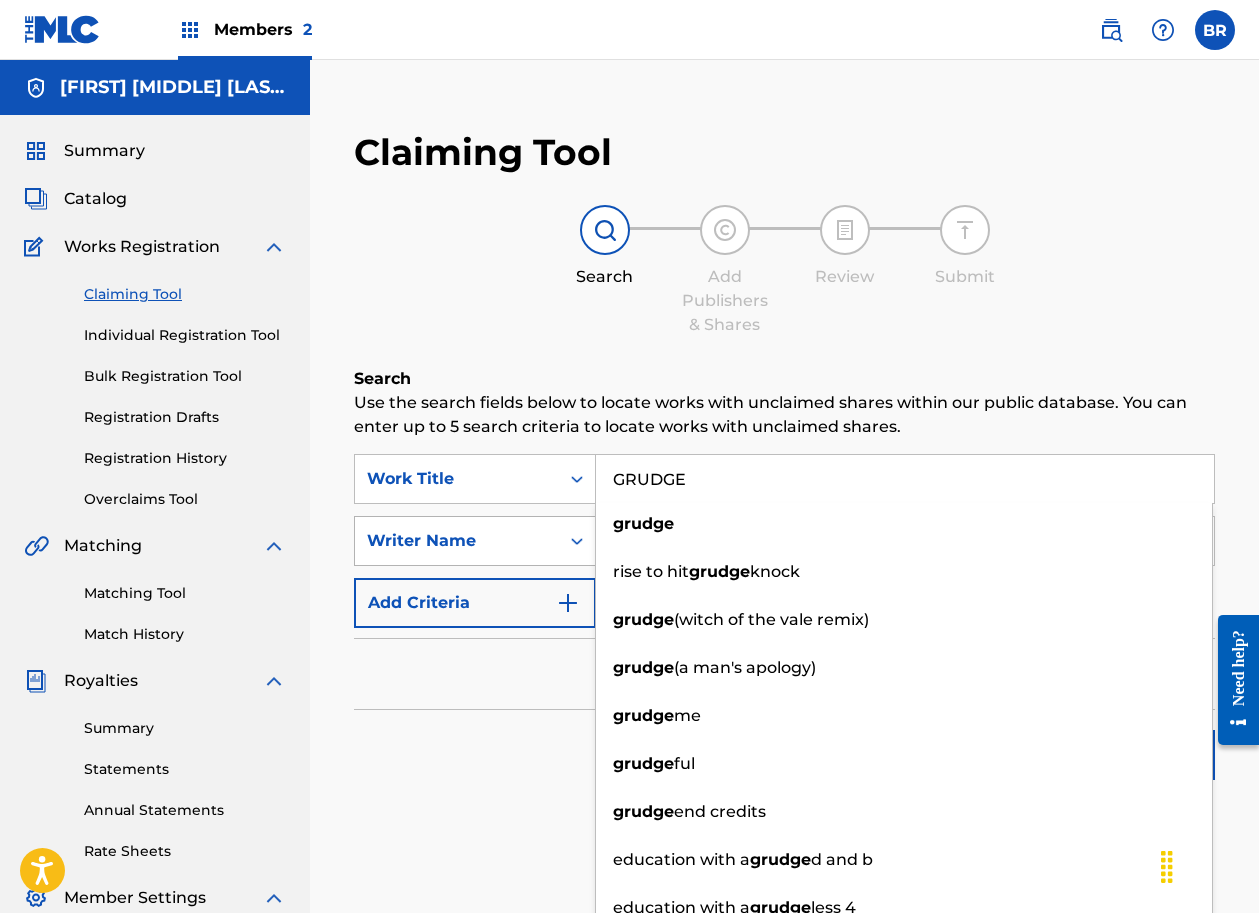 type on "GRUDGE" 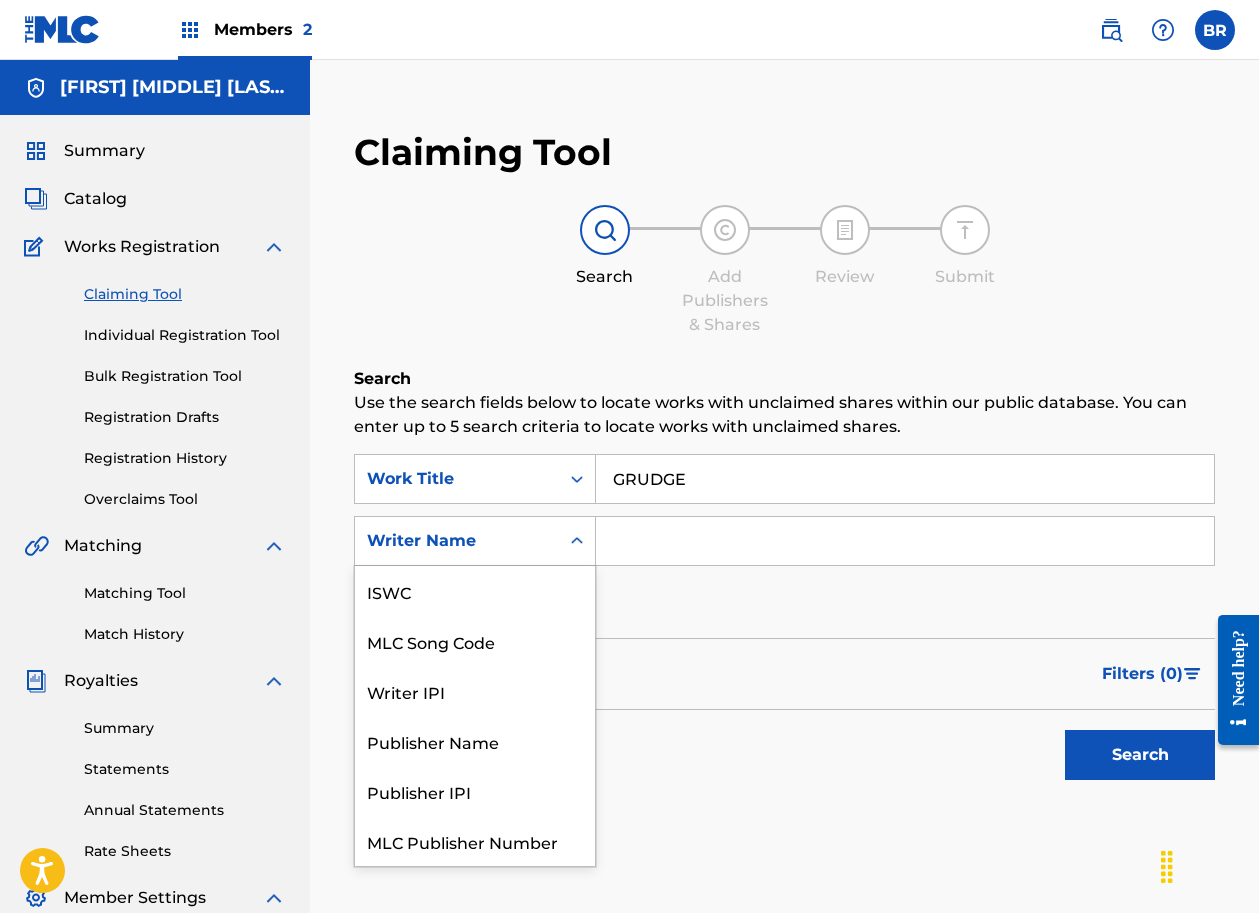 scroll, scrollTop: 50, scrollLeft: 0, axis: vertical 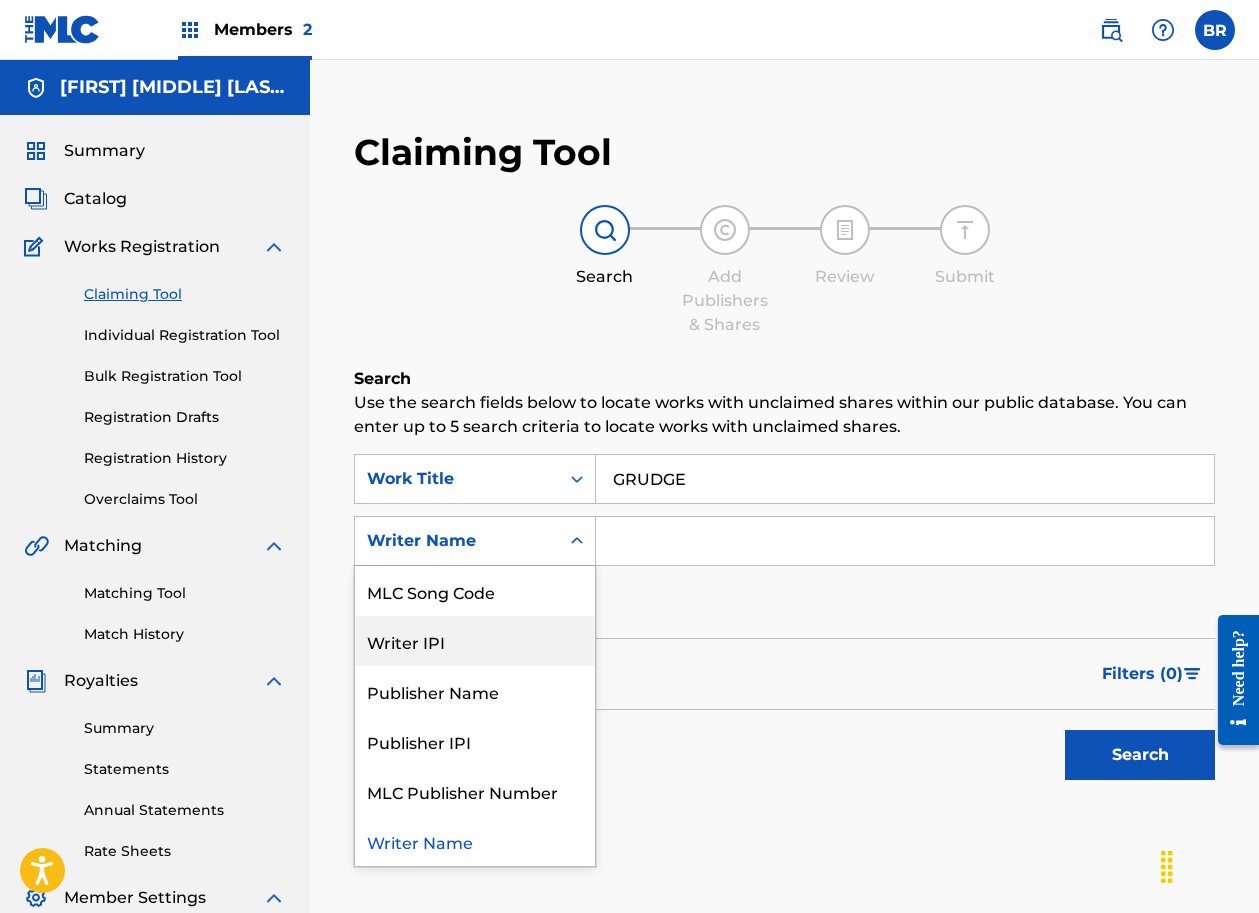 click on "Writer IPI" at bounding box center (475, 641) 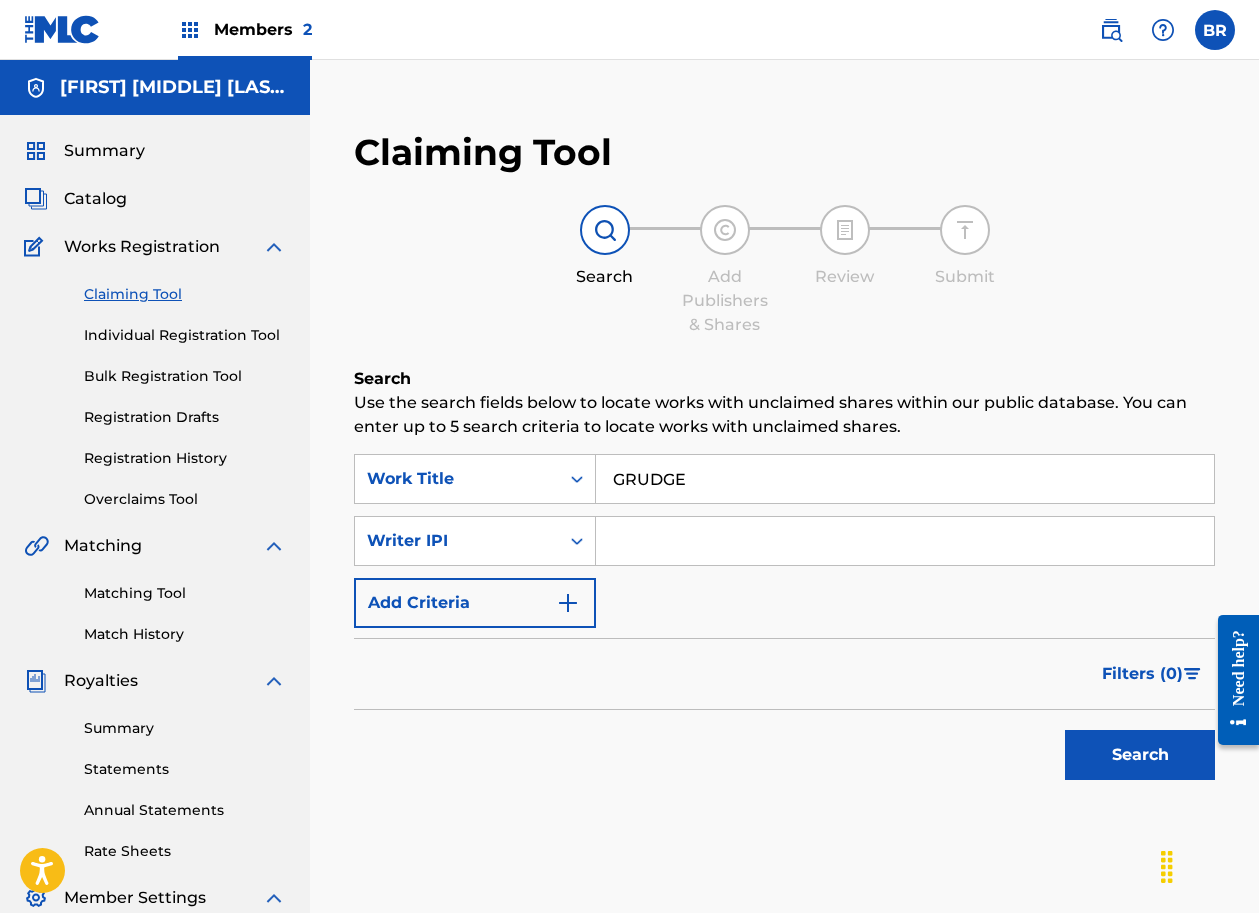 click at bounding box center (905, 541) 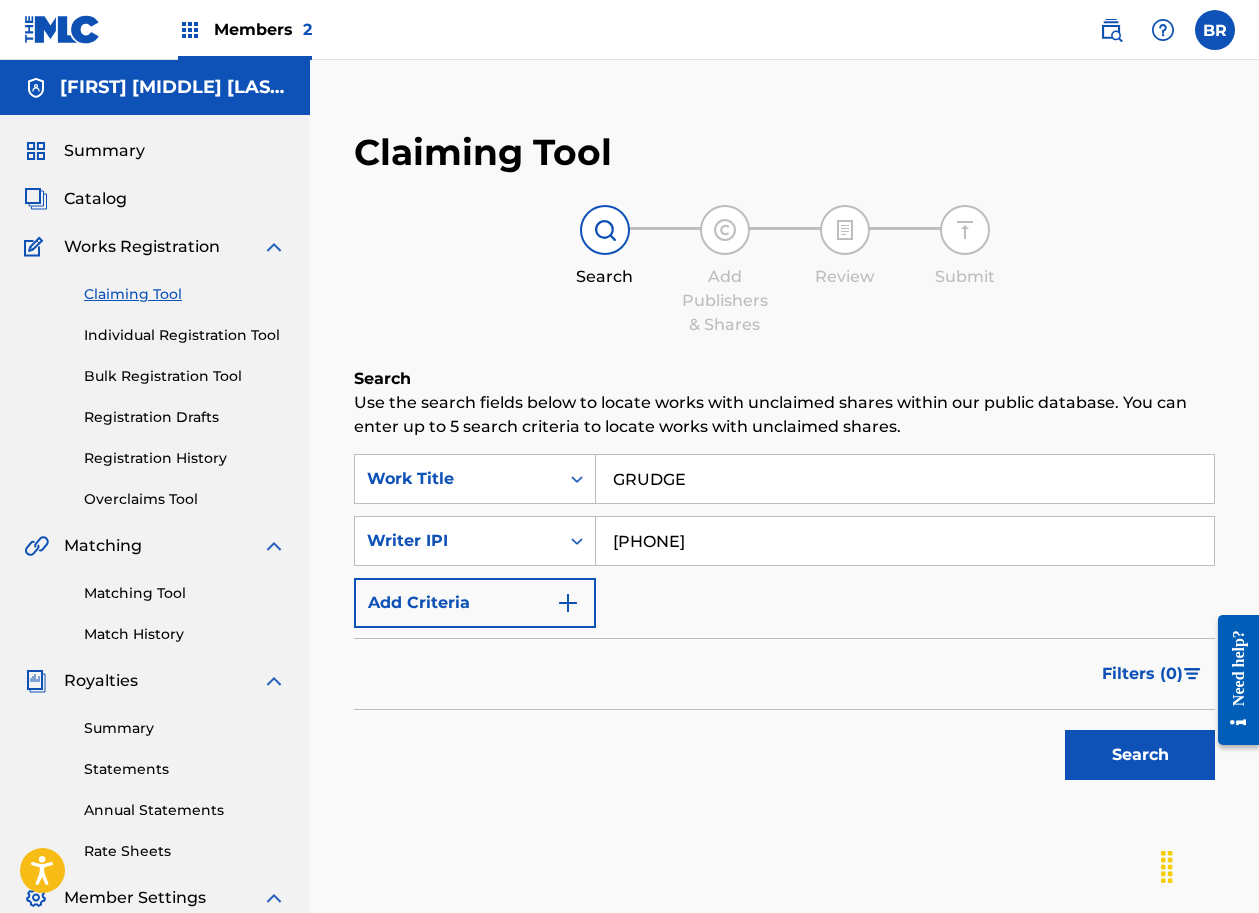 type on "[PHONE]" 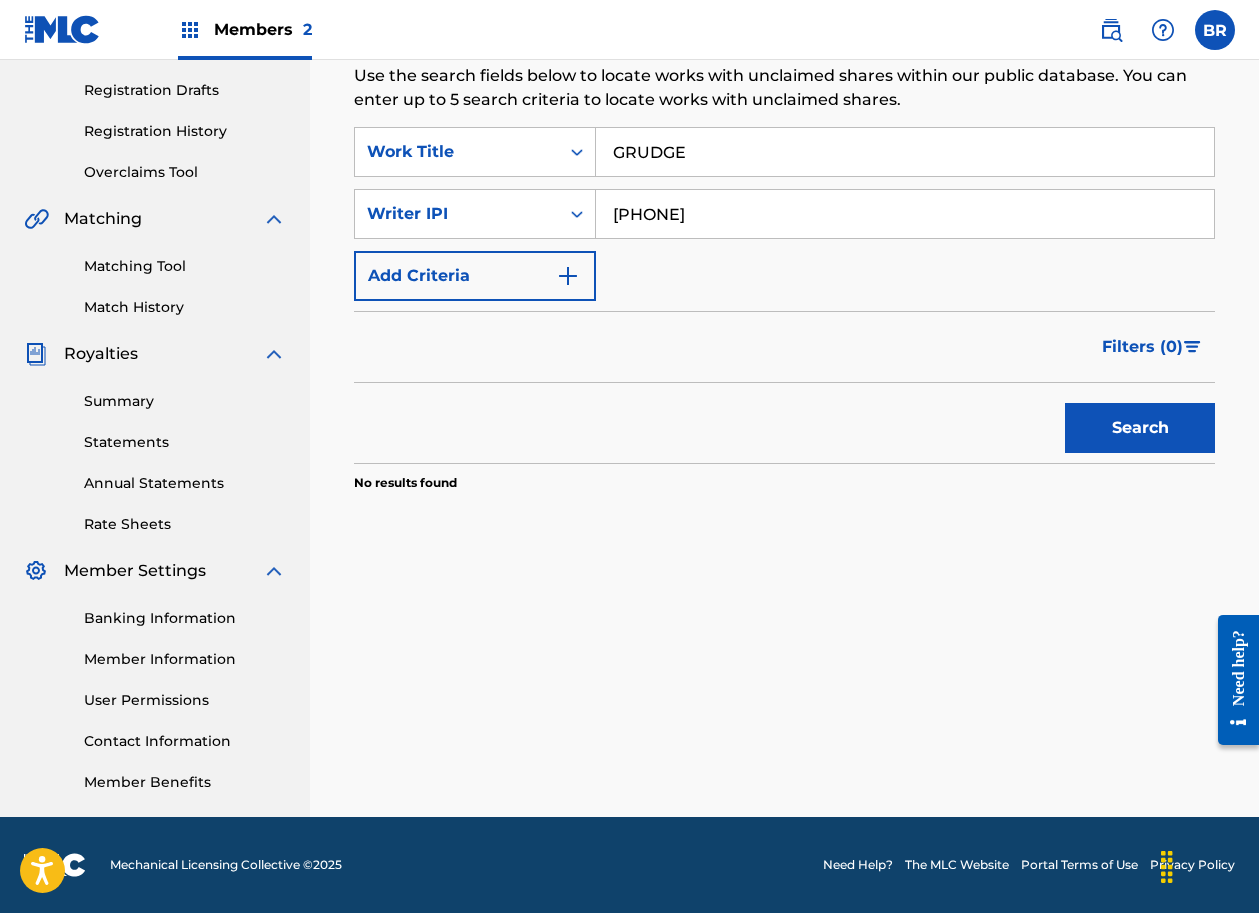 scroll, scrollTop: 327, scrollLeft: 0, axis: vertical 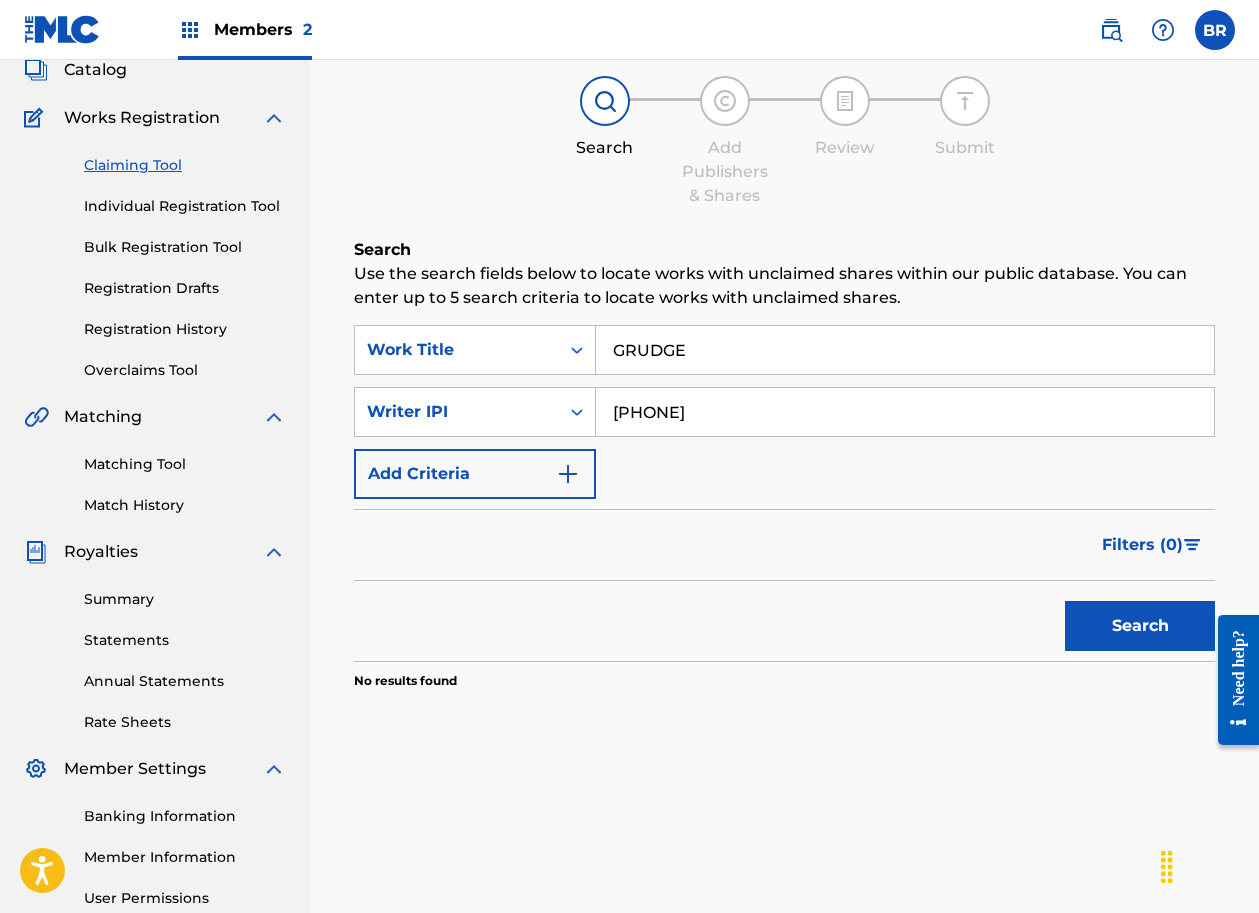 click on "Registration Drafts" at bounding box center [185, 288] 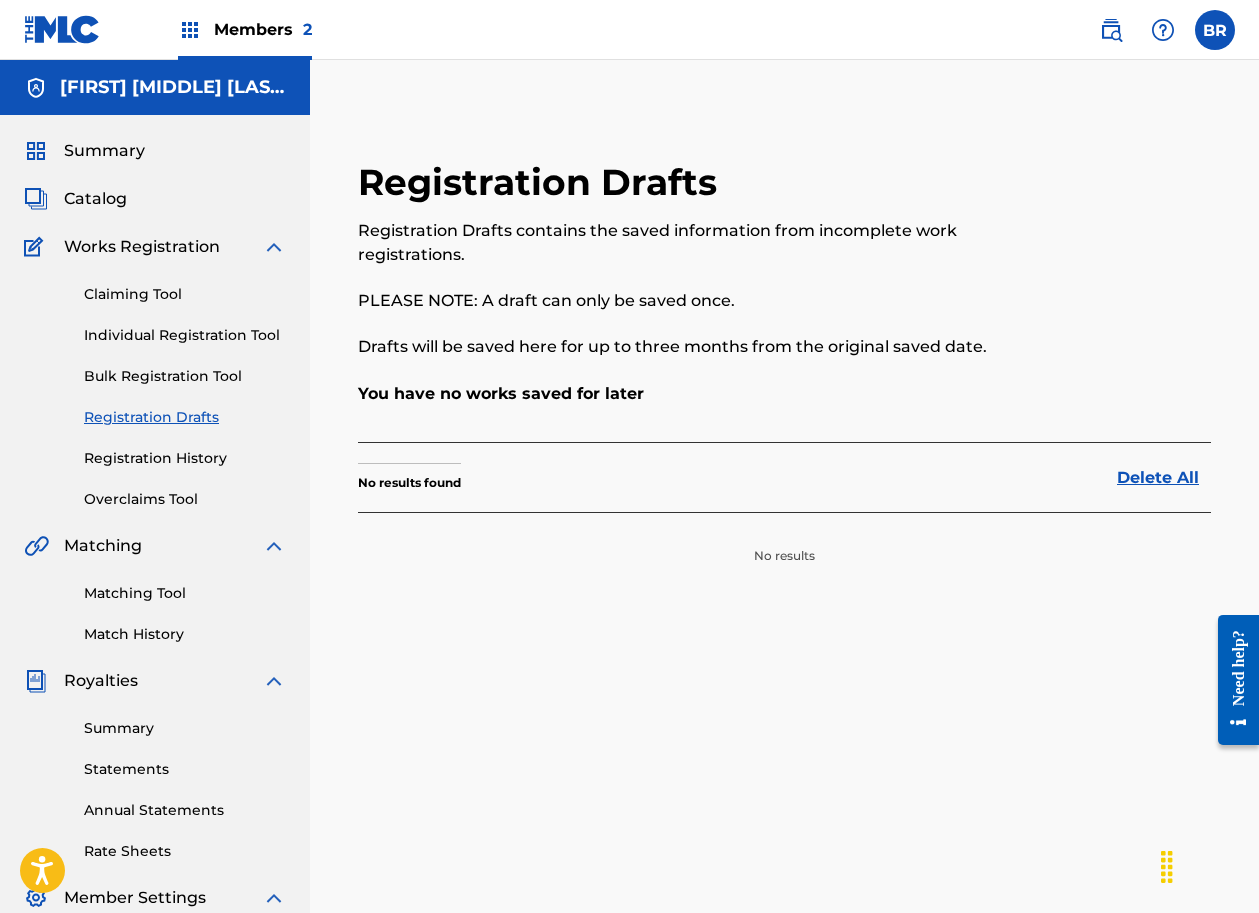 click on "Claiming Tool" at bounding box center [185, 294] 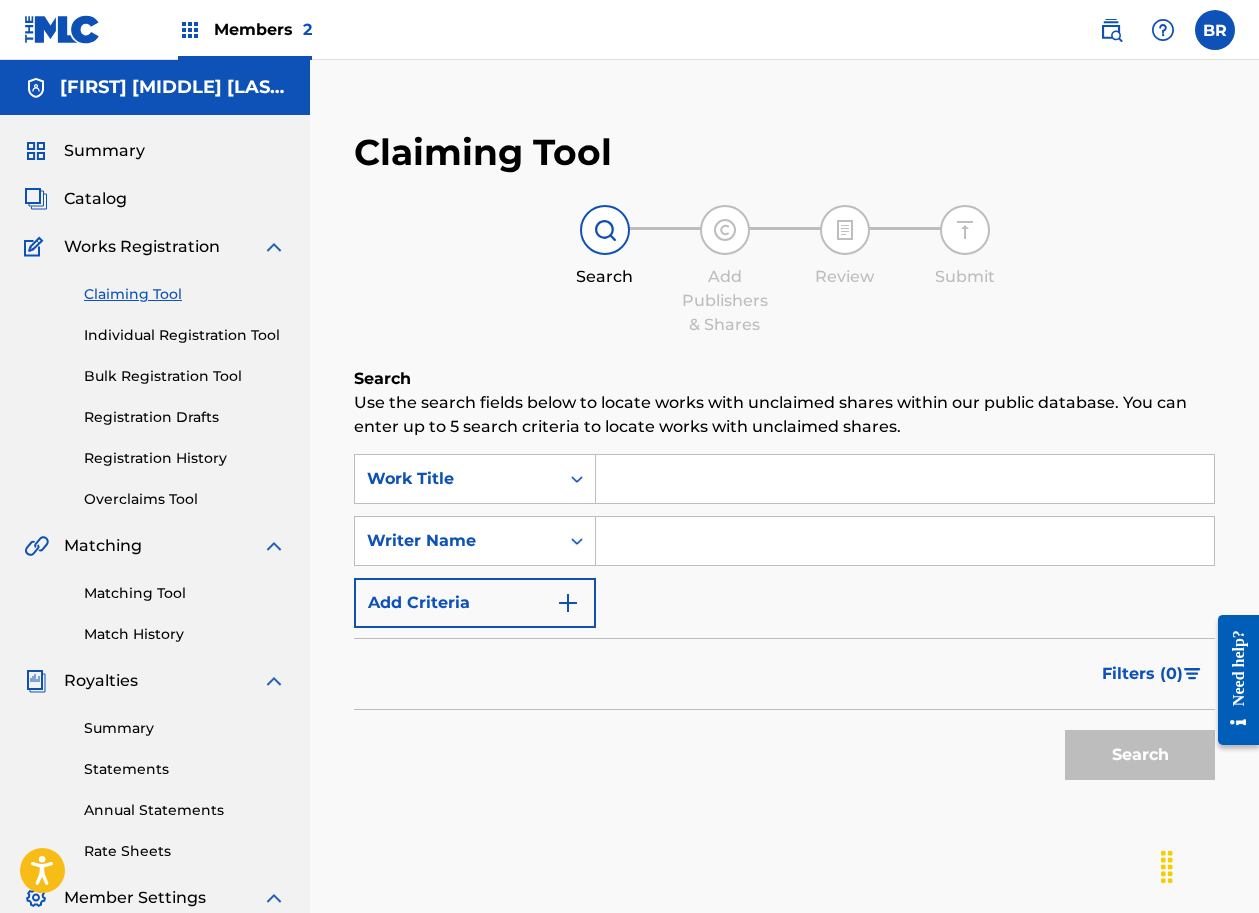 click at bounding box center (905, 541) 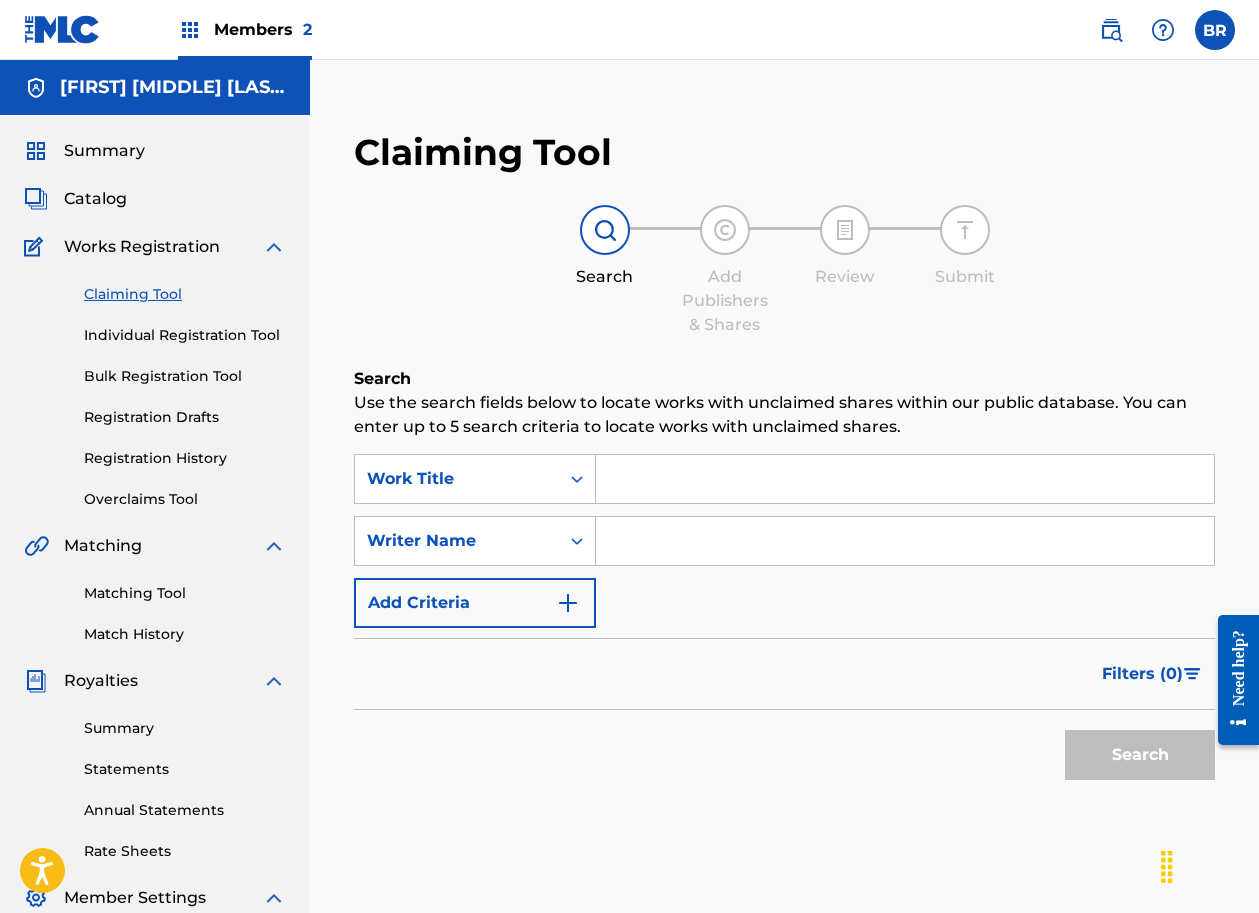 type on "g" 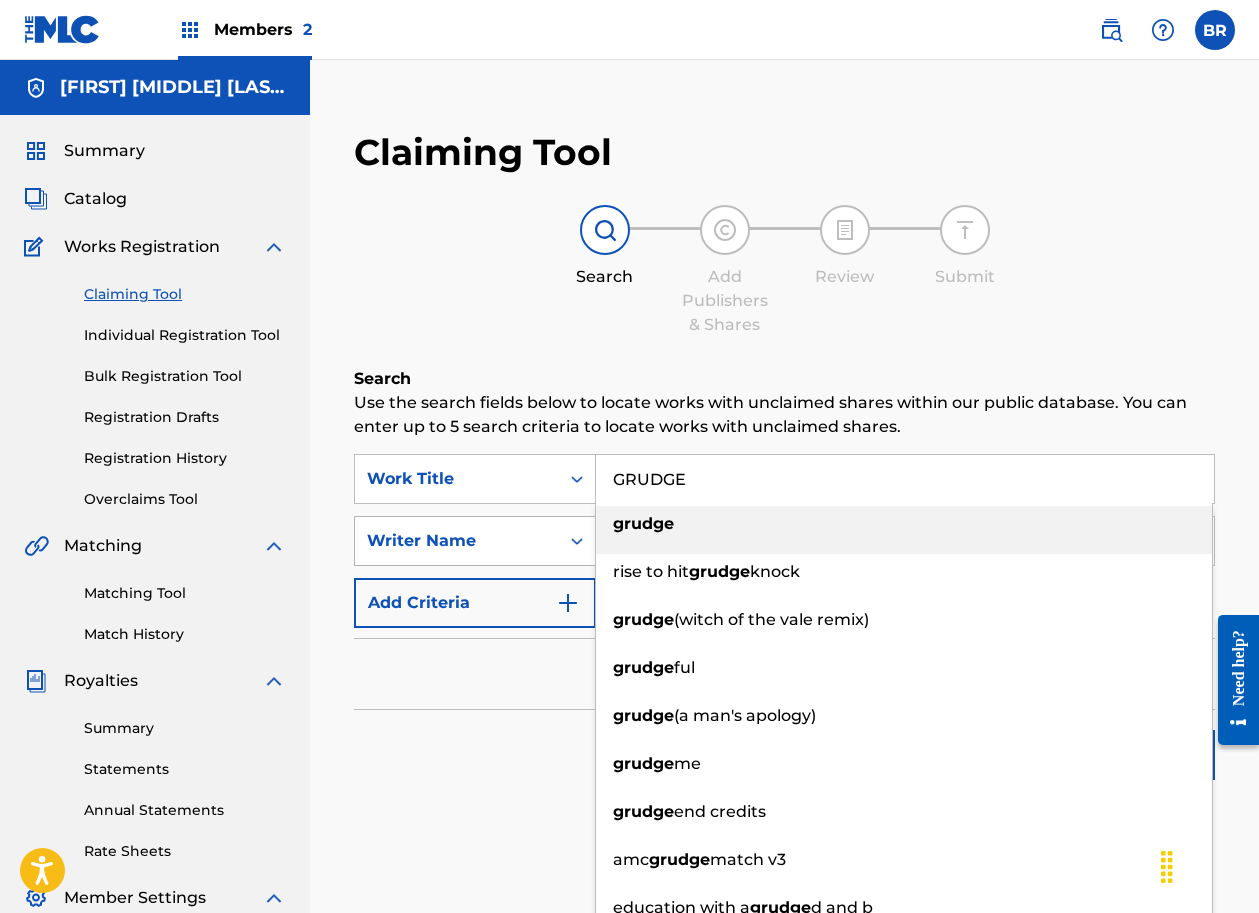 type on "GRUDGE" 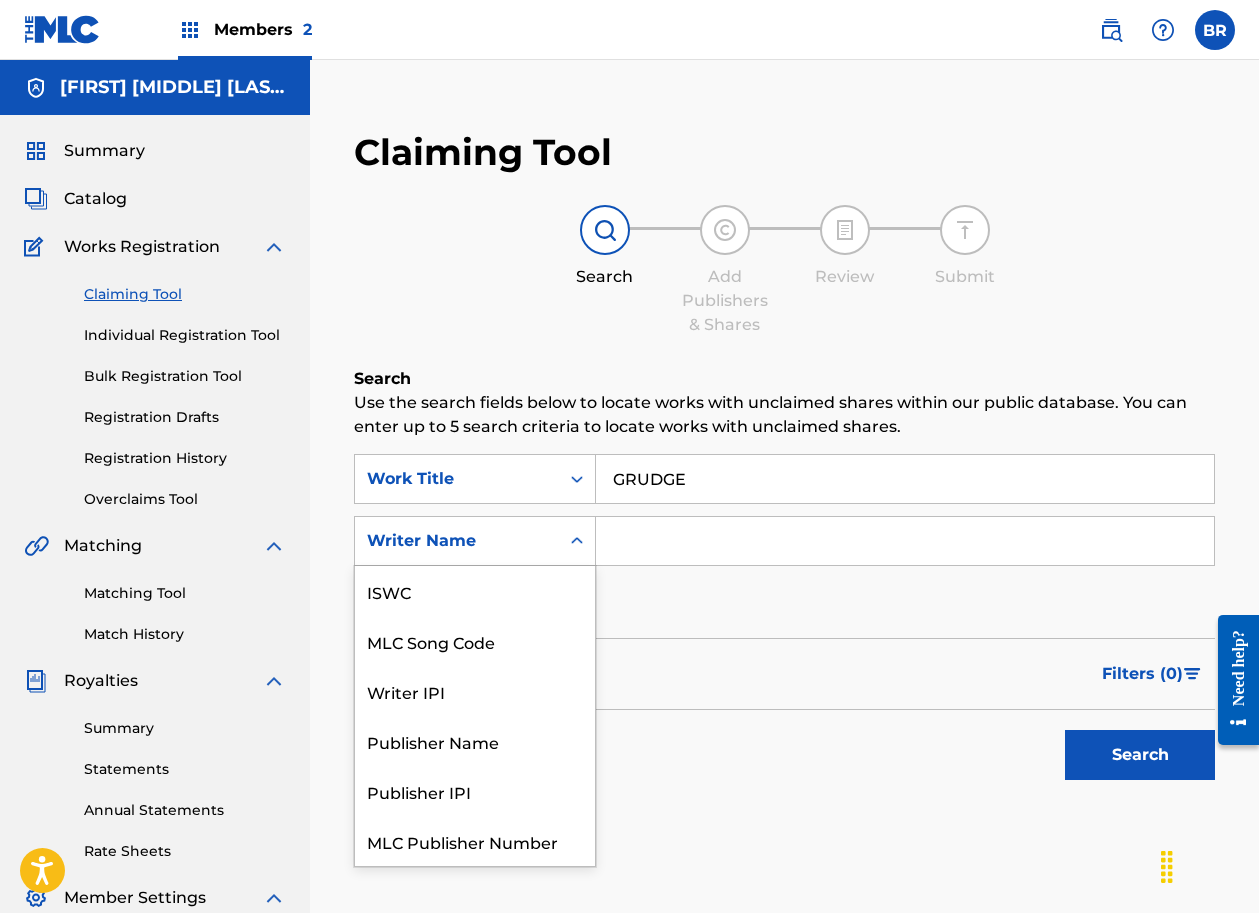 scroll, scrollTop: 50, scrollLeft: 0, axis: vertical 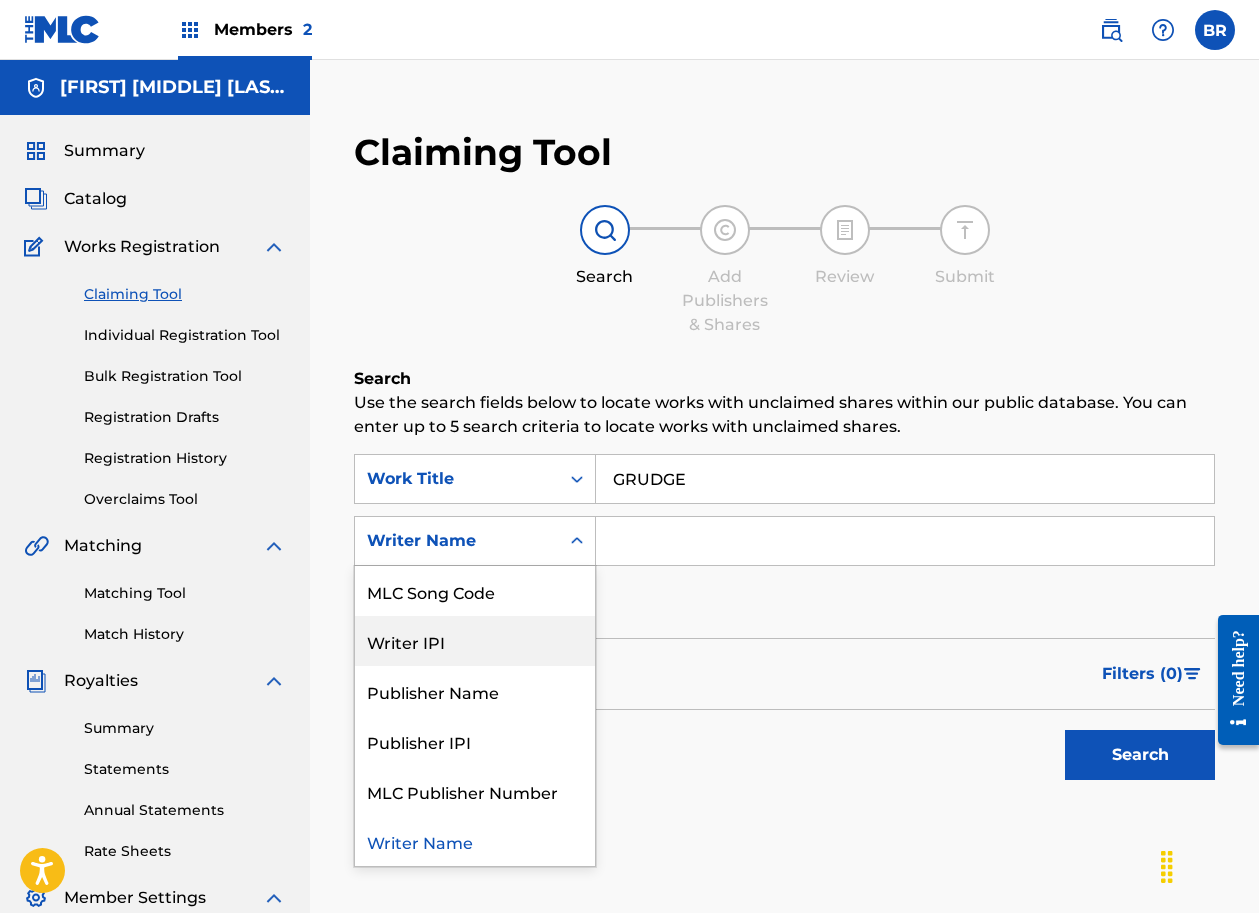 click on "Writer IPI" at bounding box center (475, 641) 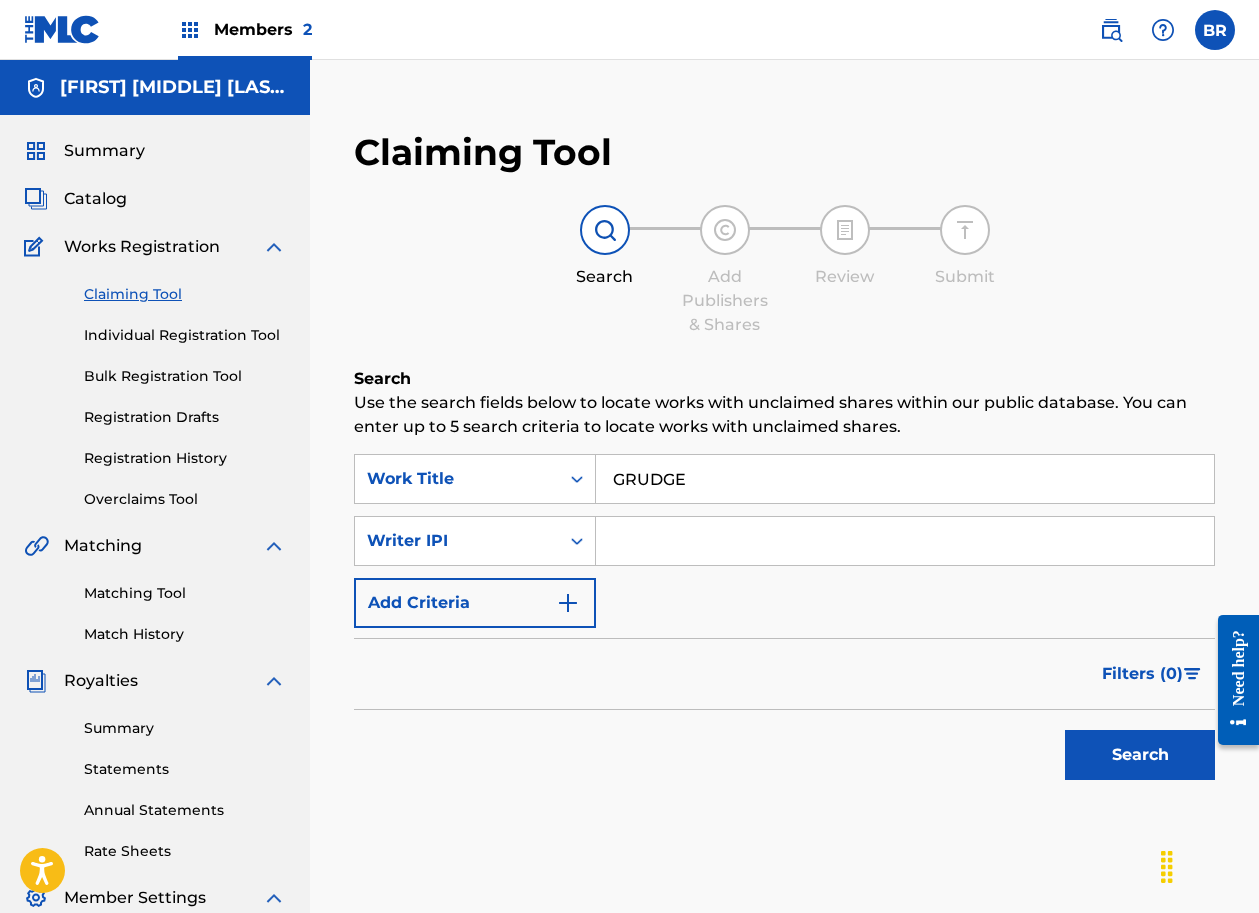 click at bounding box center (905, 541) 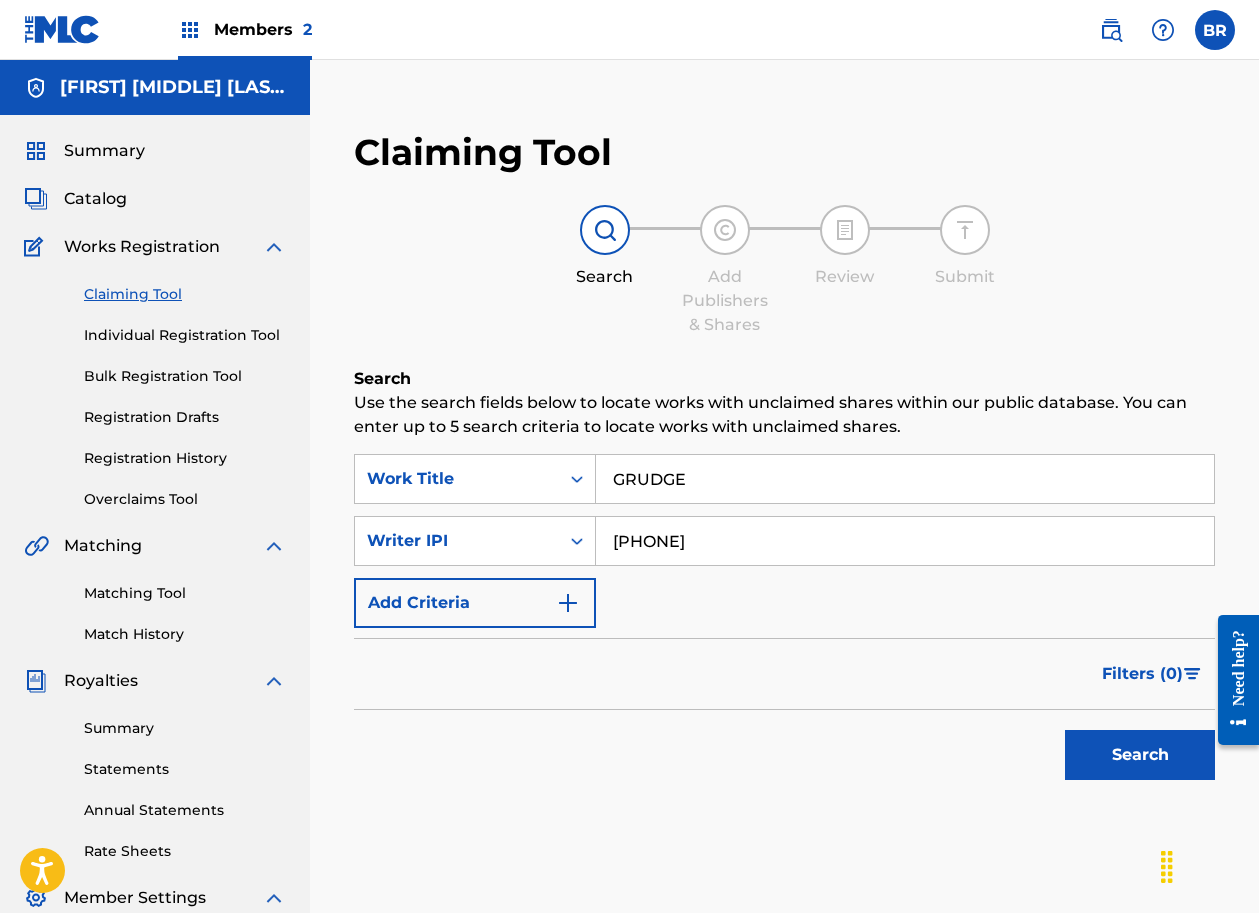 paste on "[PHONE]" 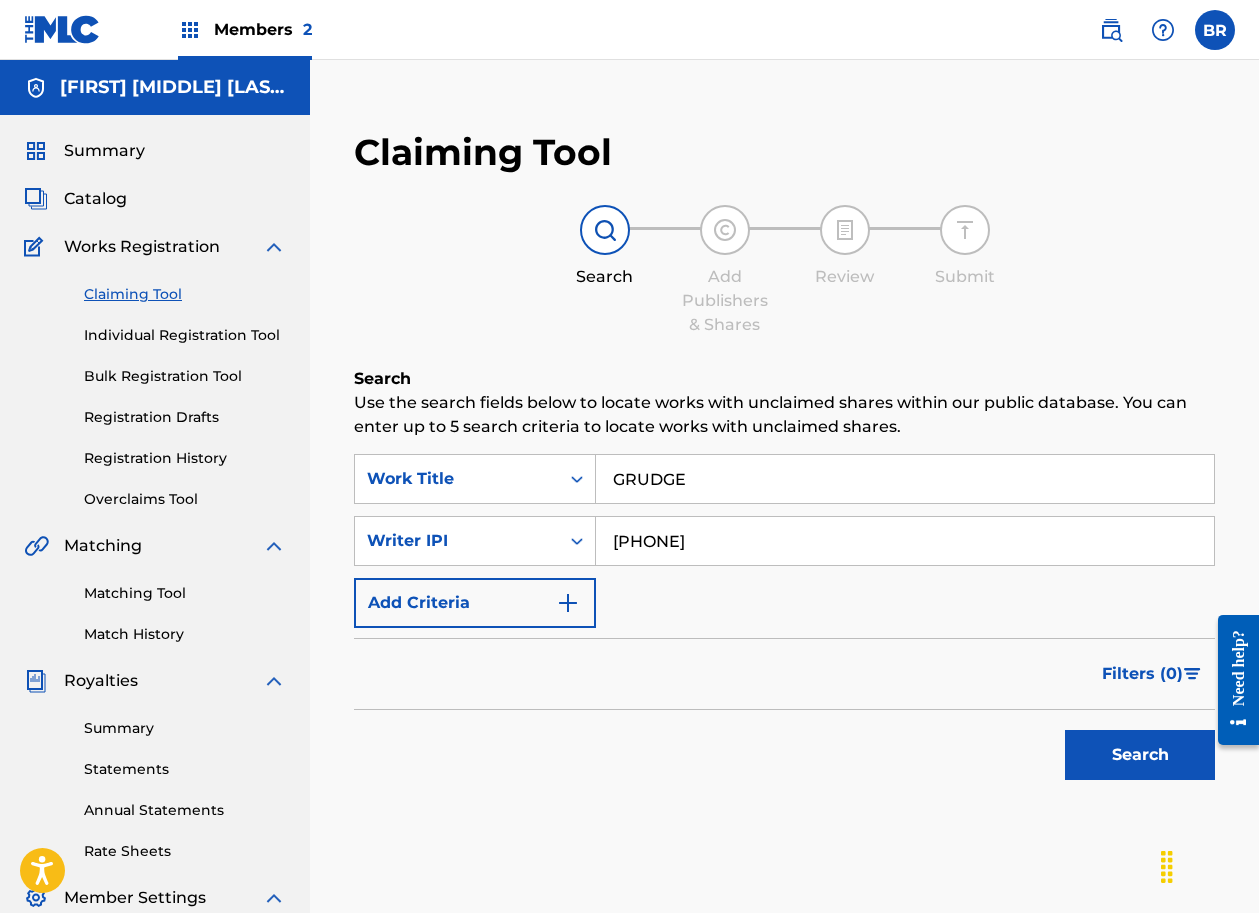 type on "[PHONE]" 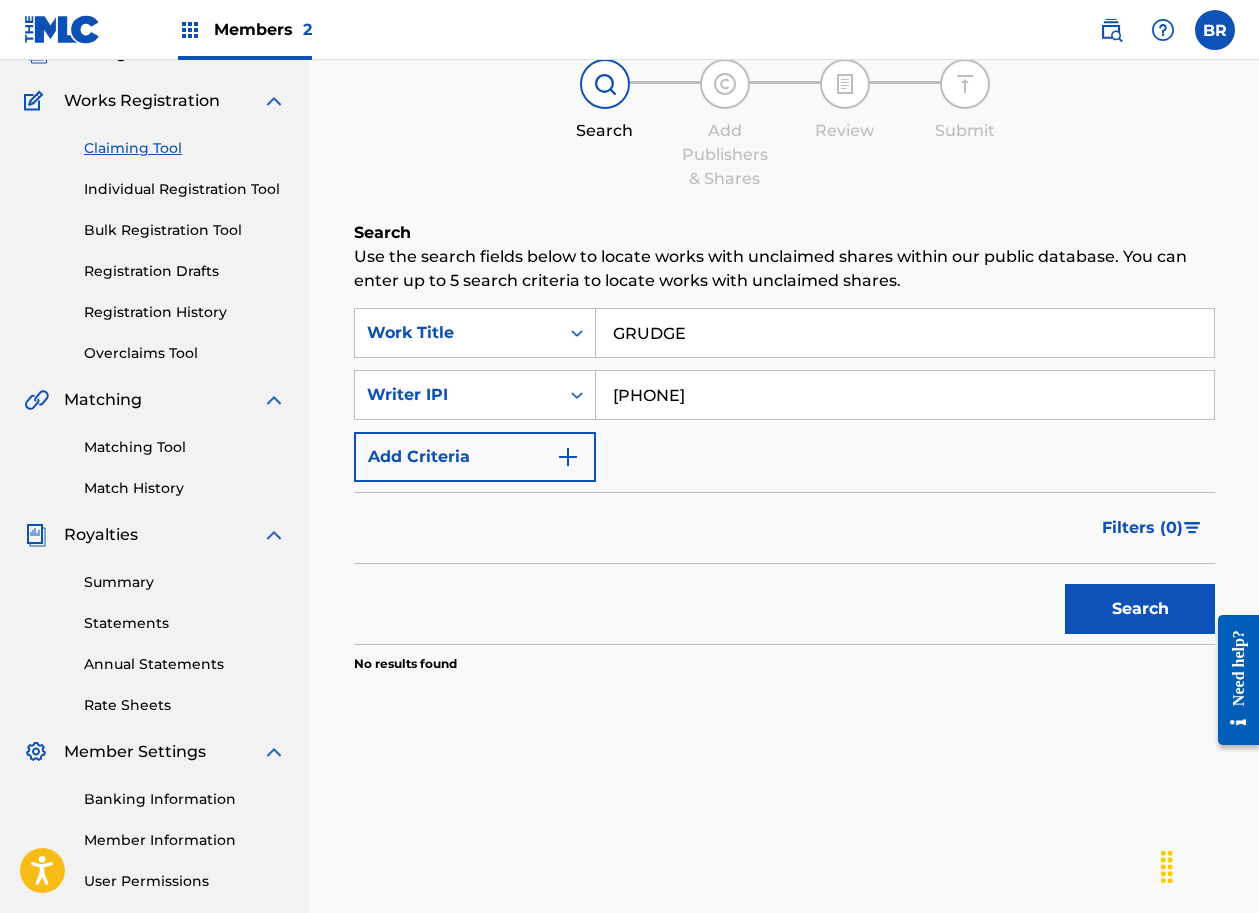 scroll, scrollTop: 75, scrollLeft: 0, axis: vertical 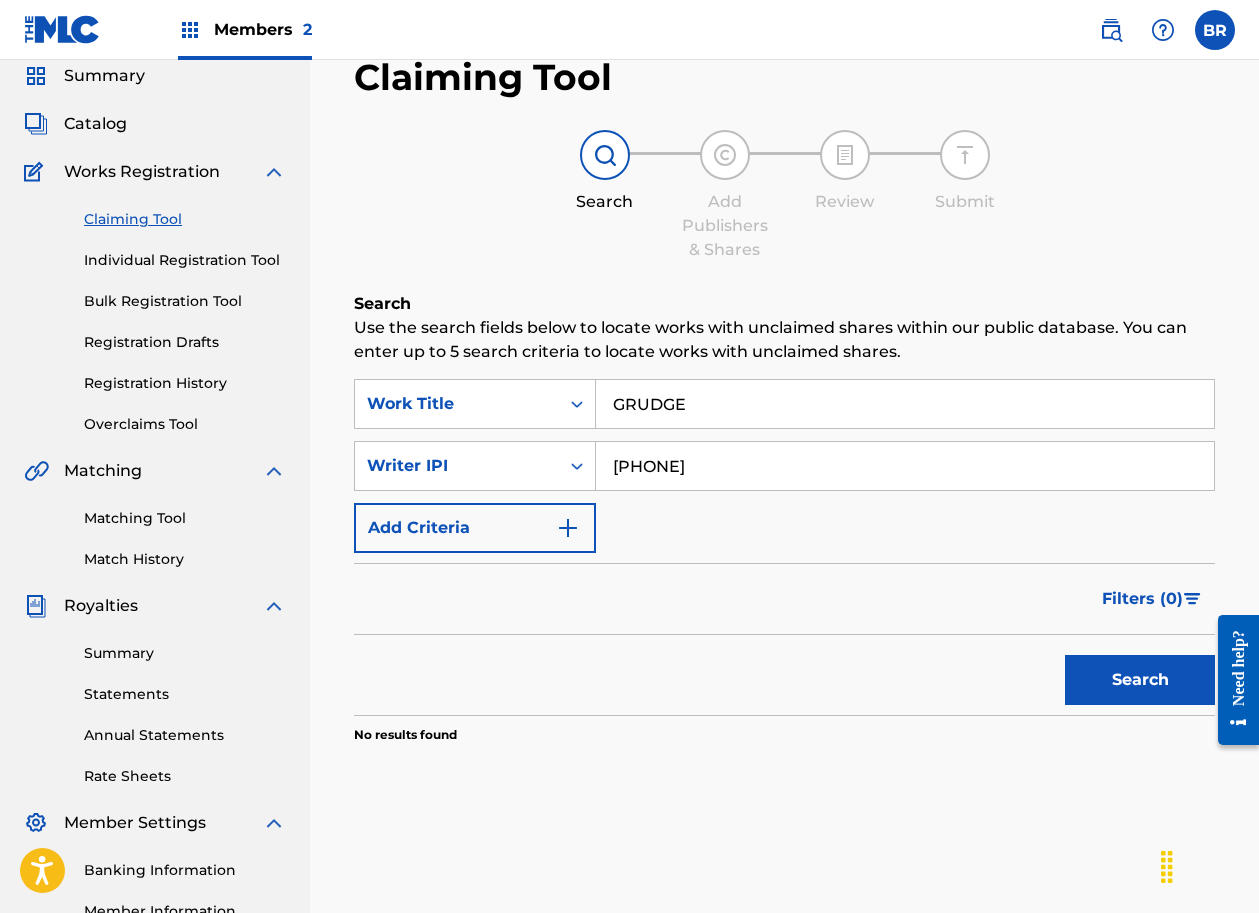 click on "Individual Registration Tool" at bounding box center (185, 260) 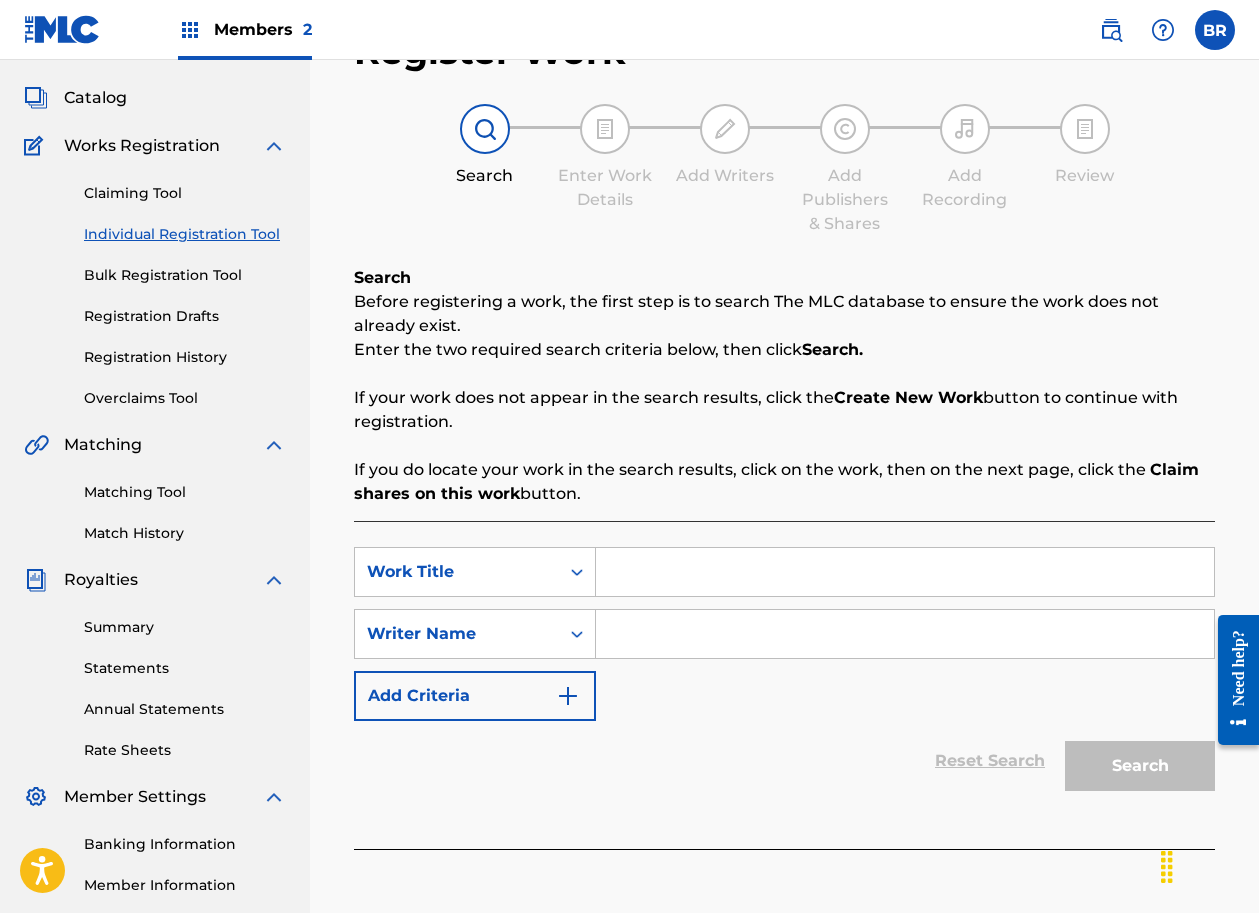 scroll, scrollTop: 108, scrollLeft: 0, axis: vertical 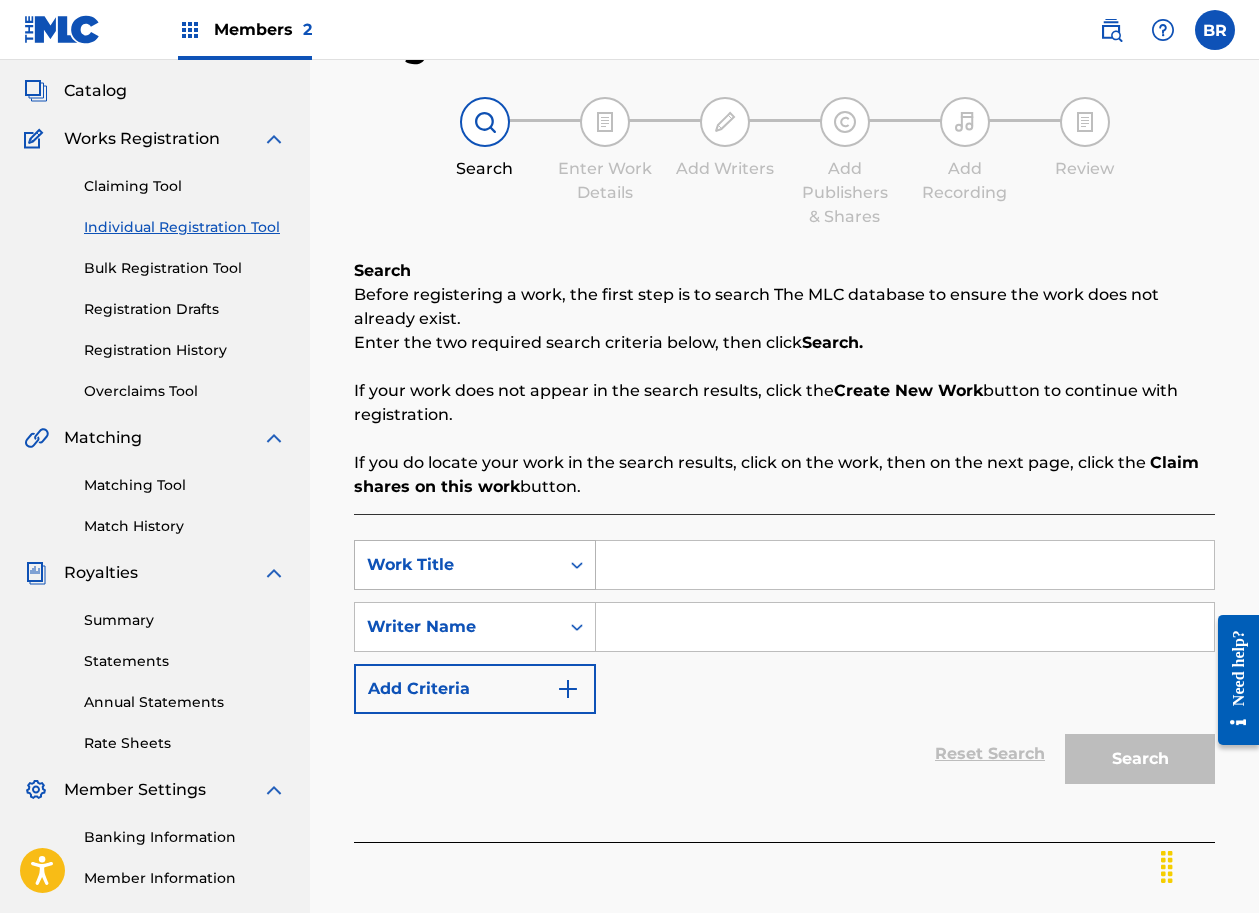 click 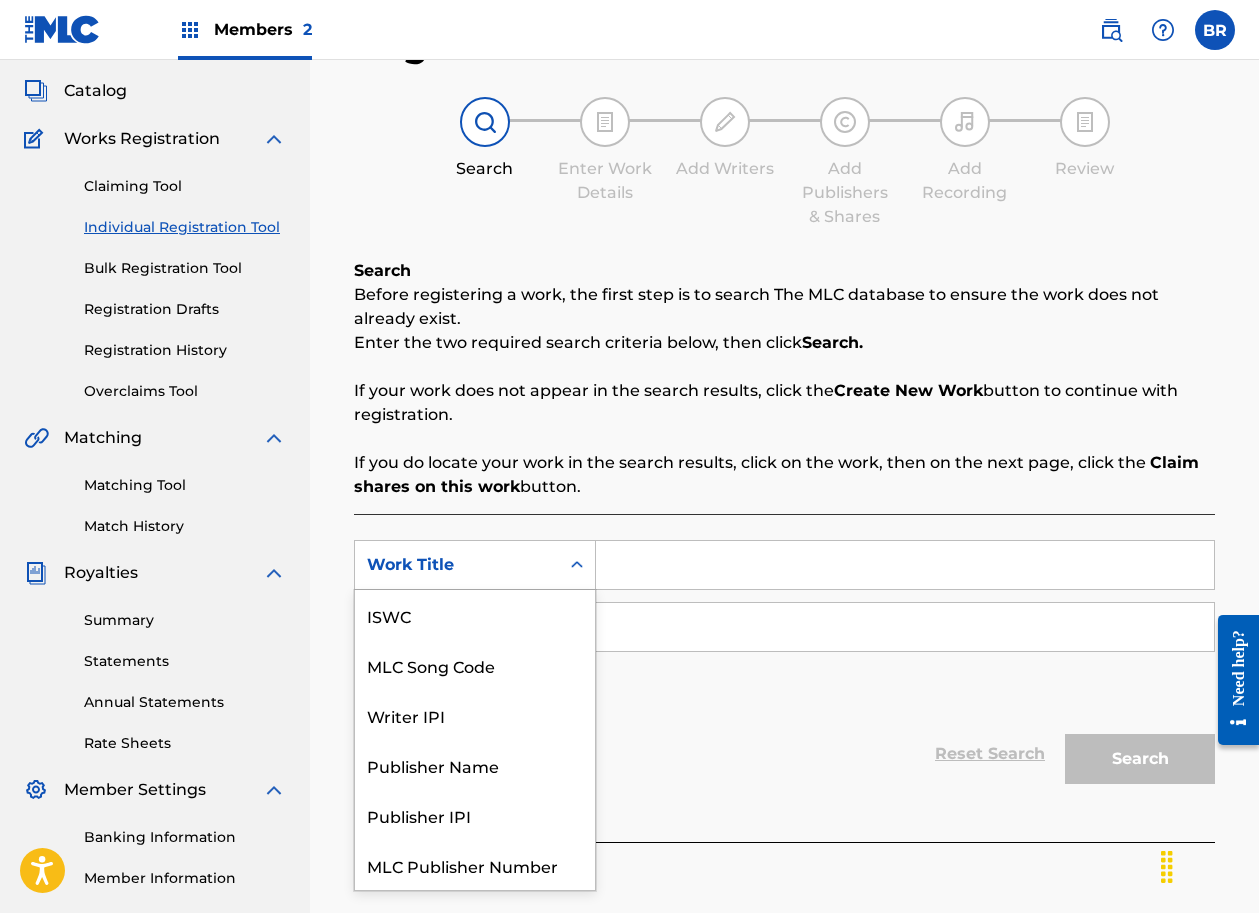 scroll, scrollTop: 50, scrollLeft: 0, axis: vertical 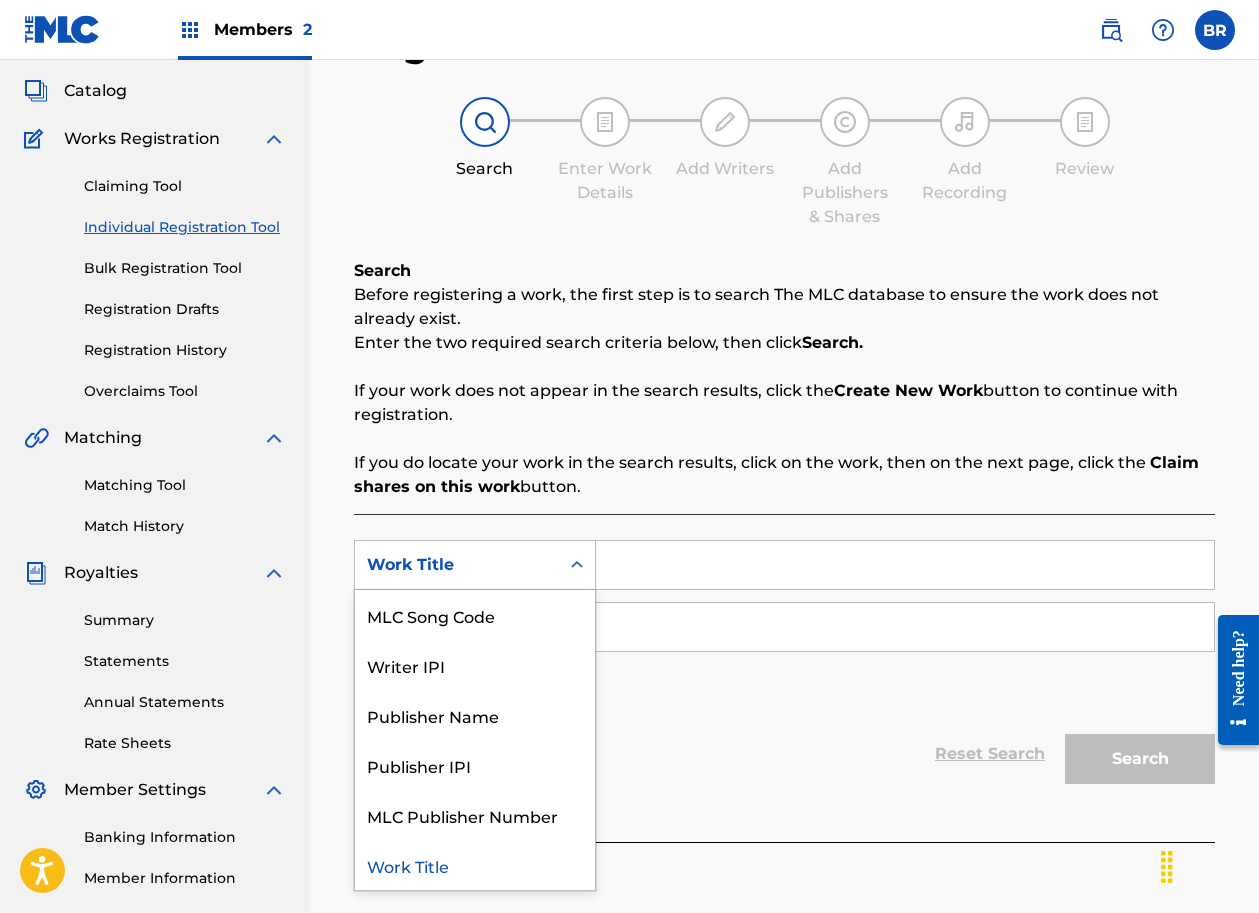 click at bounding box center [905, 565] 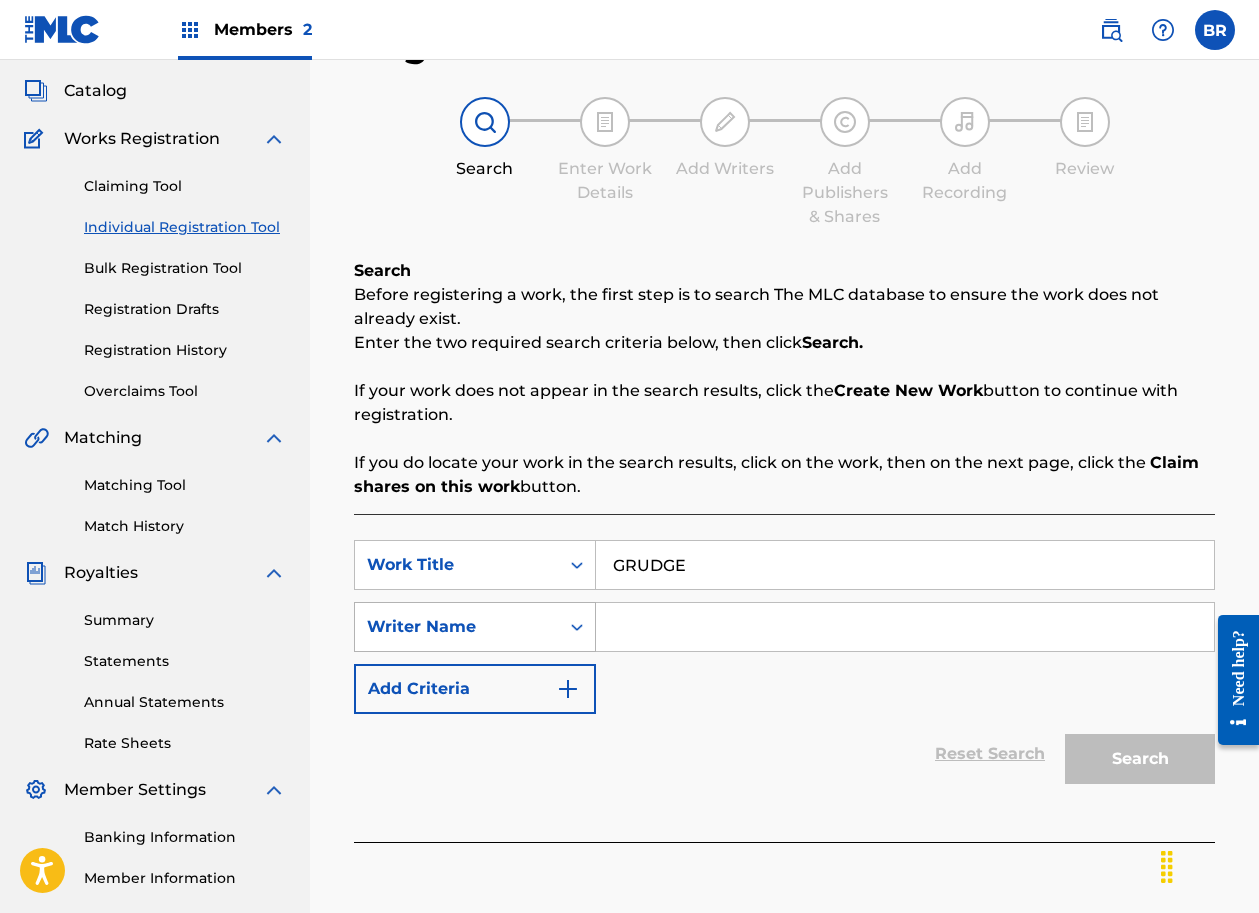 type on "GRUDGE" 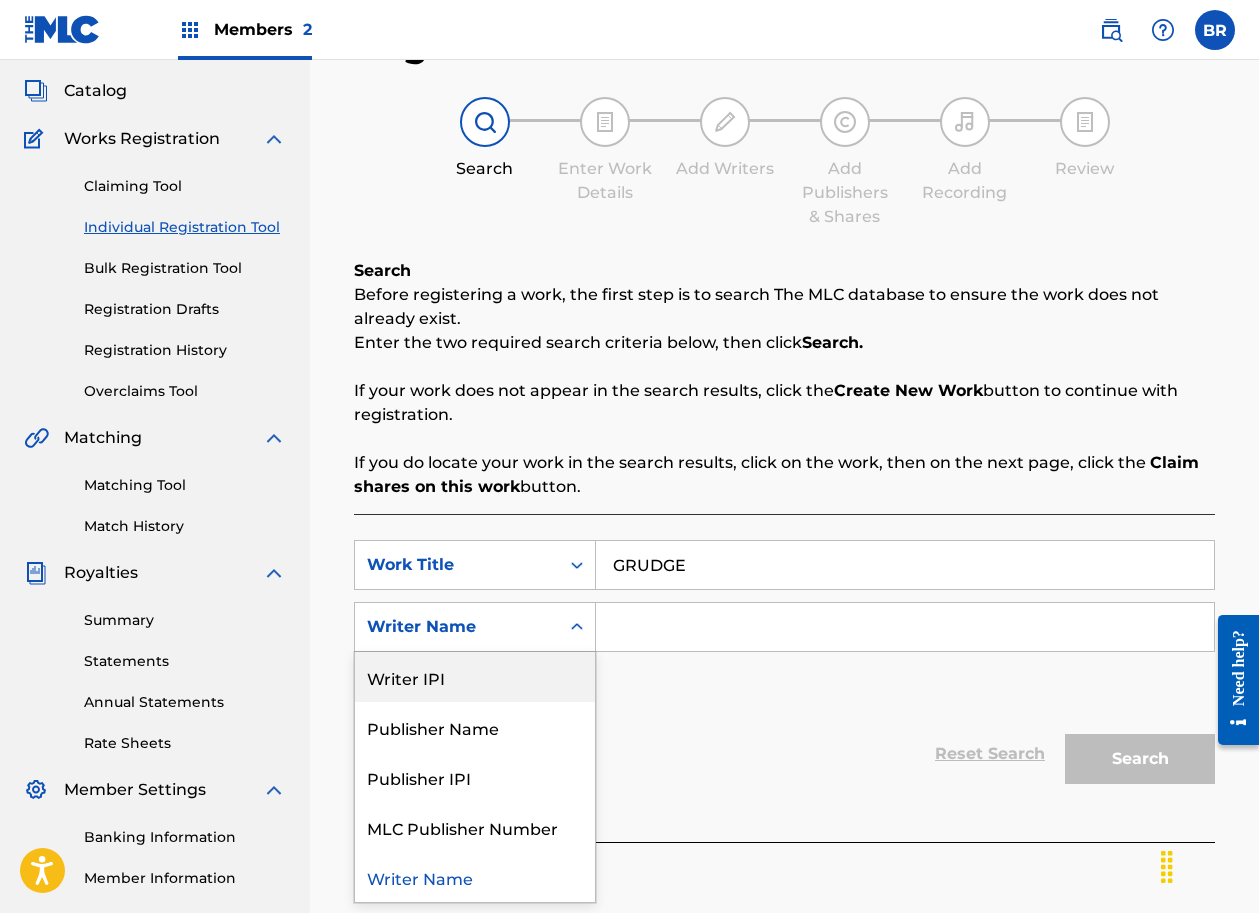click on "Writer IPI" at bounding box center [475, 677] 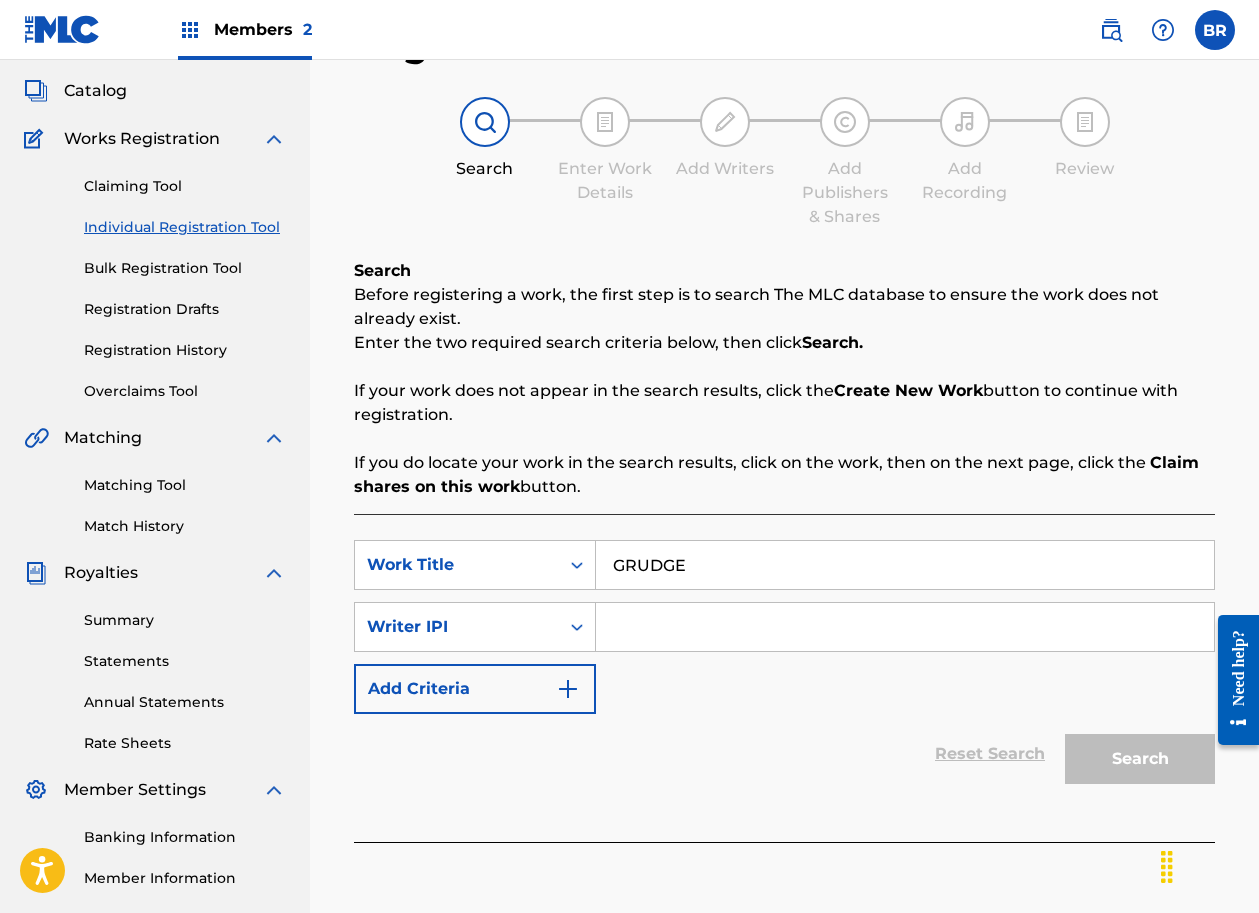 click at bounding box center [905, 627] 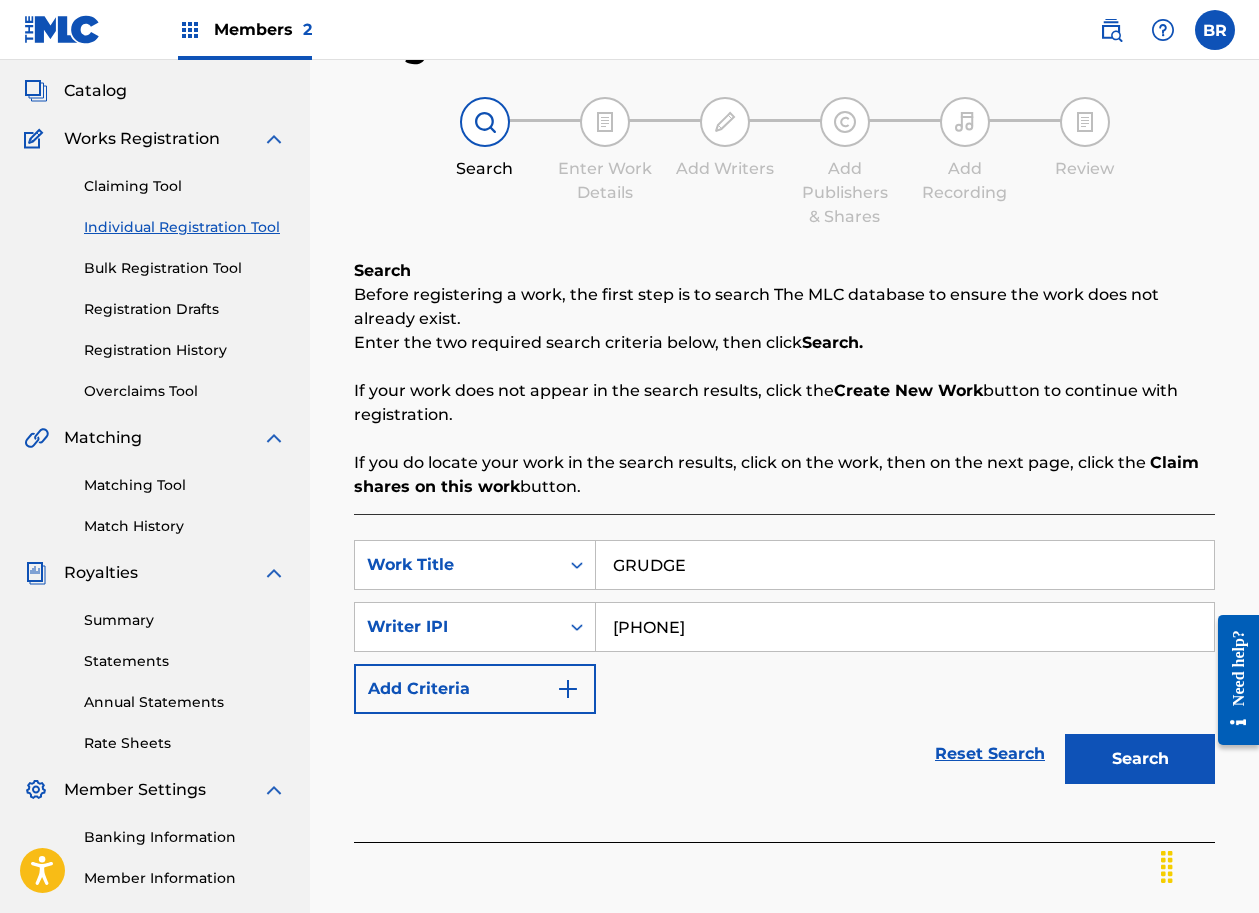 type on "[PHONE]" 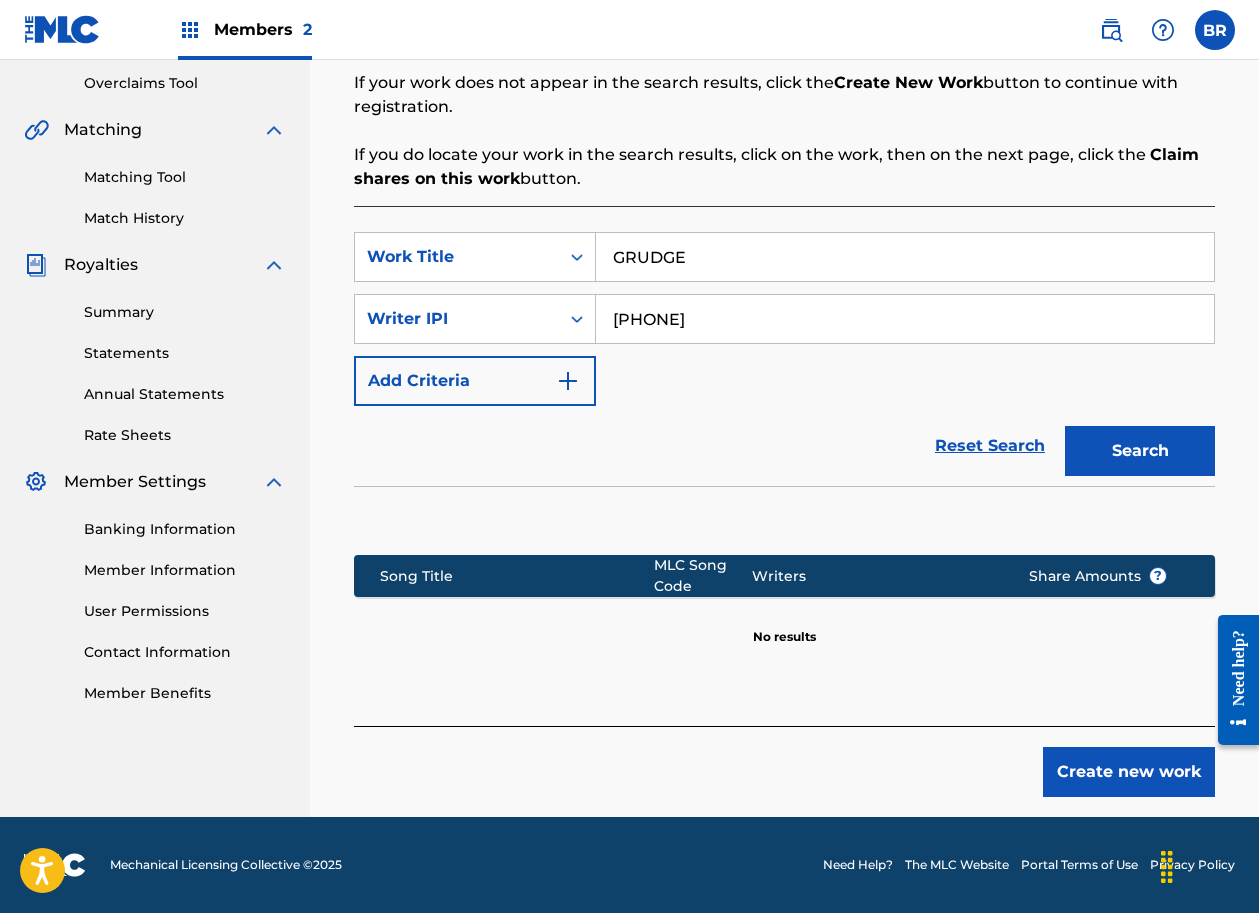 click on "Create new work" at bounding box center [1129, 772] 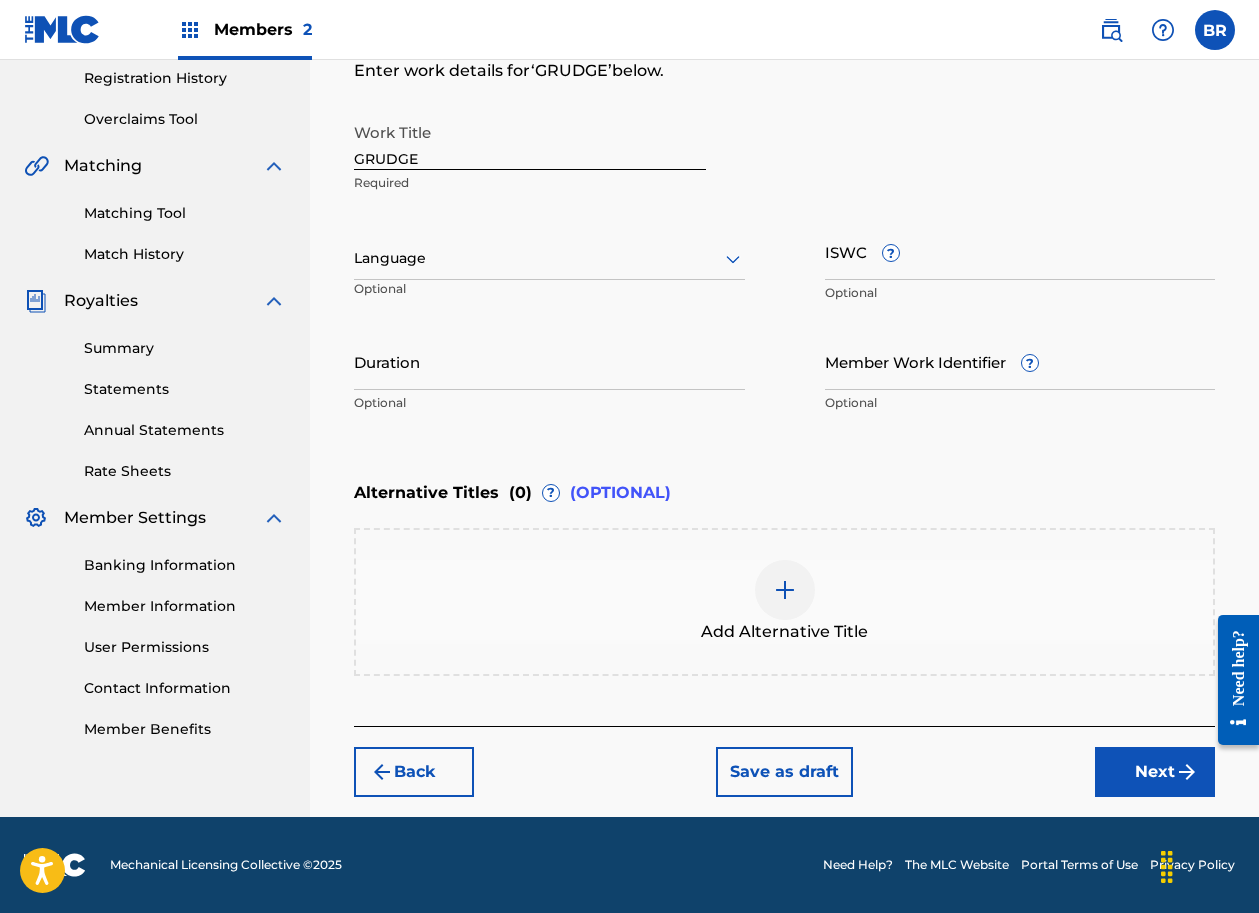 scroll, scrollTop: 380, scrollLeft: 0, axis: vertical 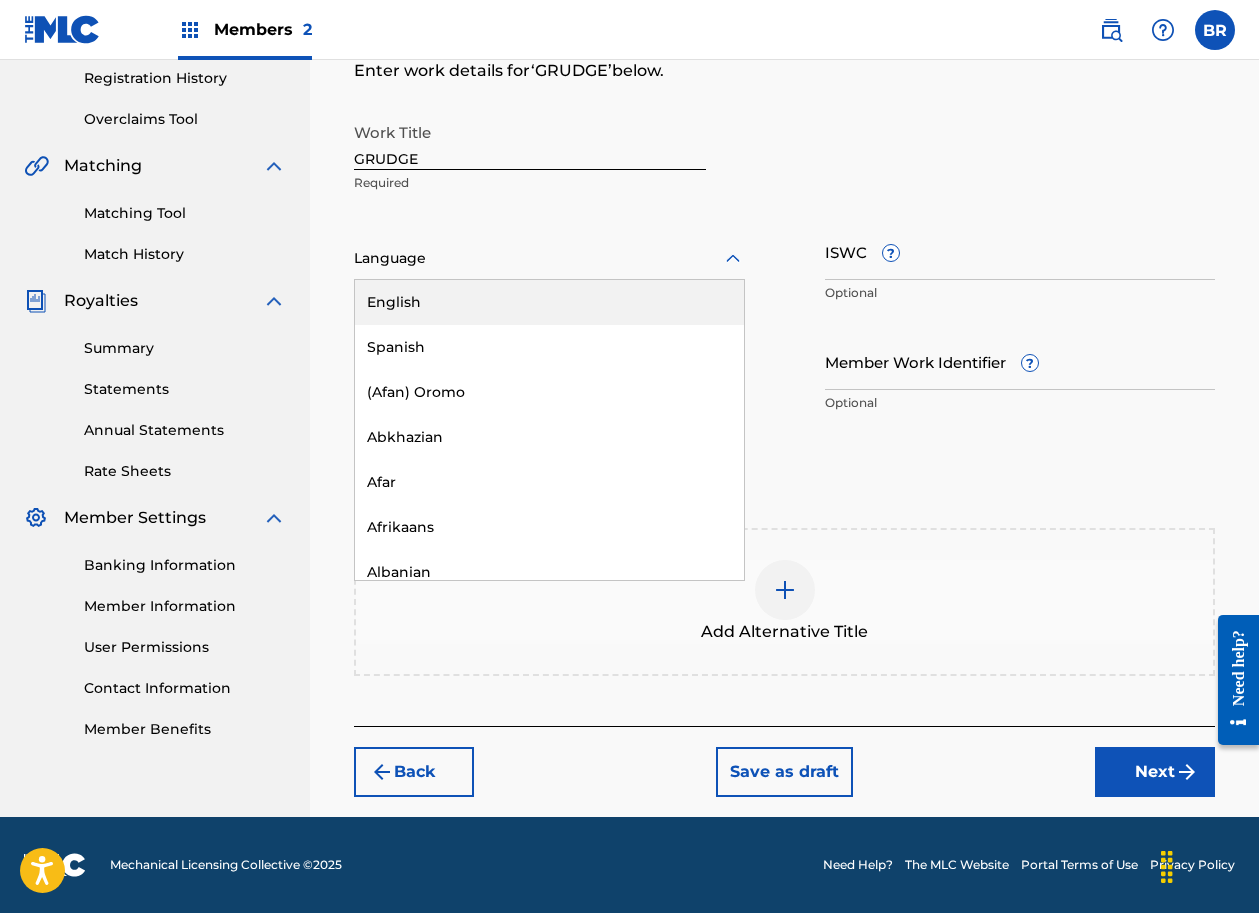 click on "English" at bounding box center (549, 302) 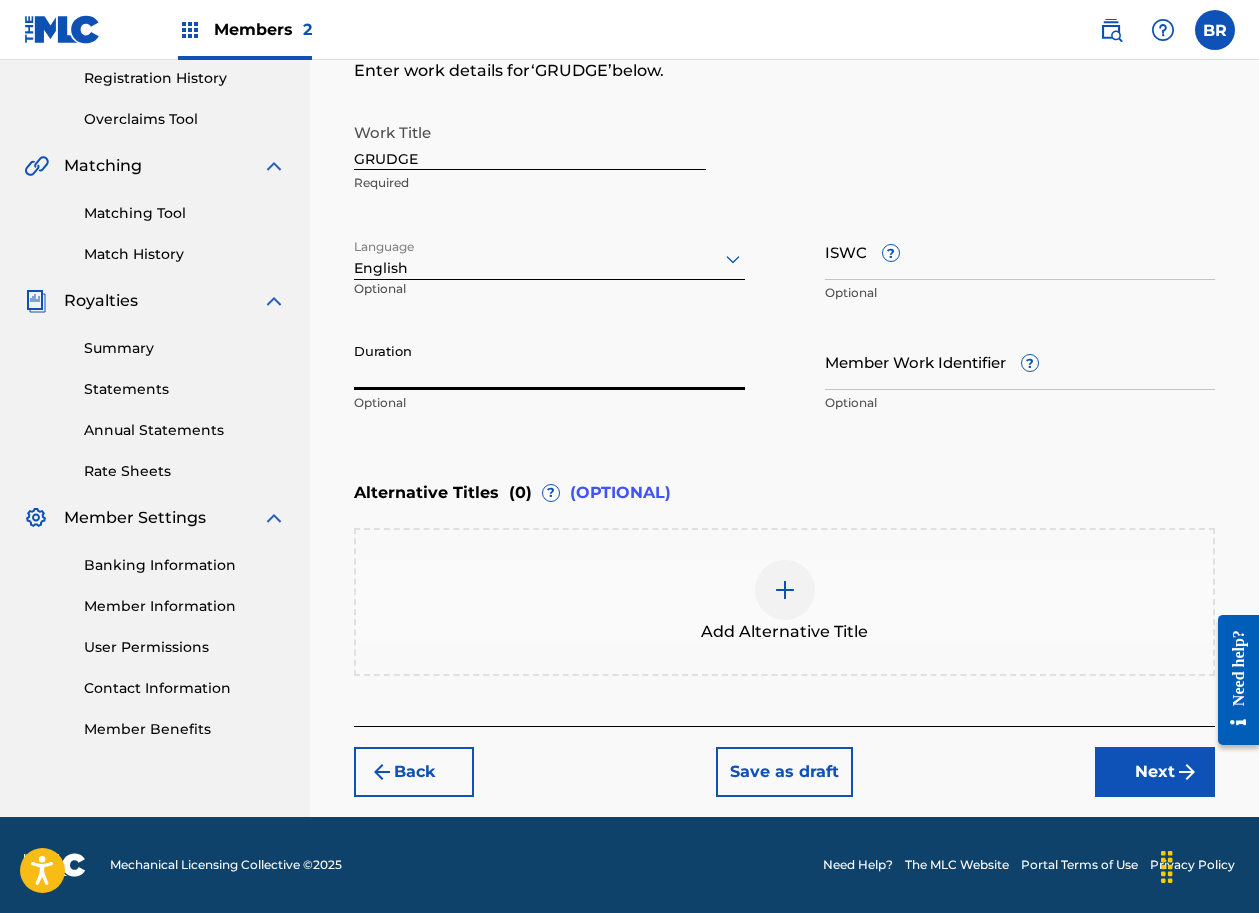 click on "Duration" at bounding box center [549, 361] 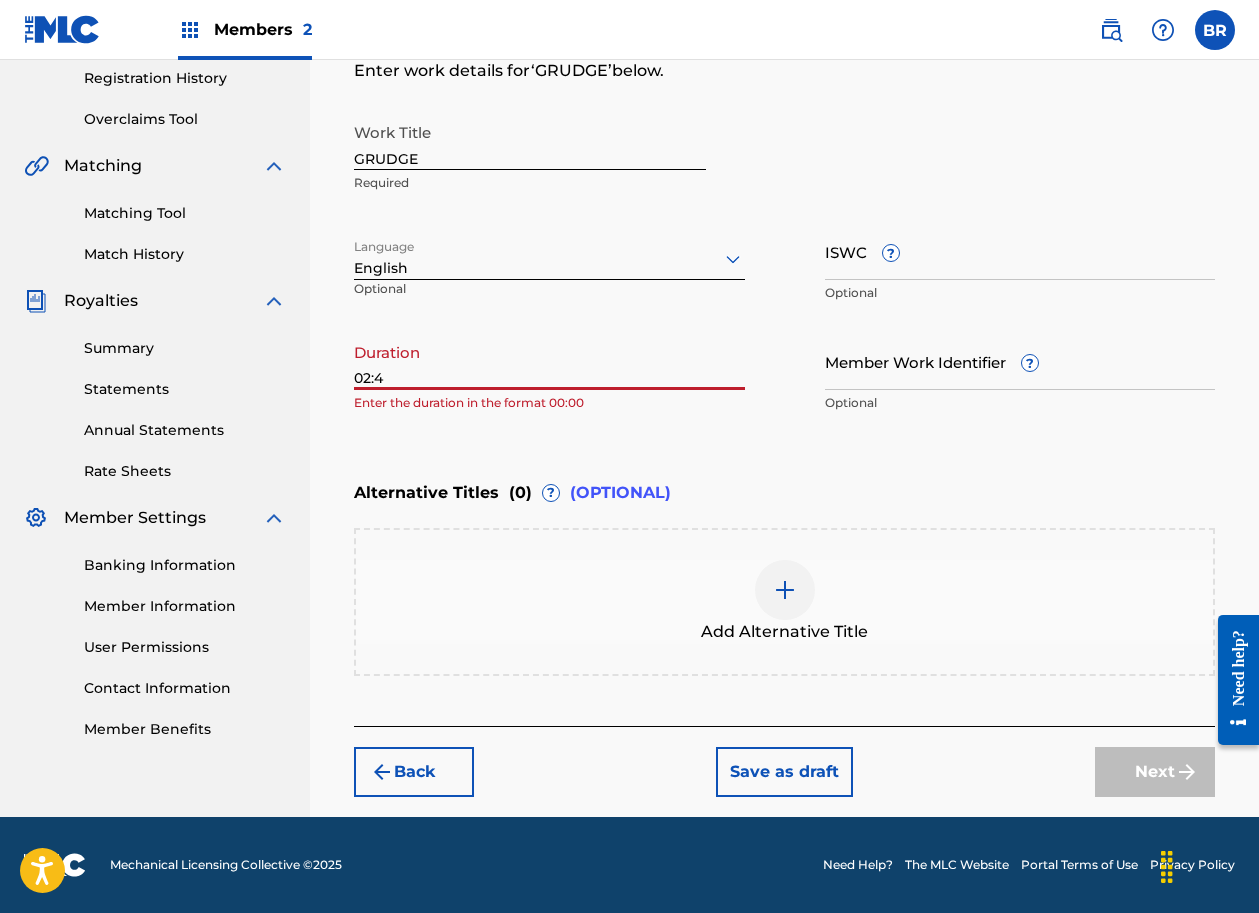 type on "02:42" 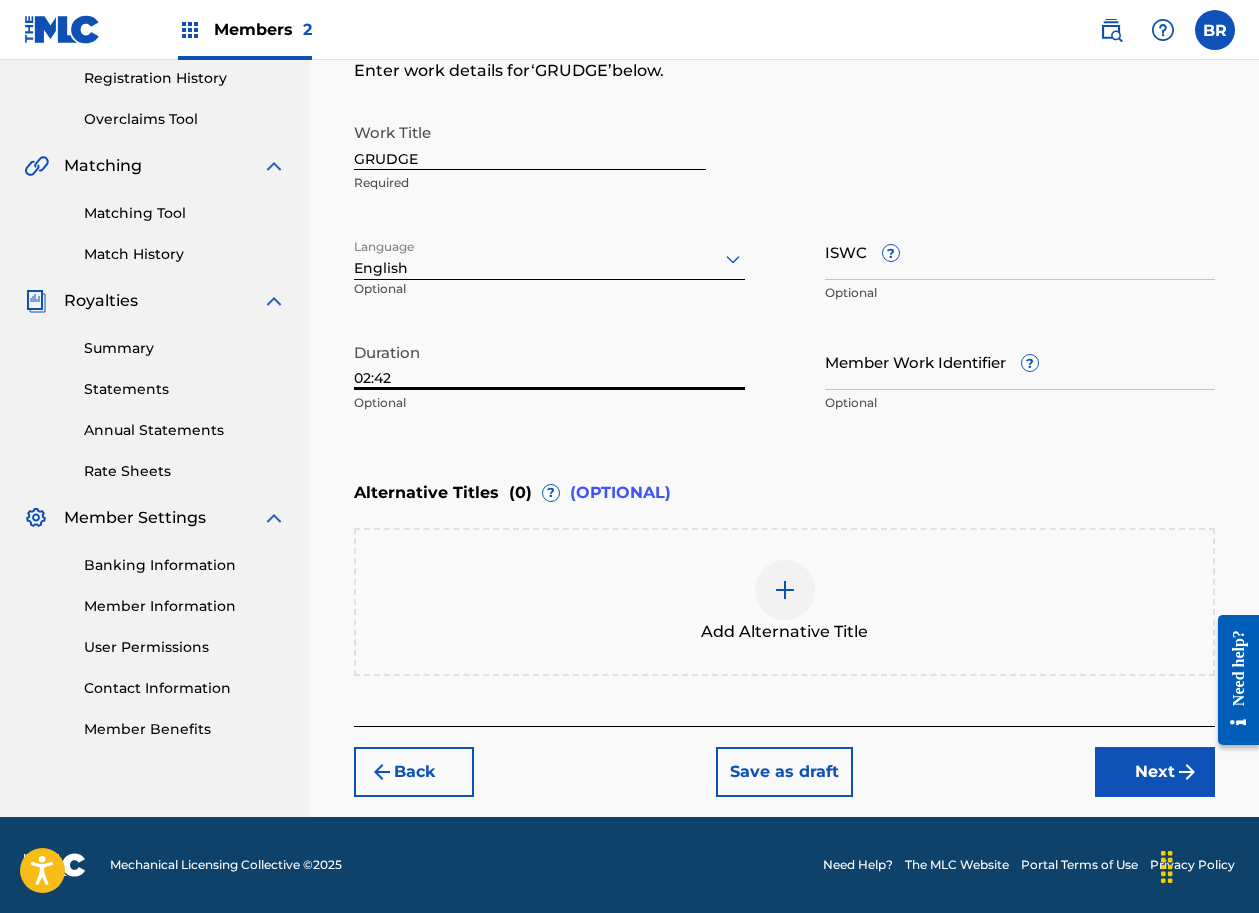 click on "Next" at bounding box center [1155, 772] 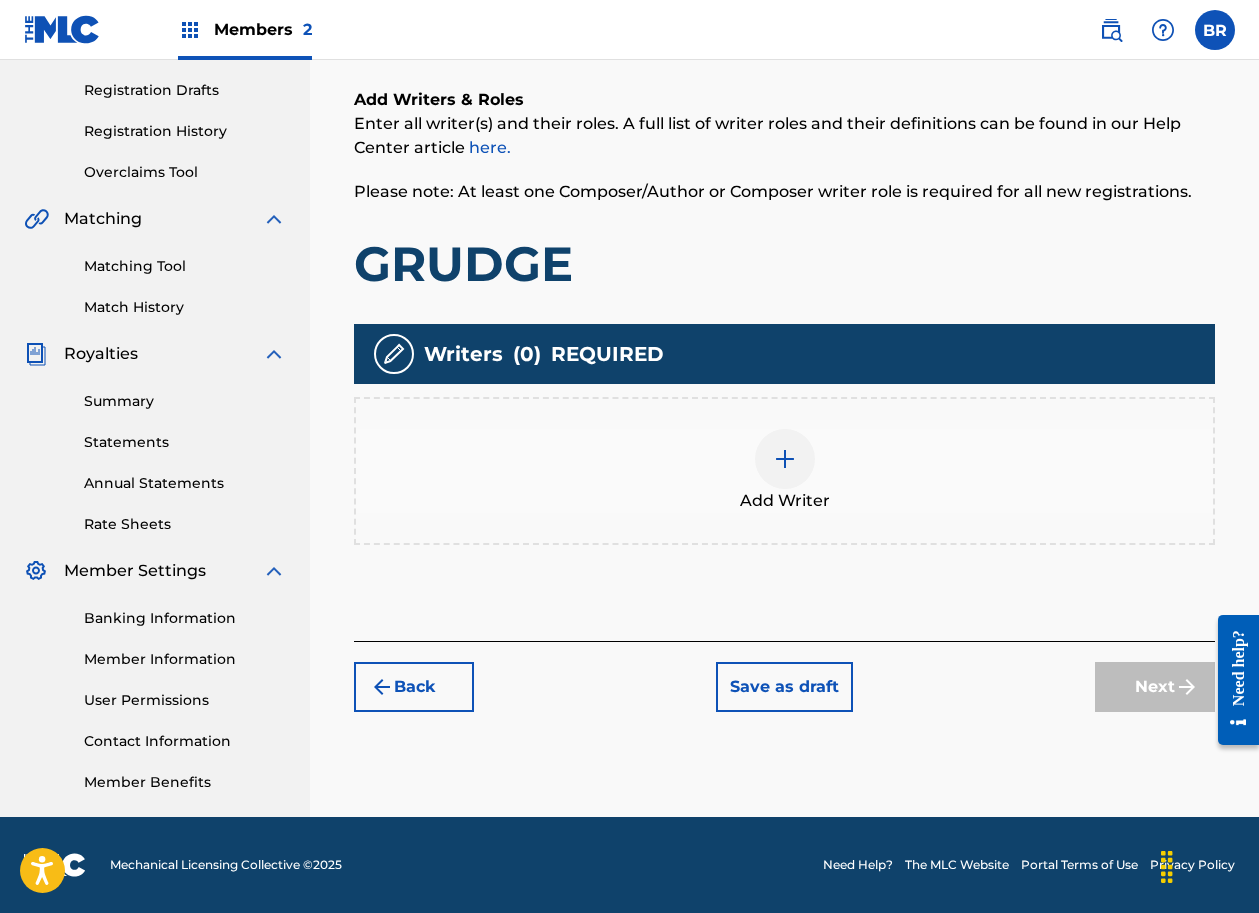 click at bounding box center (785, 459) 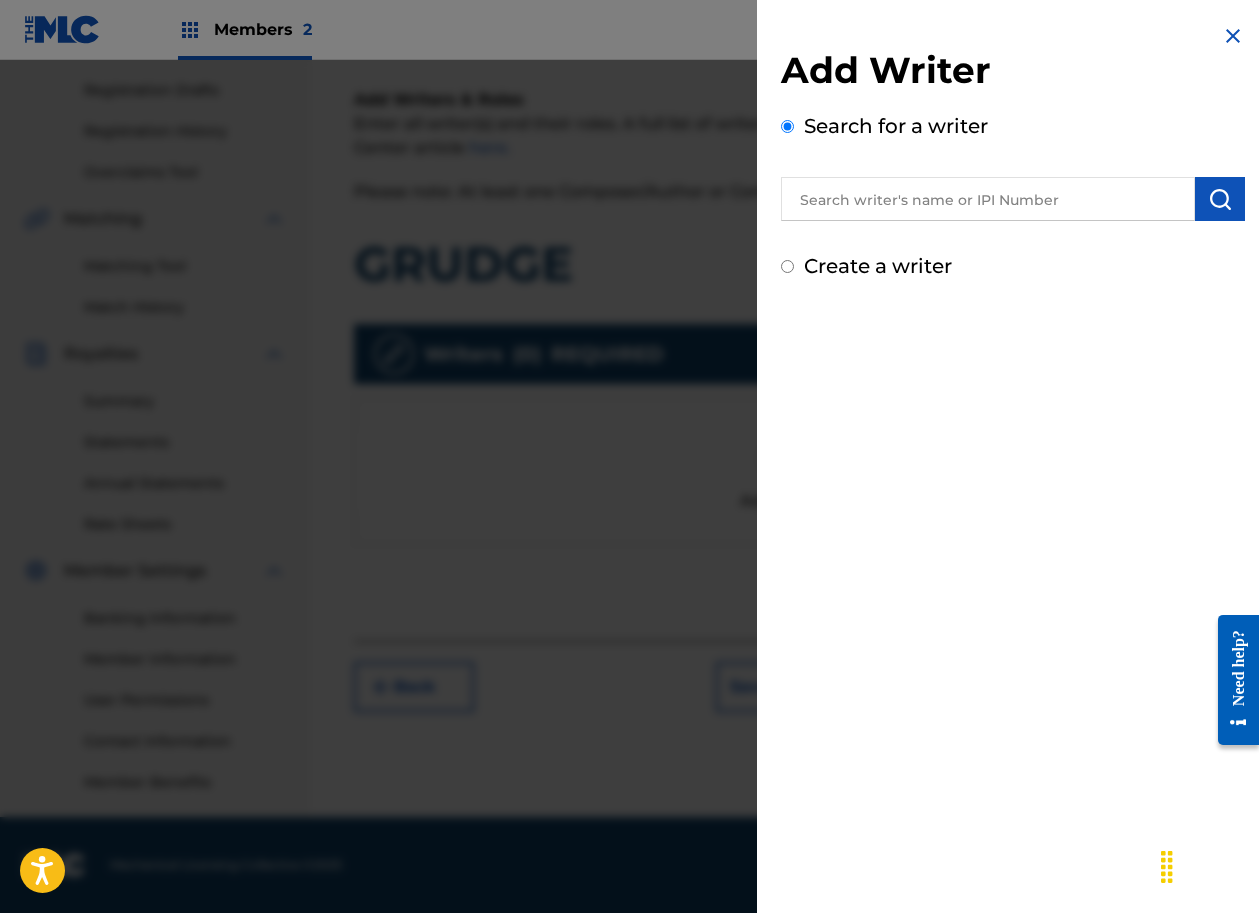 click at bounding box center [988, 199] 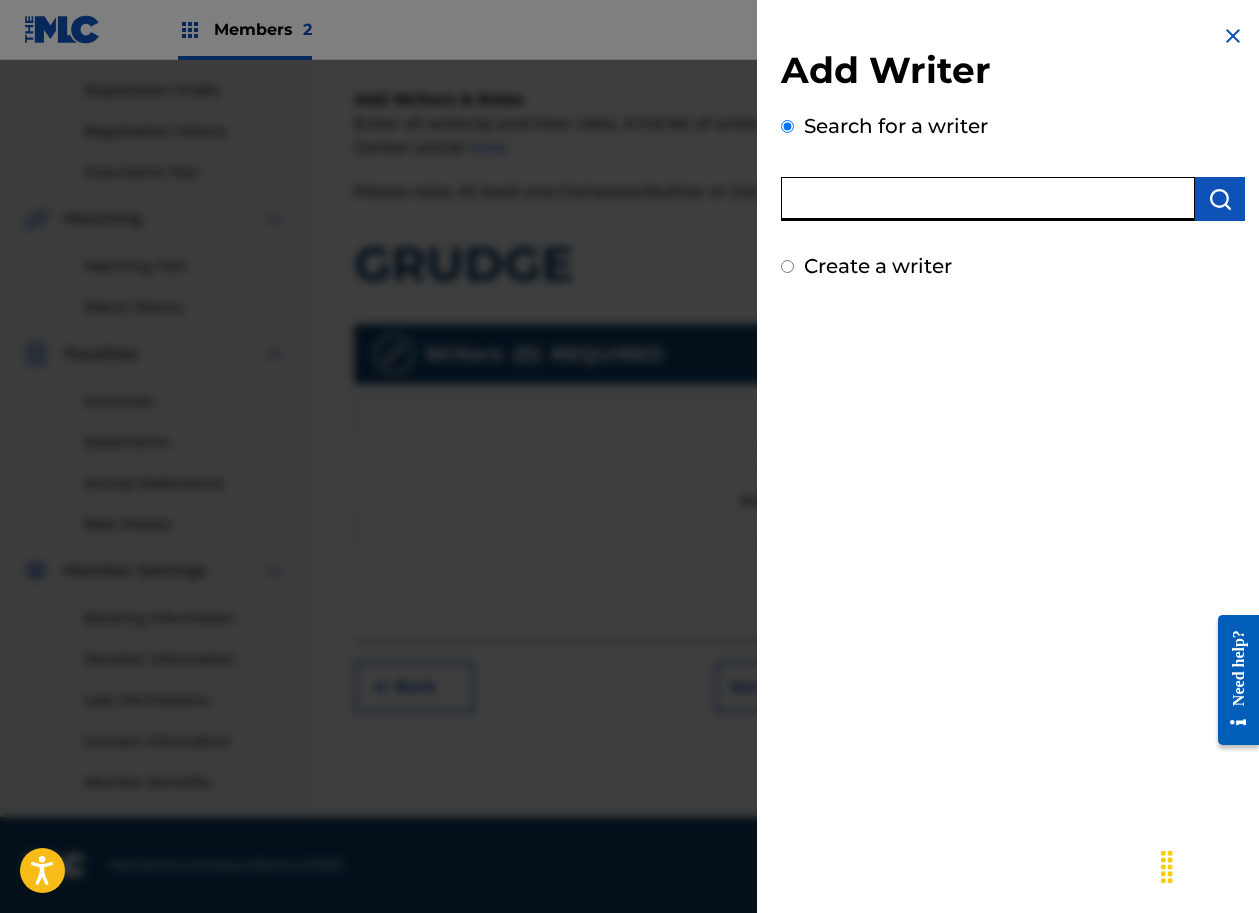 paste on "[PHONE]" 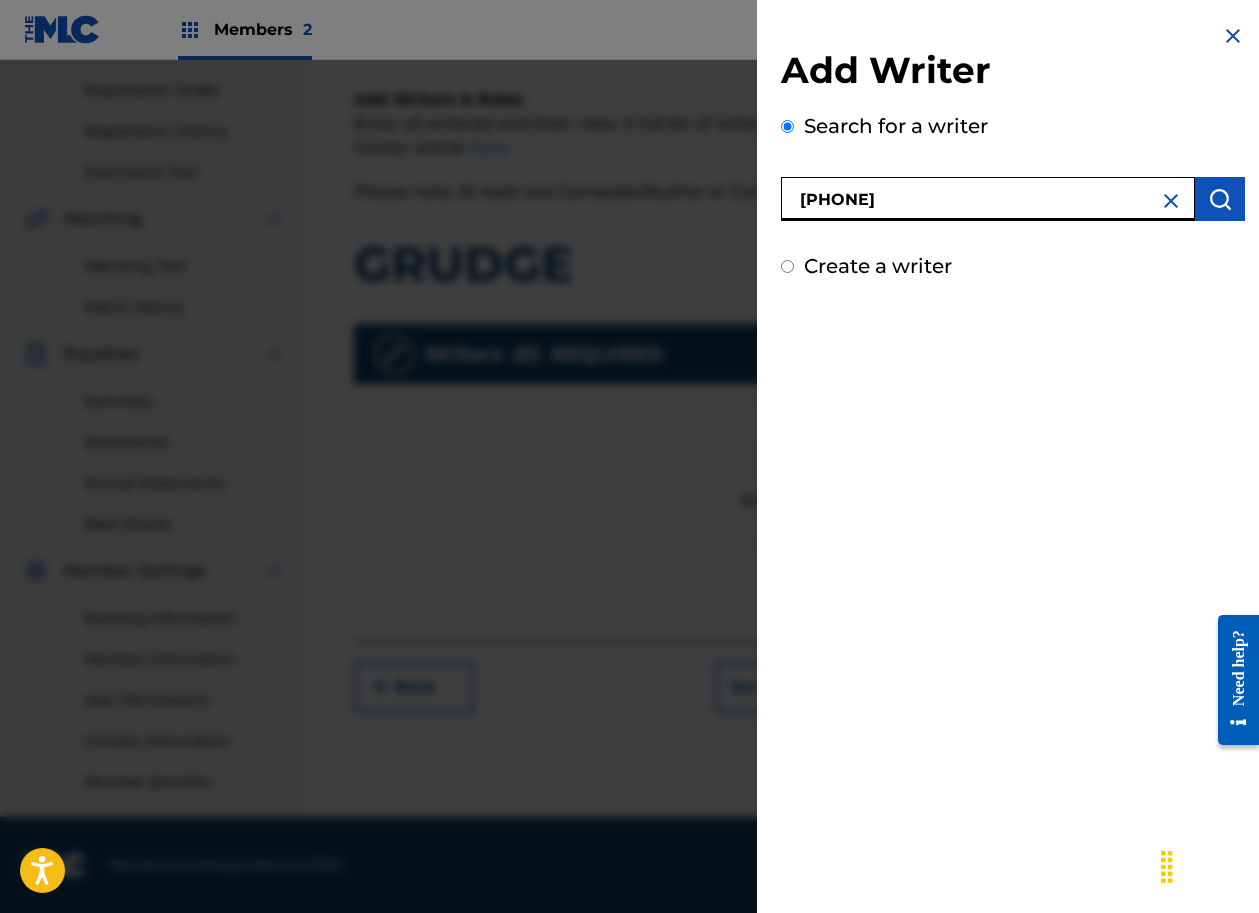 type on "[PHONE]" 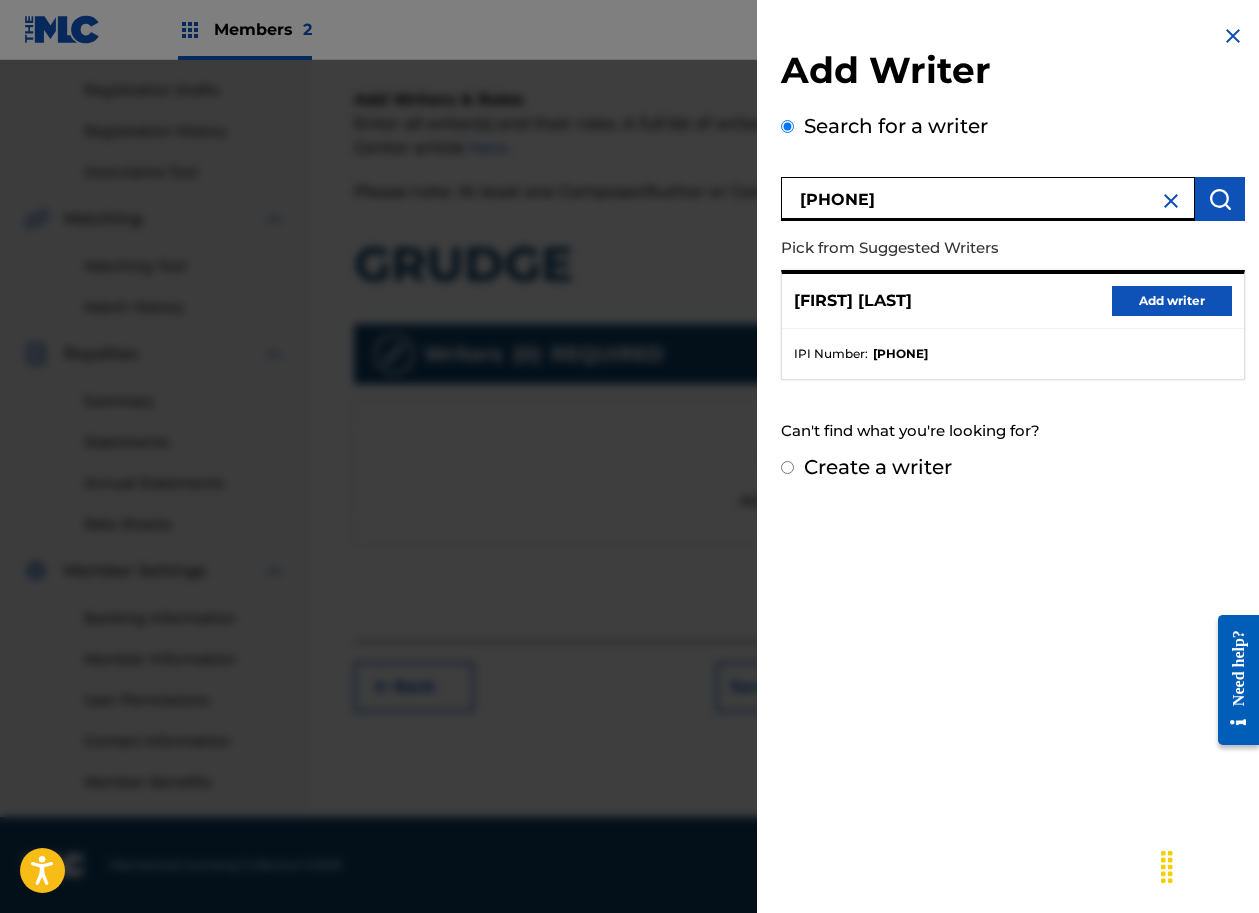 click on "Add writer" at bounding box center (1172, 301) 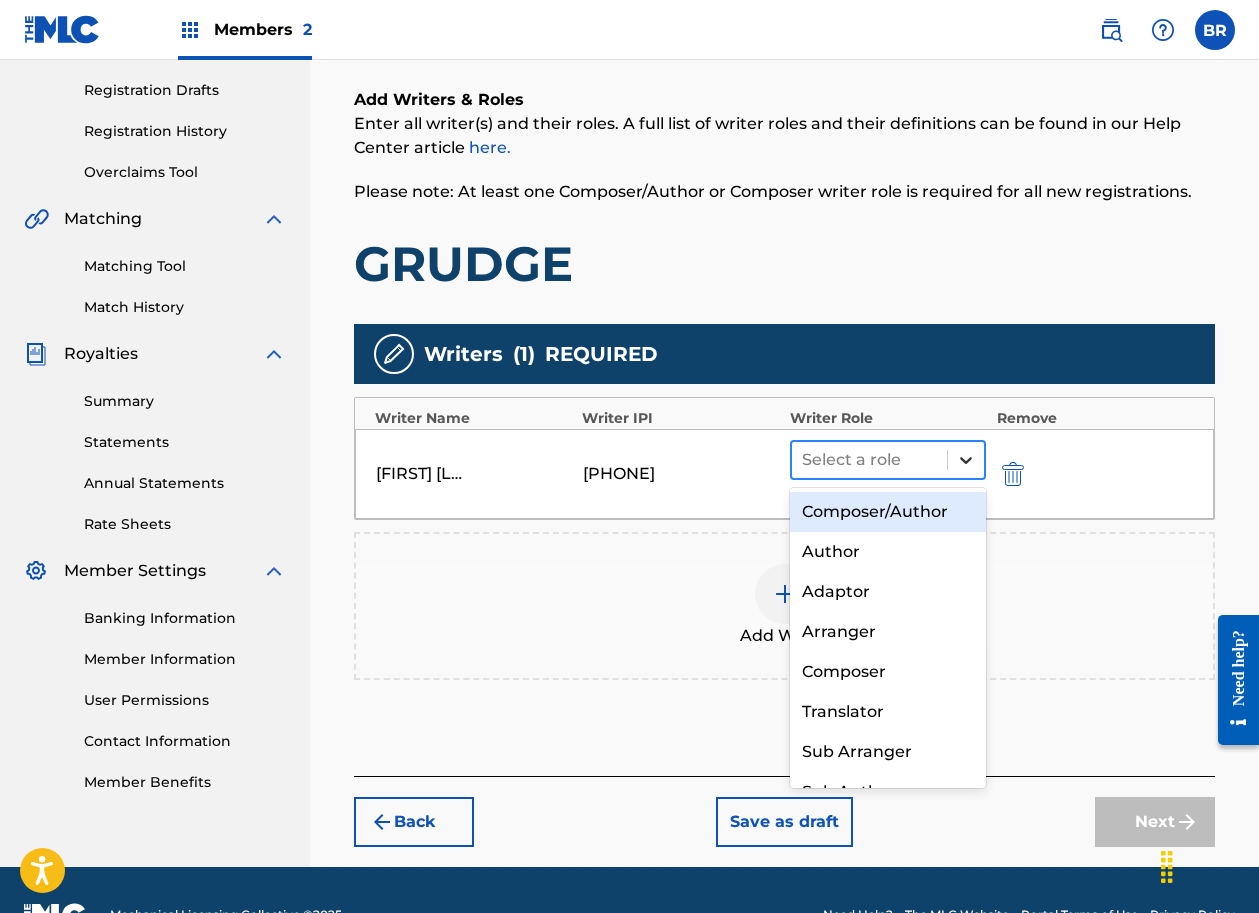 click 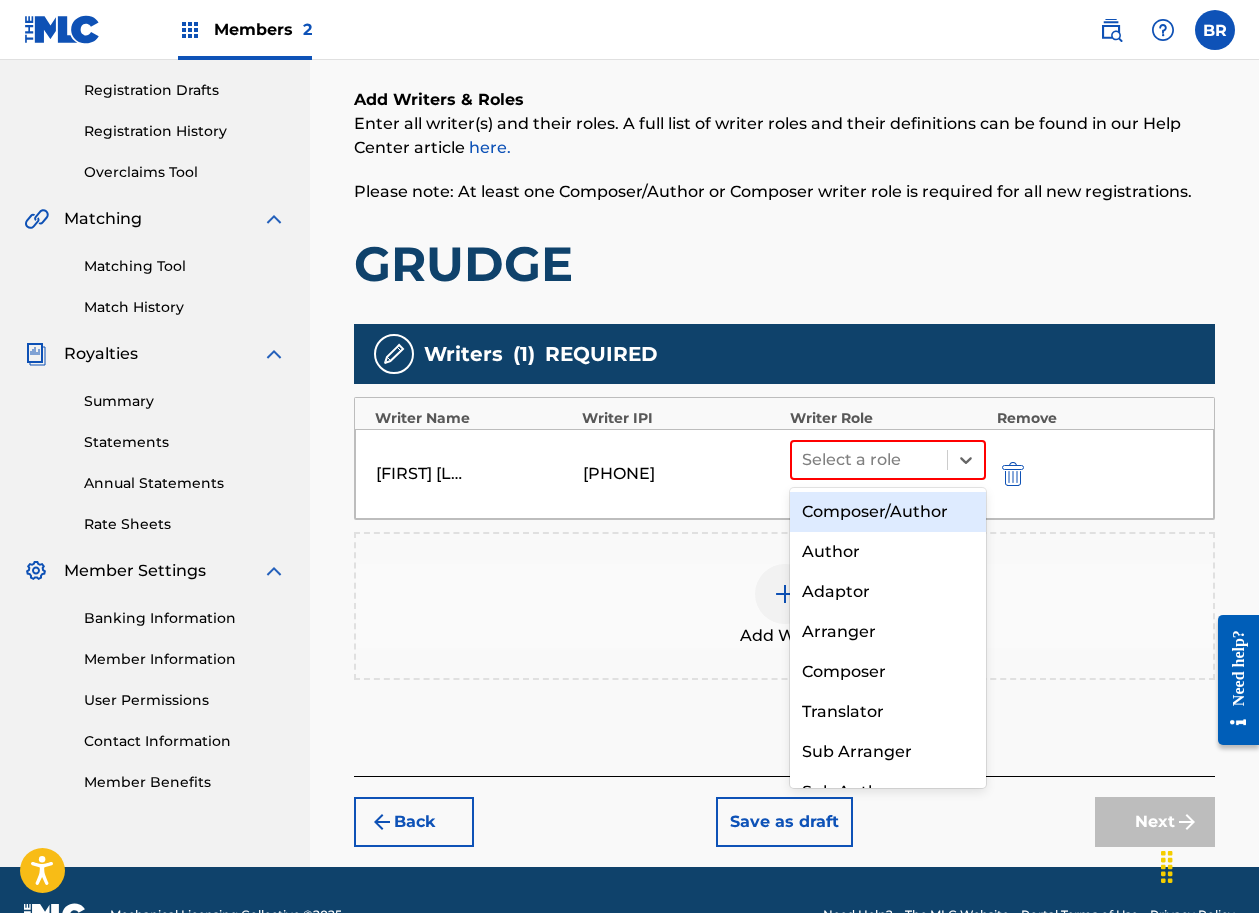 click on "Composer/Author" at bounding box center [888, 512] 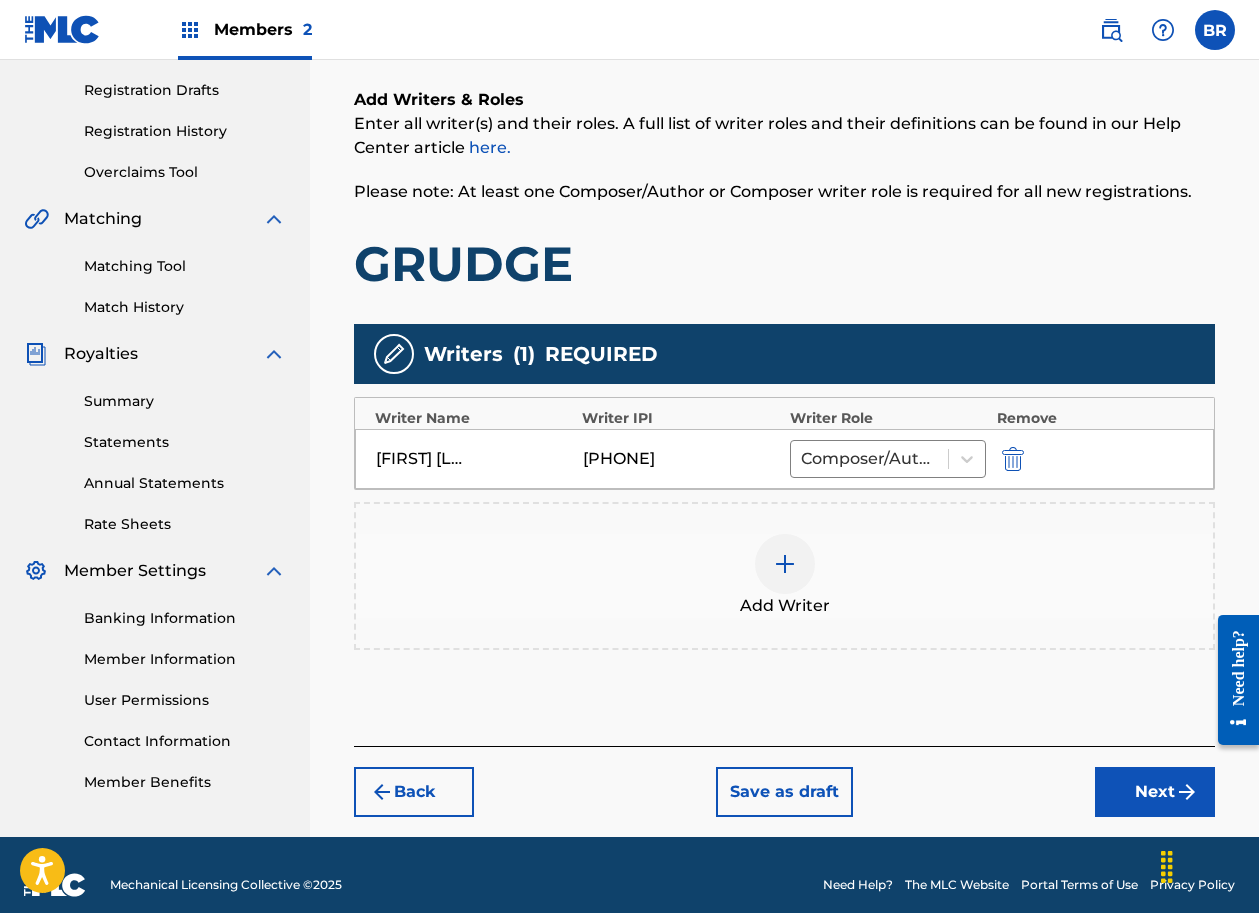 click at bounding box center [785, 564] 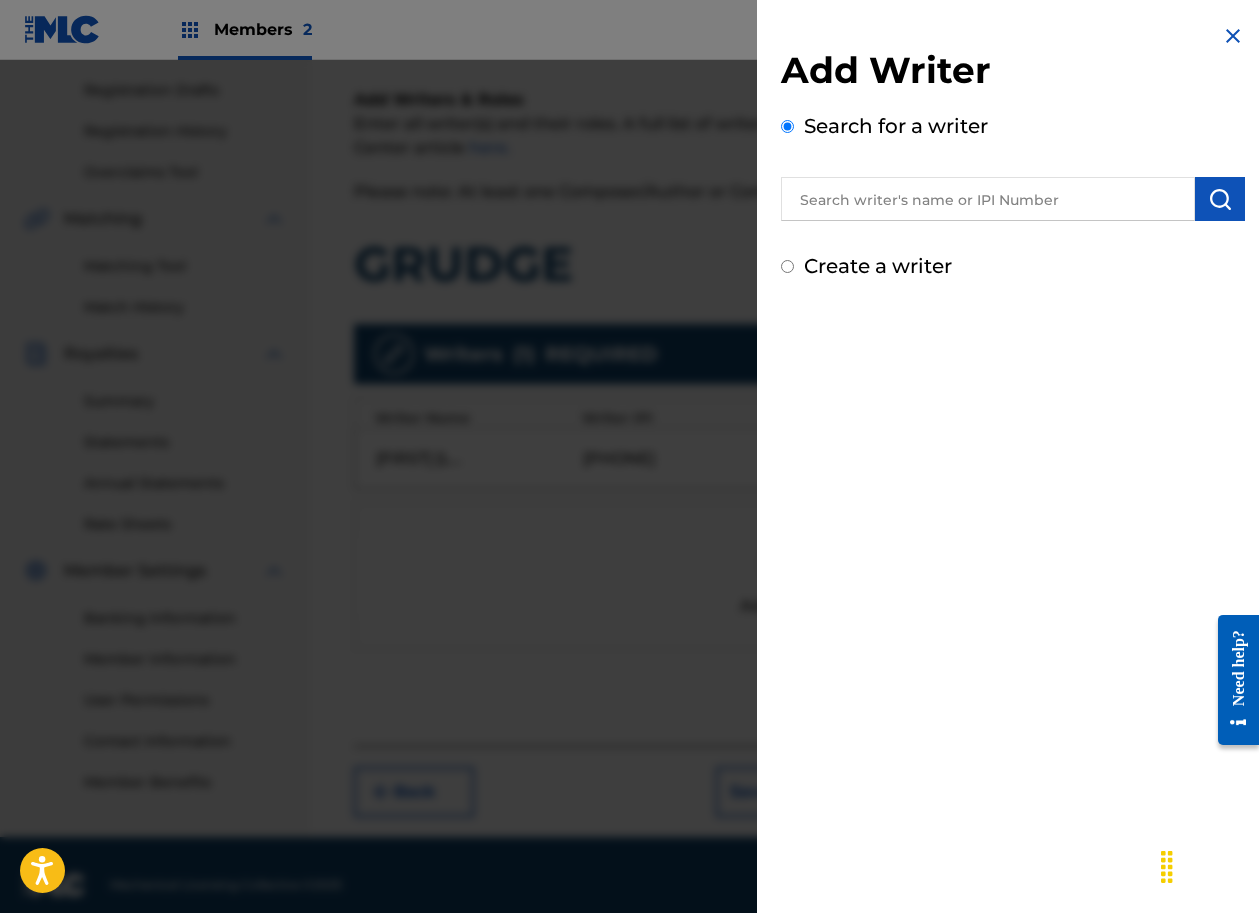 click at bounding box center [988, 199] 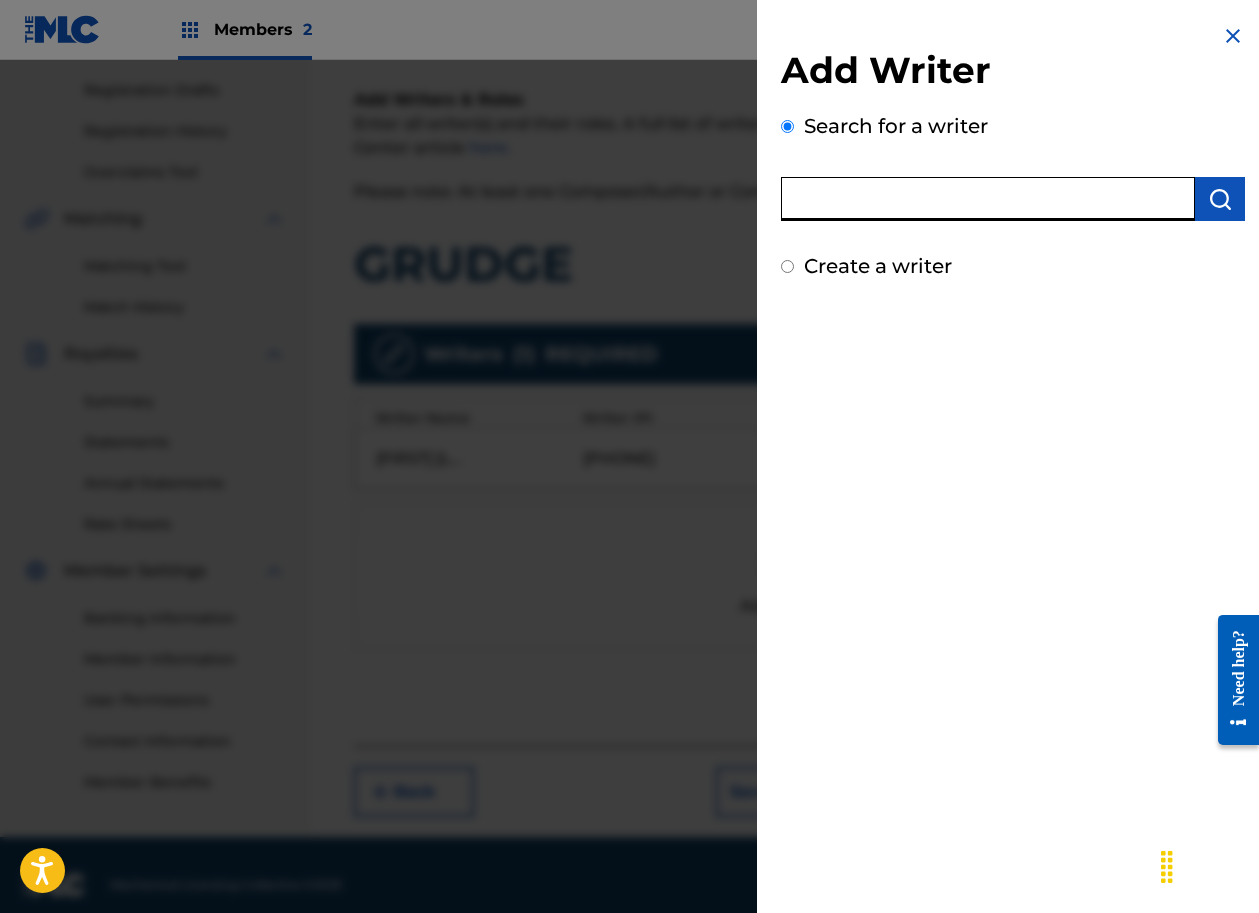 paste on "00477191525" 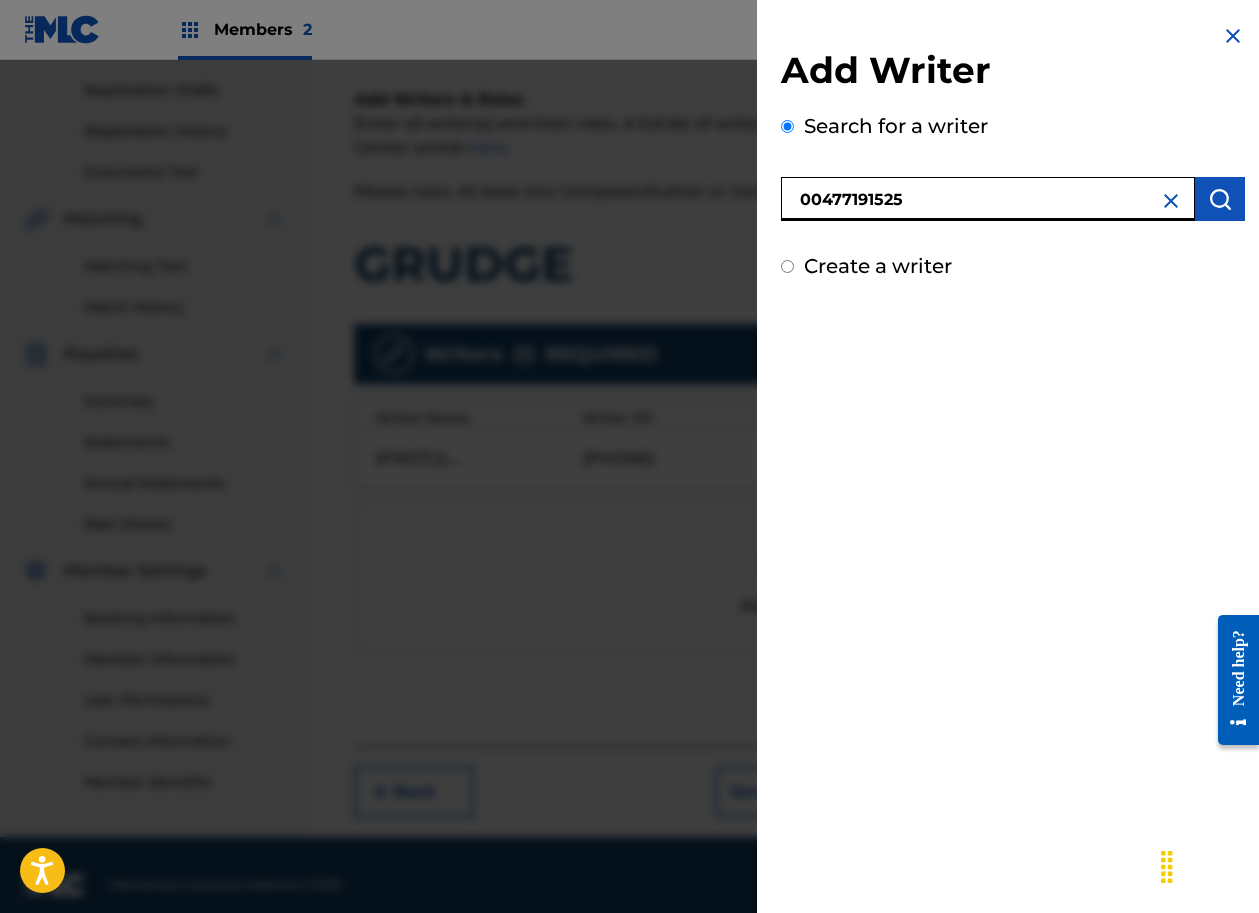 type on "00477191525" 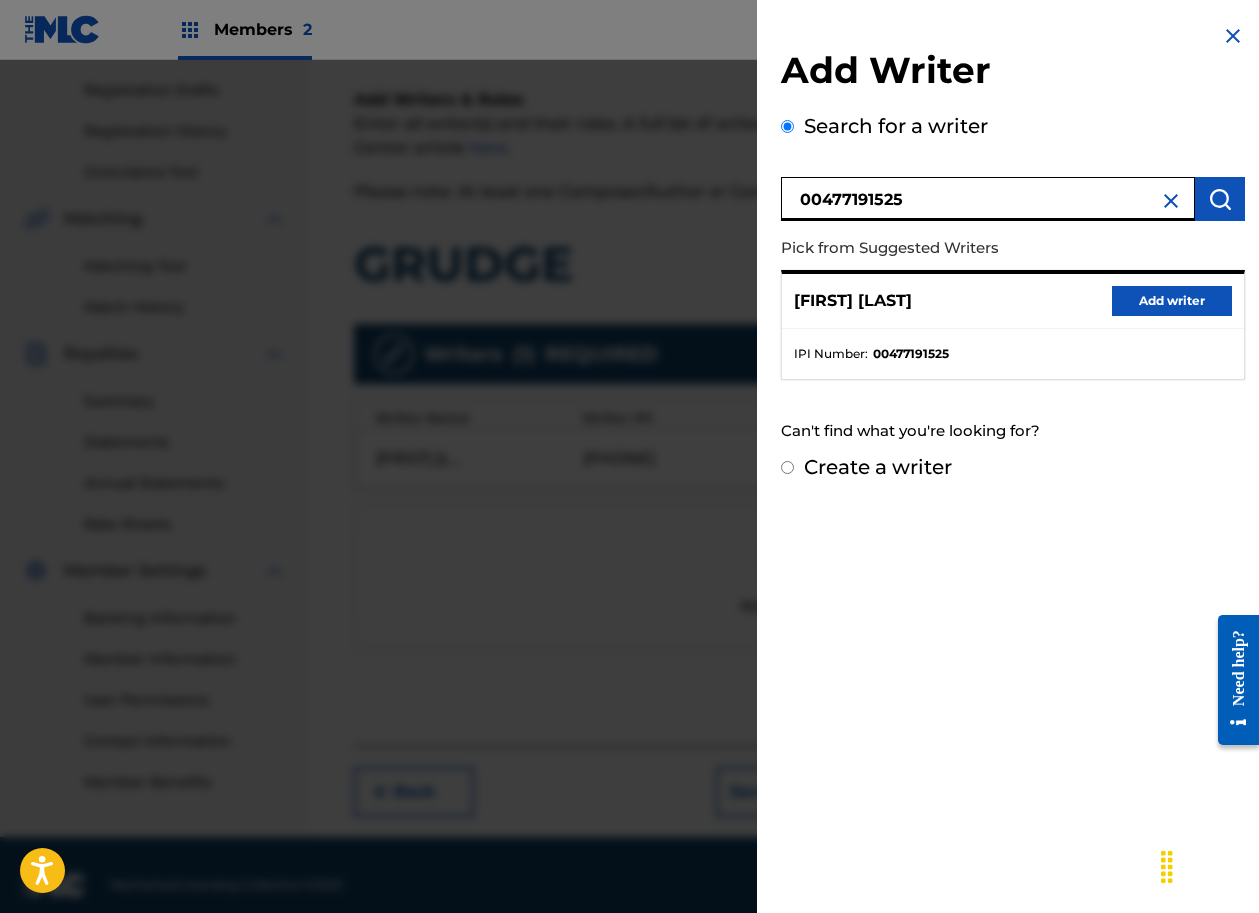 click on "Add writer" at bounding box center [1172, 301] 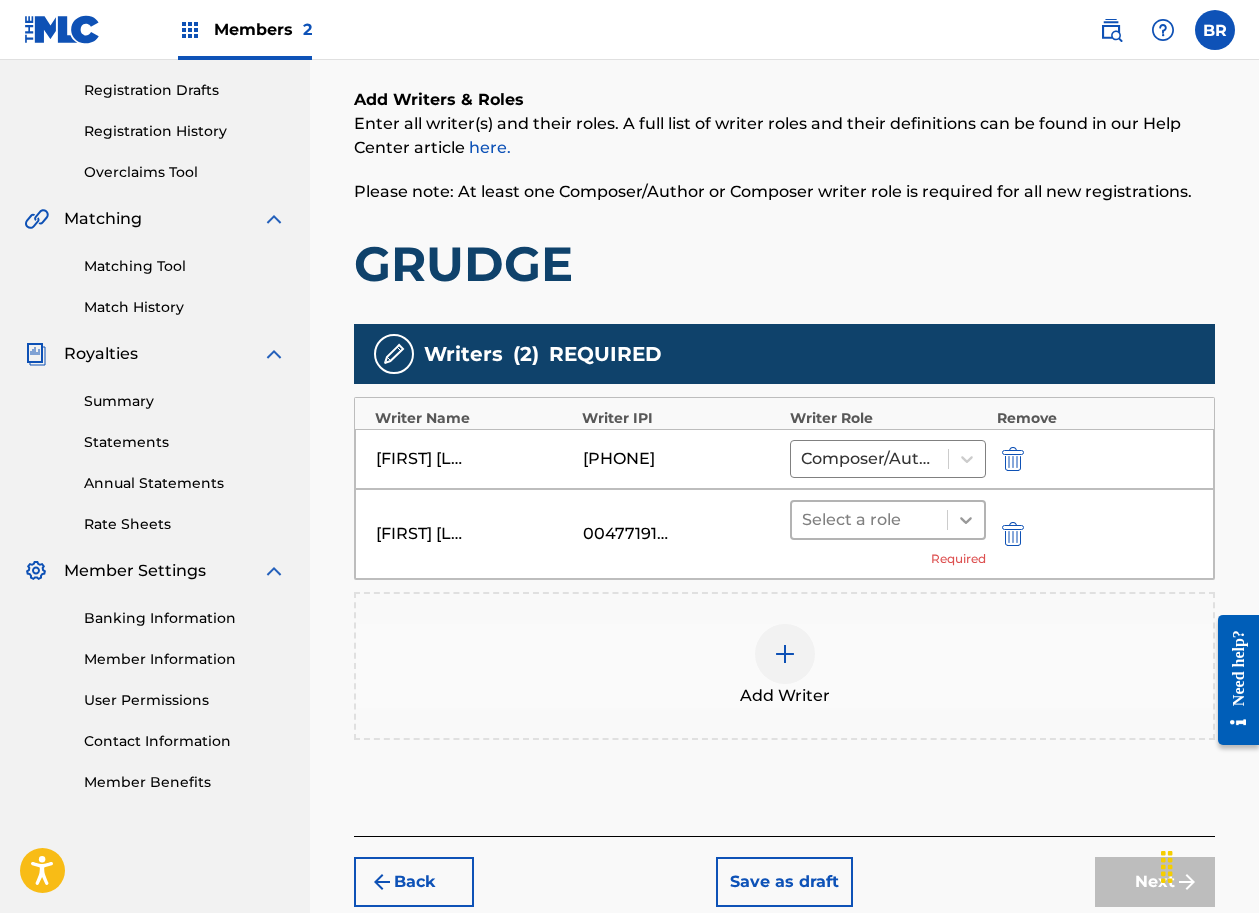 click 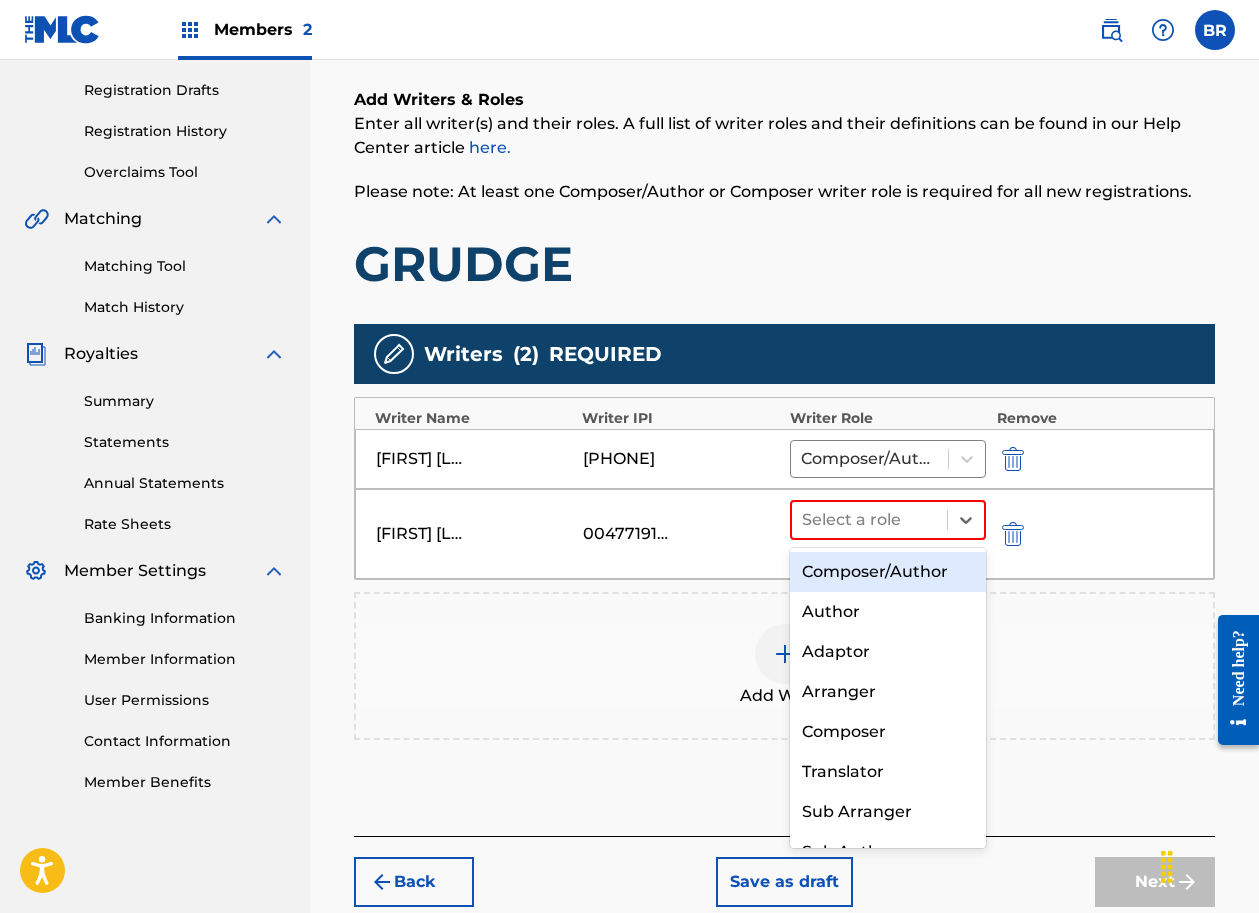 click on "Composer/Author" at bounding box center (888, 572) 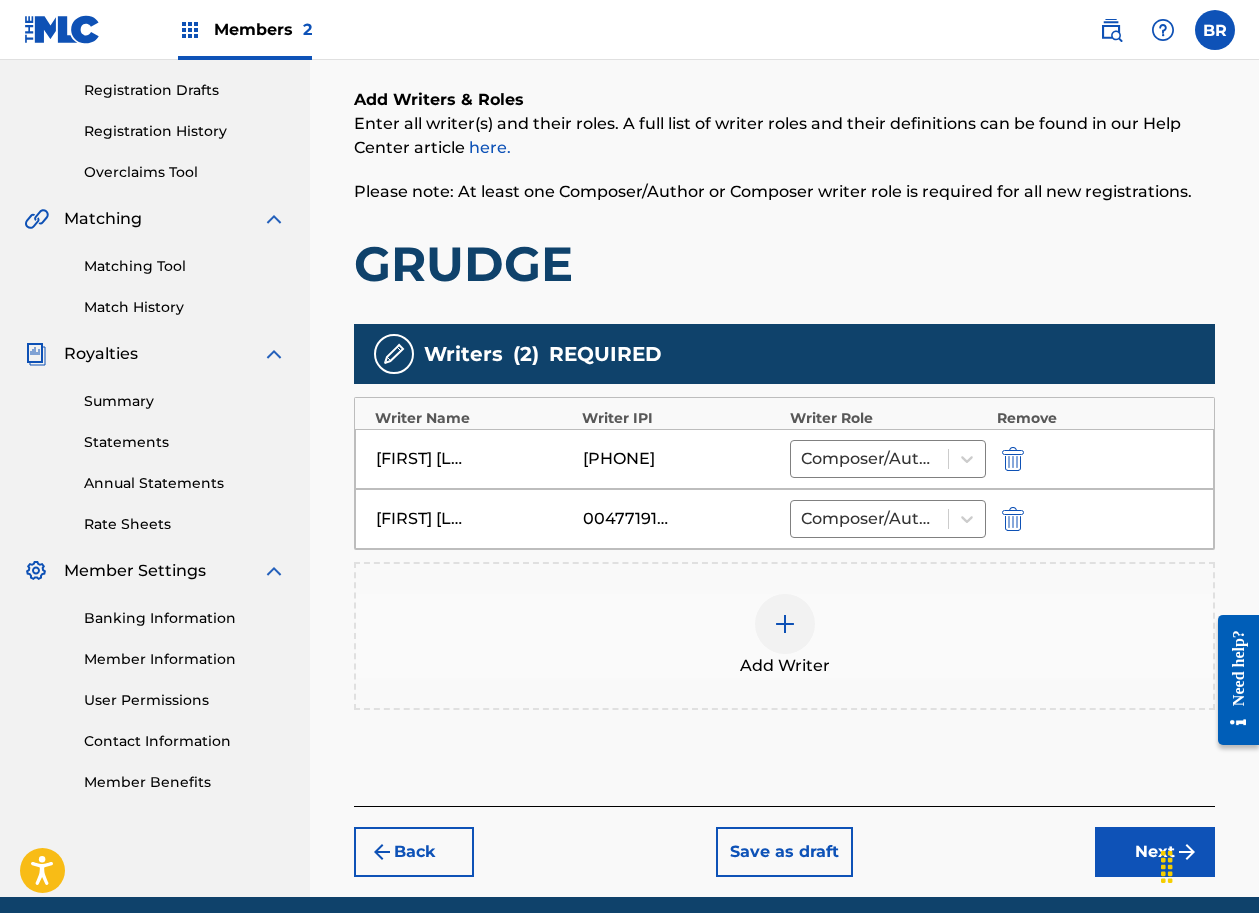 click at bounding box center (785, 624) 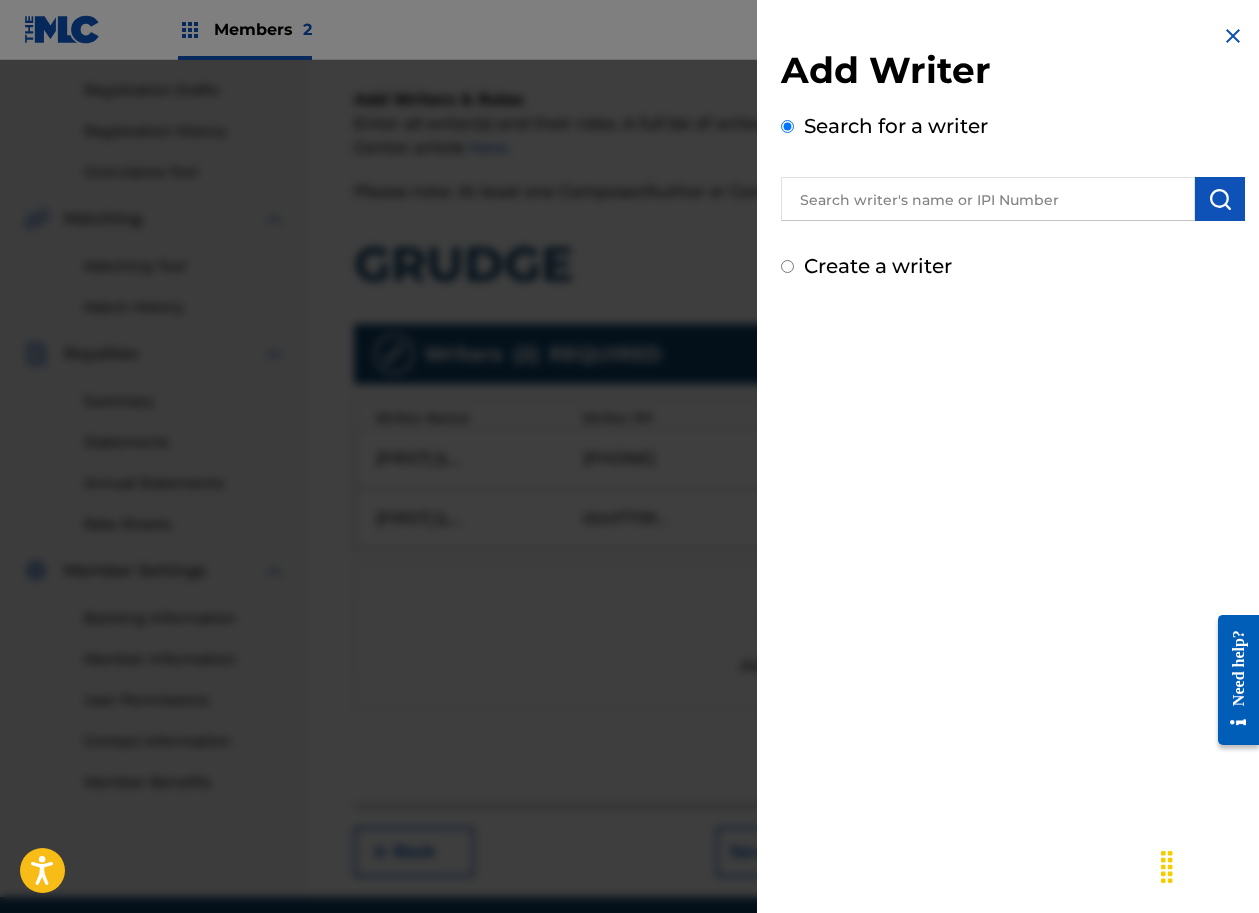 click at bounding box center [988, 199] 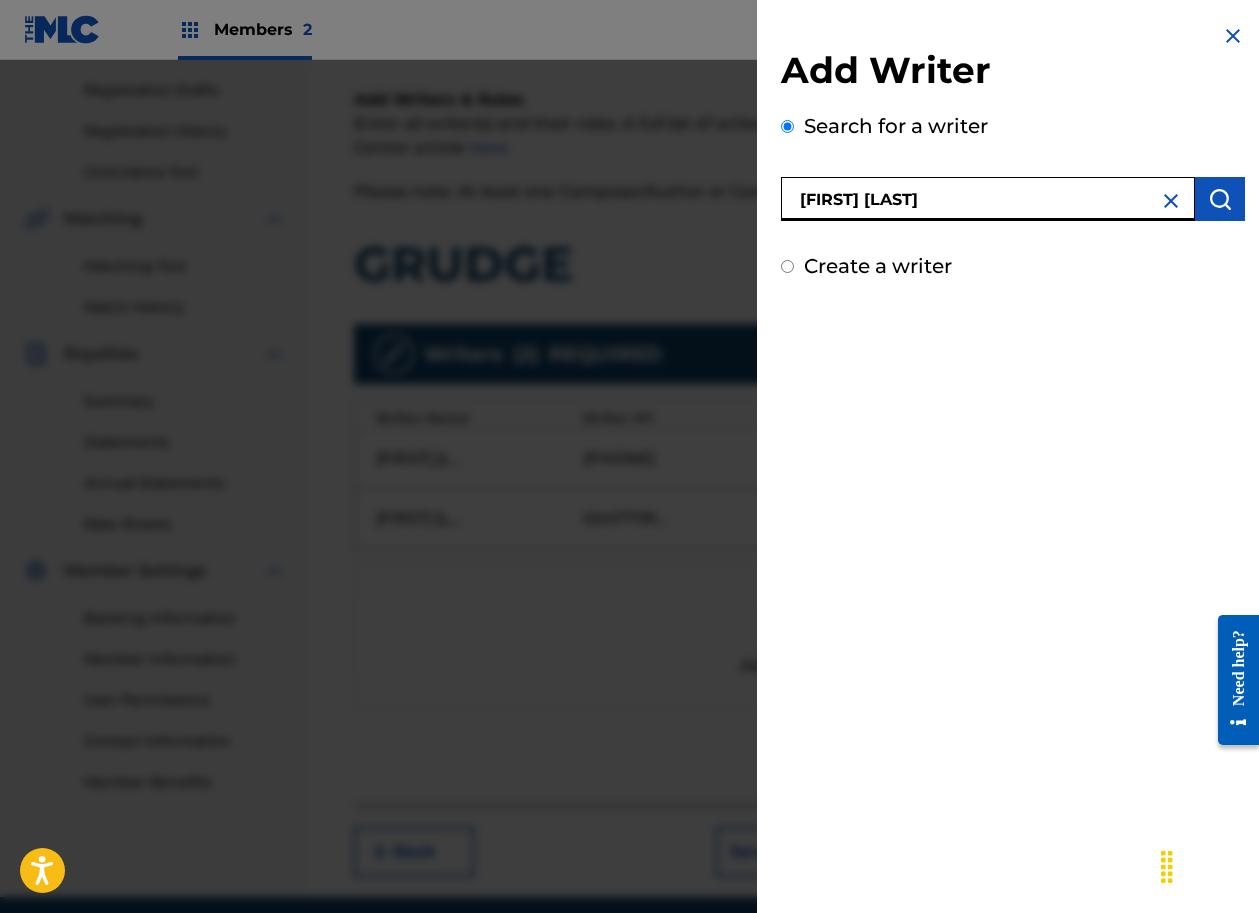 type on "[FIRST] [LAST]" 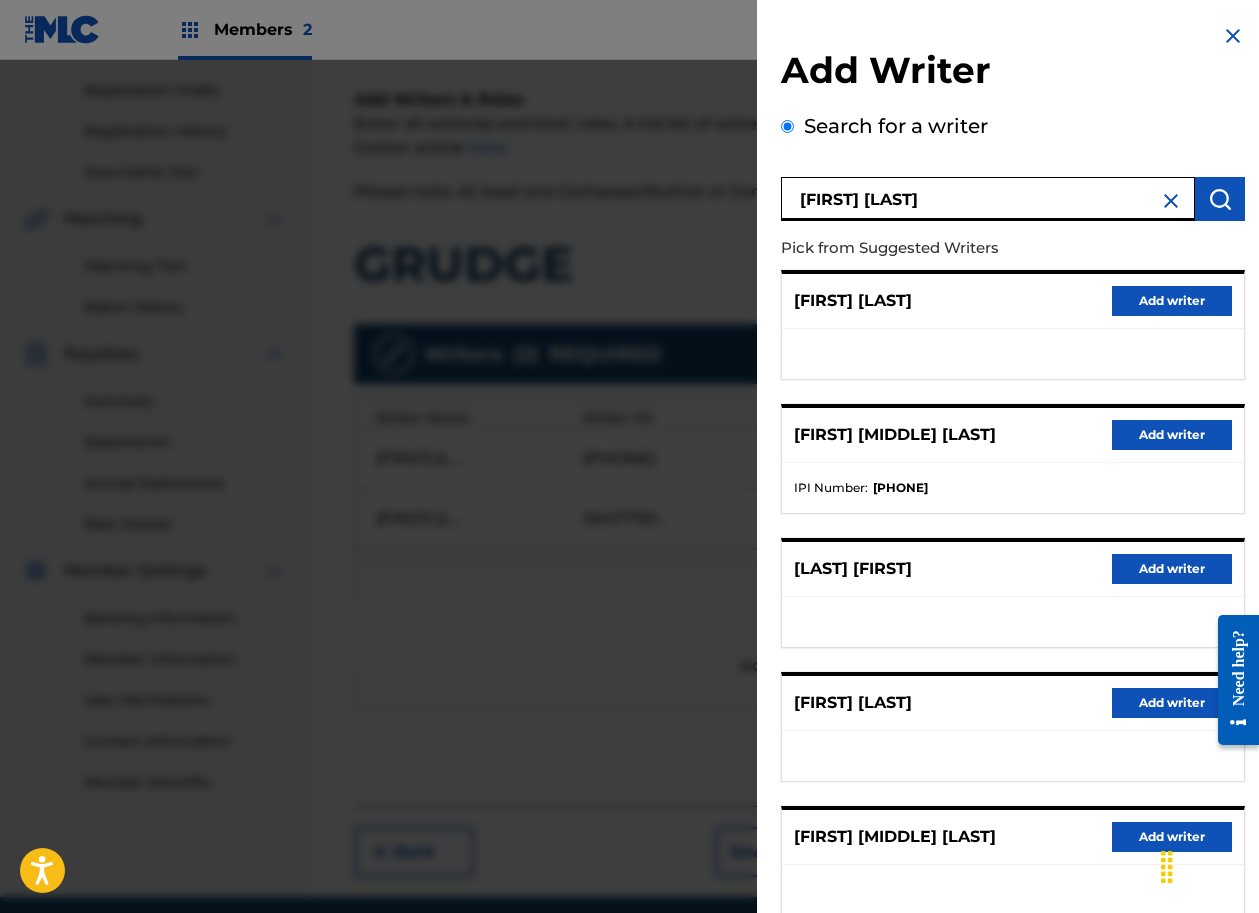 click on "Add writer" at bounding box center (1172, 301) 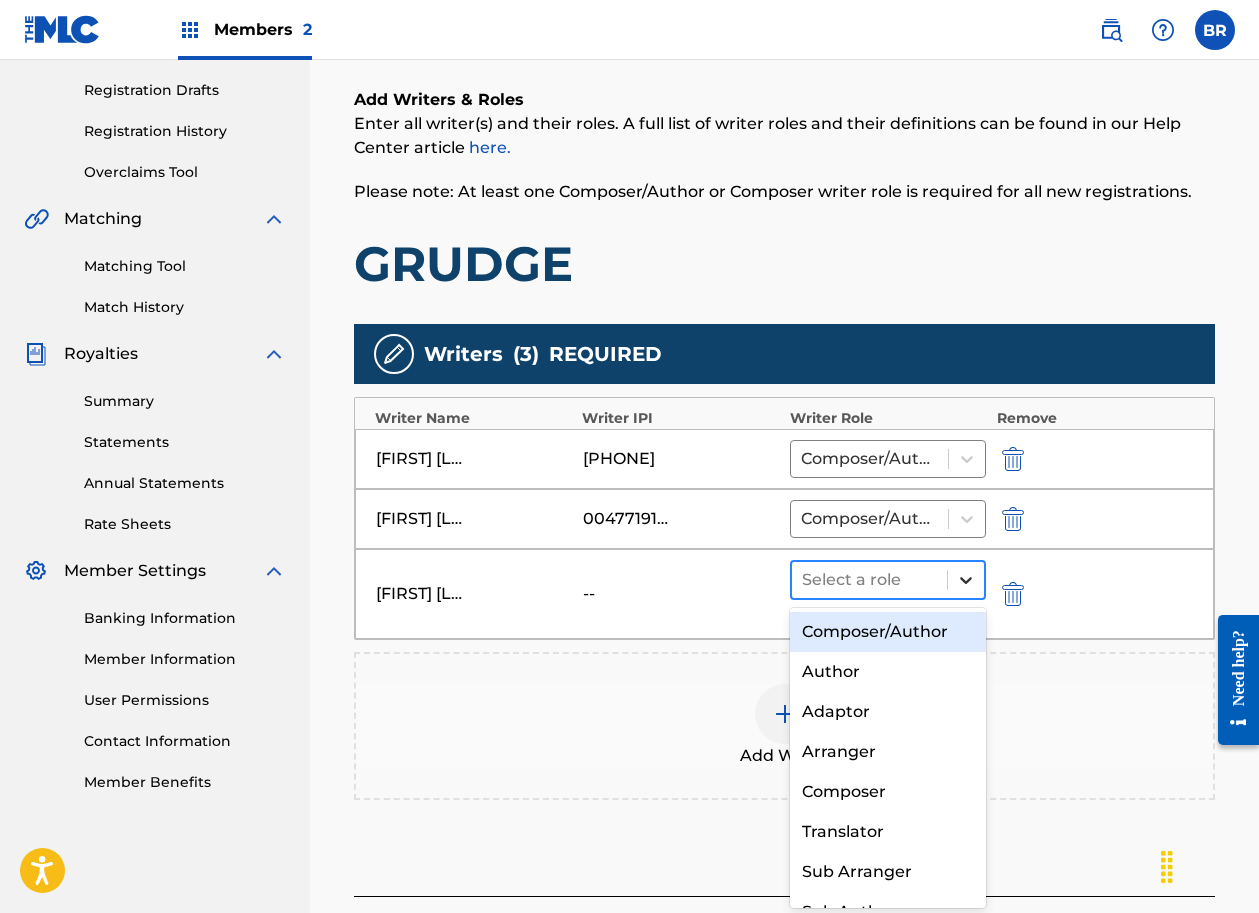 click 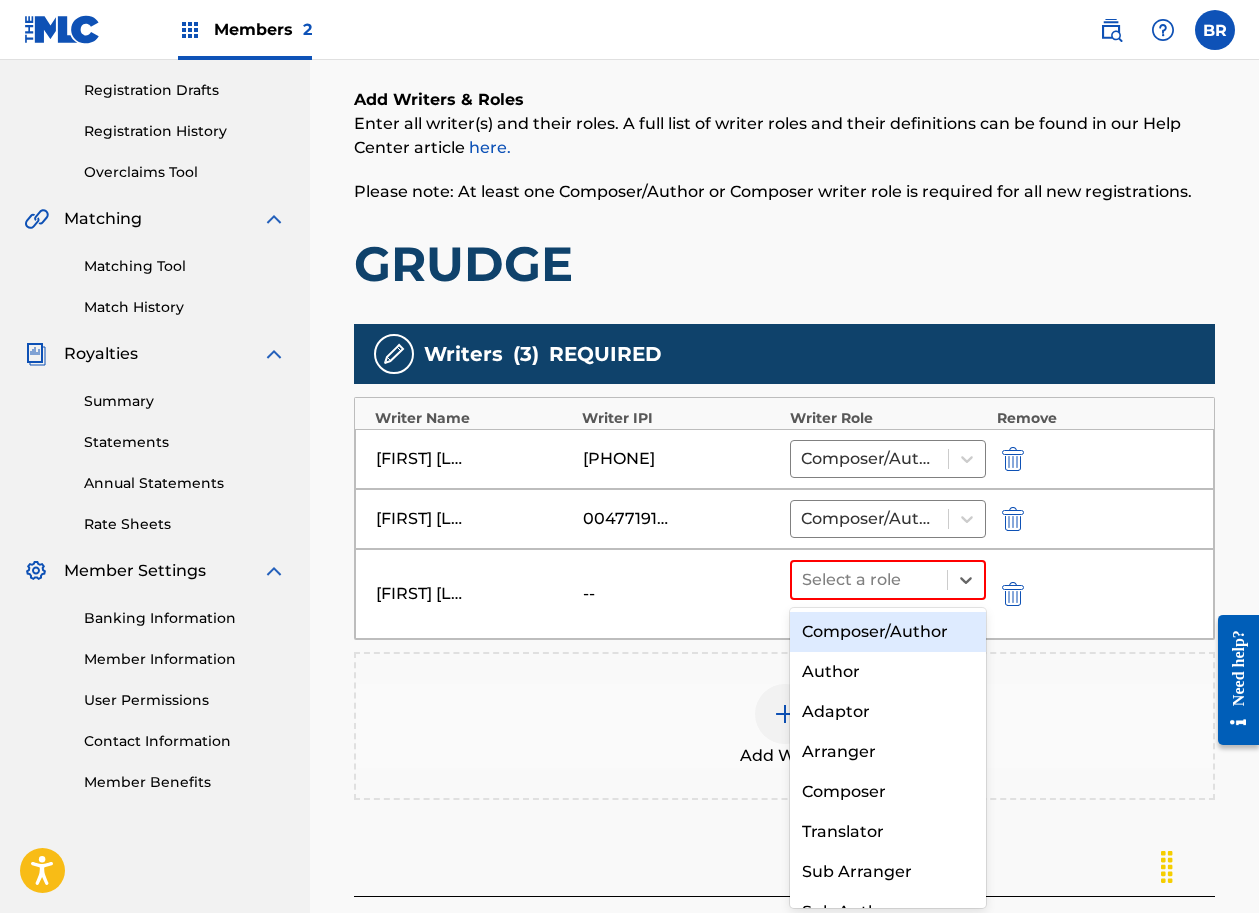click on "Composer/Author" at bounding box center (888, 632) 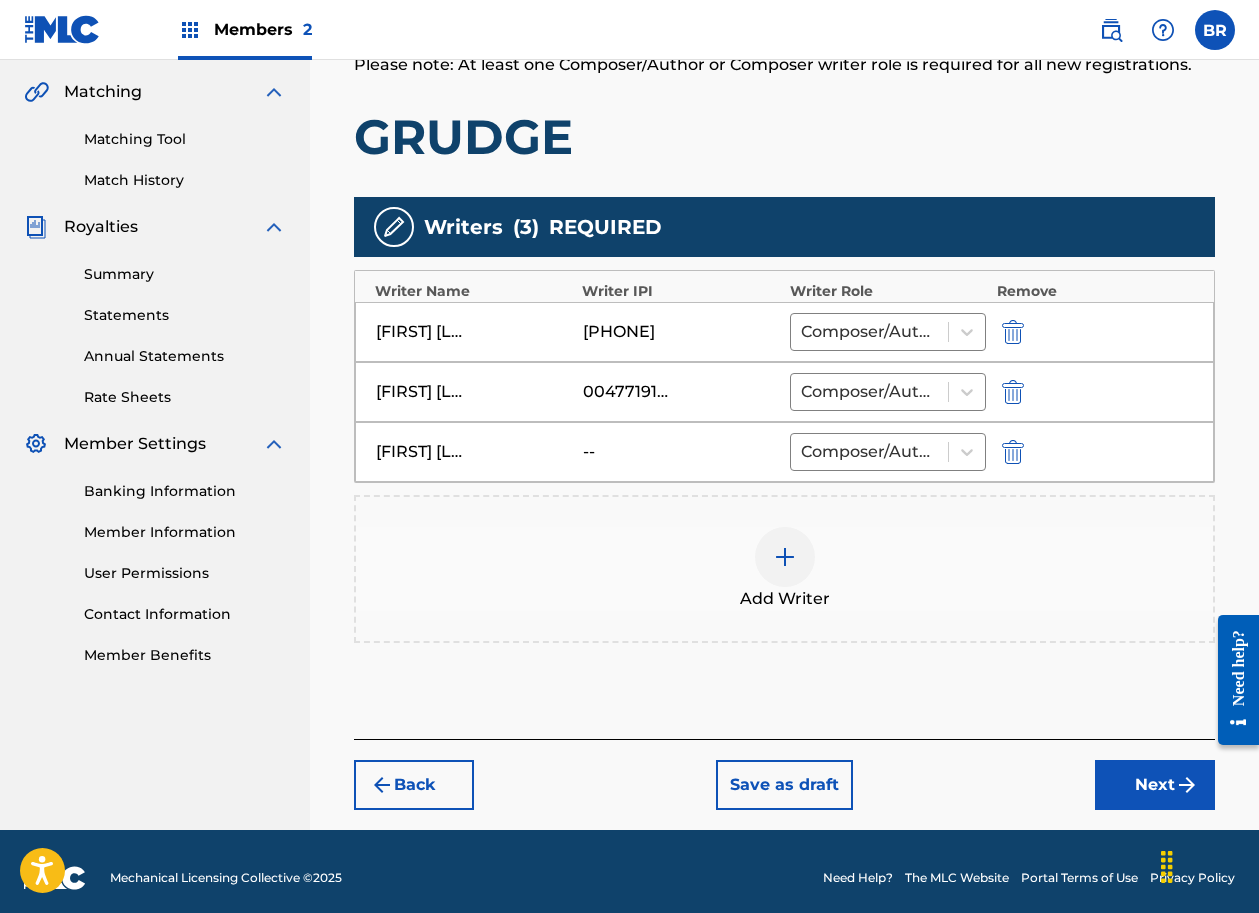 click on "Next" at bounding box center [1155, 785] 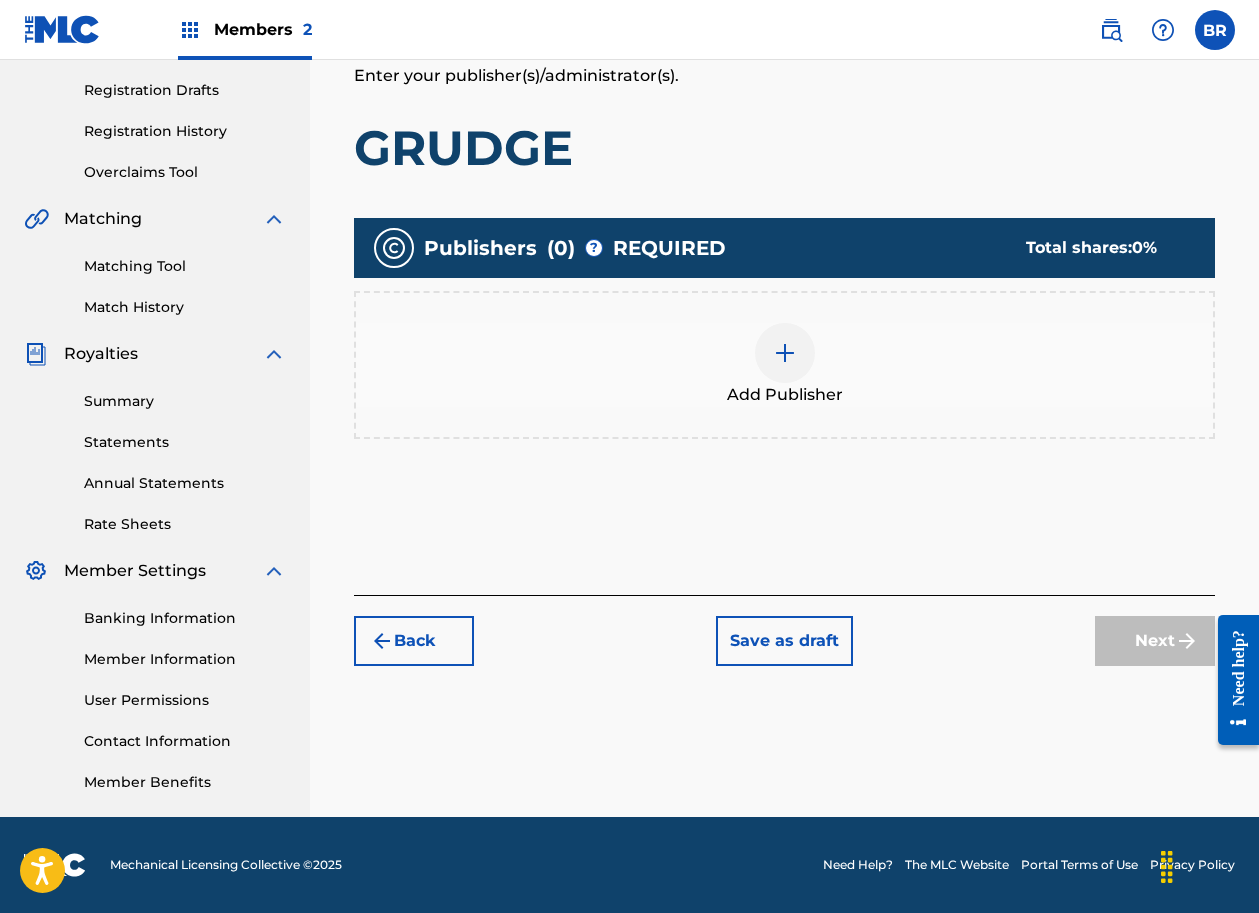scroll, scrollTop: 327, scrollLeft: 0, axis: vertical 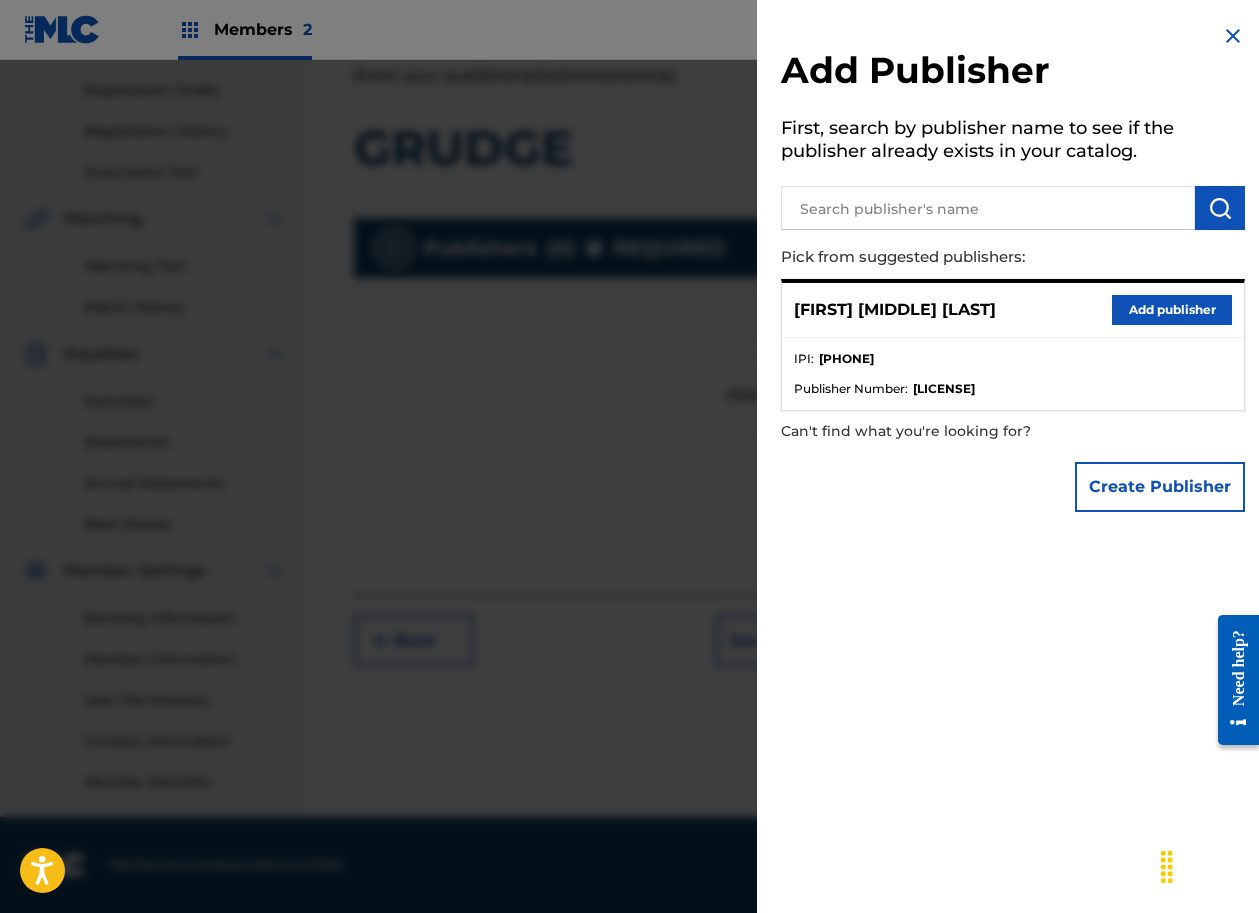 click on "Add publisher" at bounding box center (1172, 310) 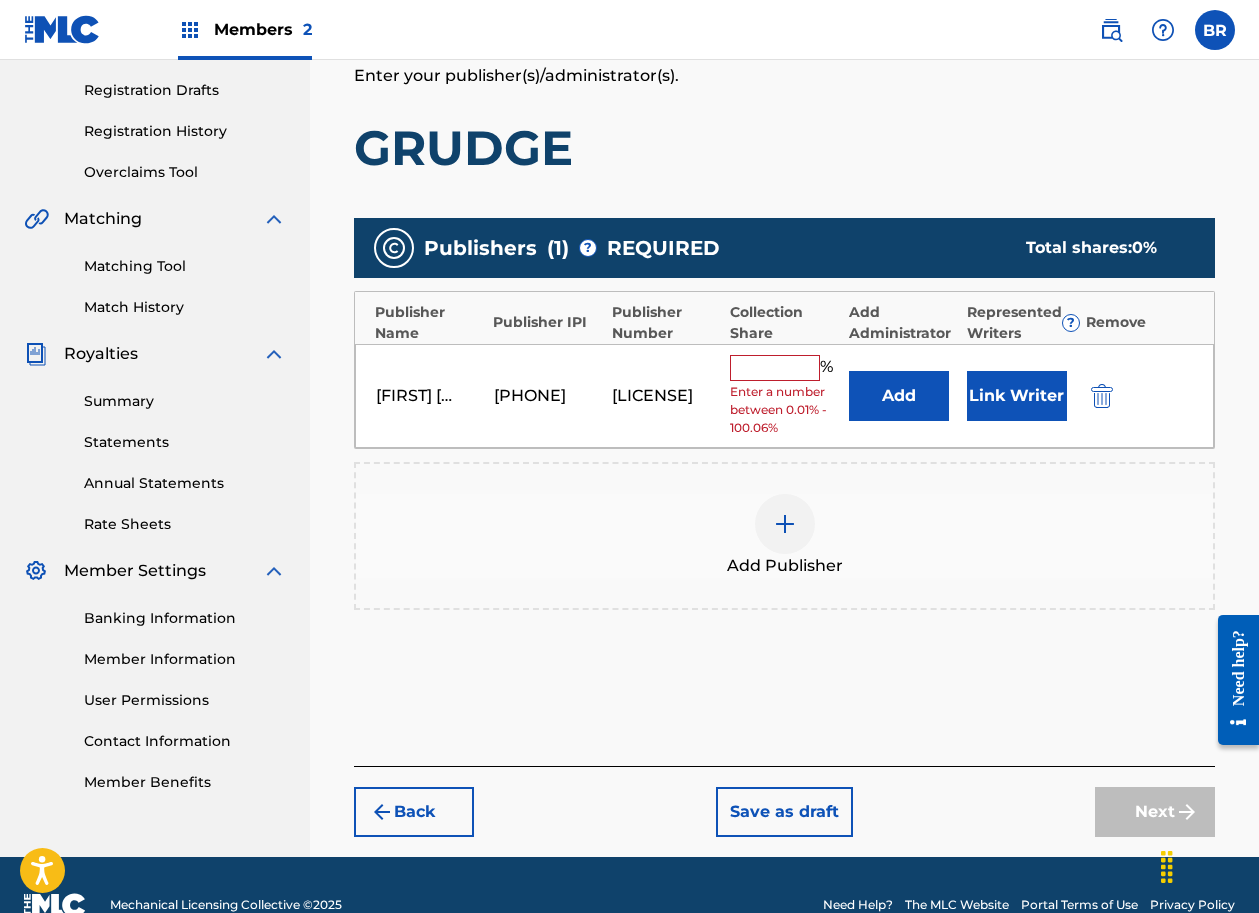 click at bounding box center (775, 368) 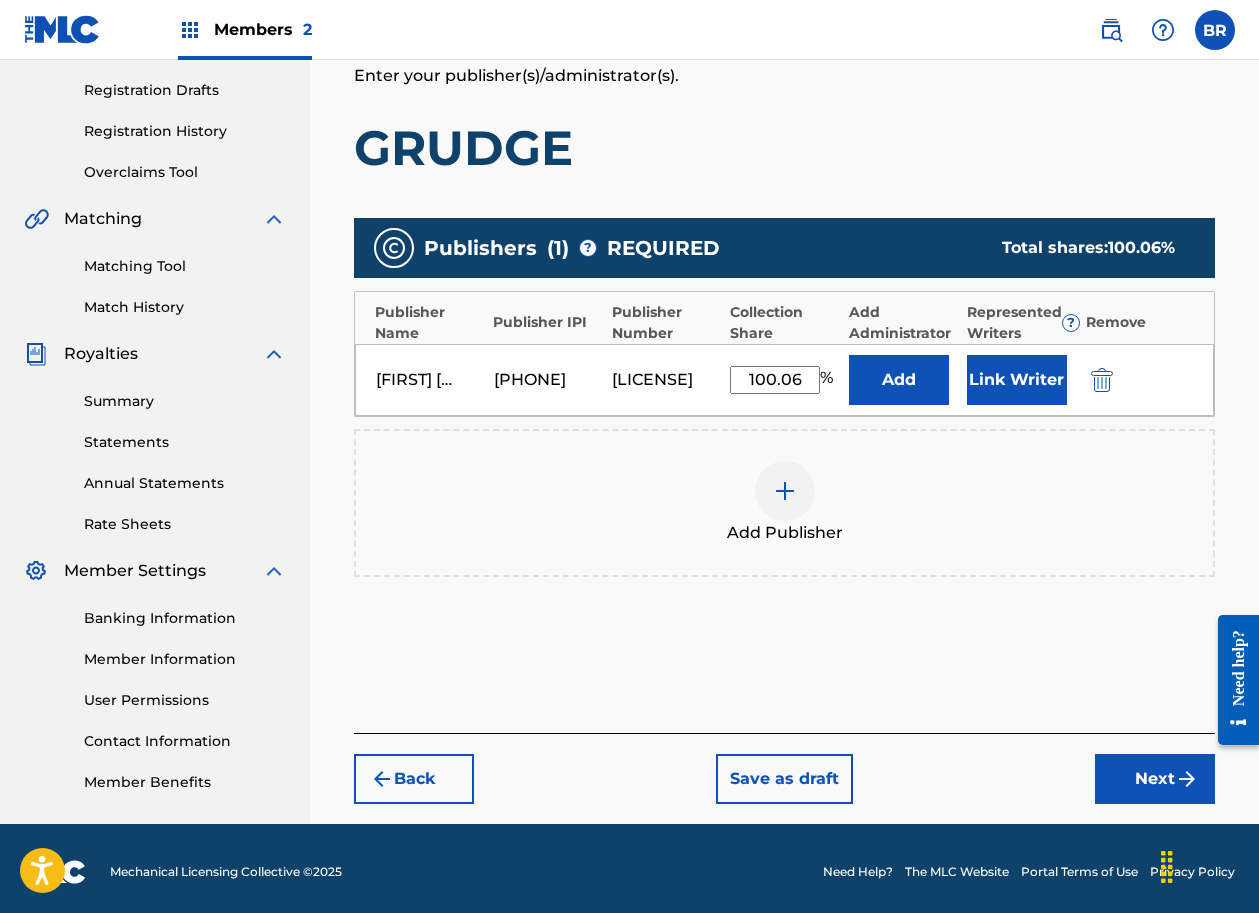 type on "100.06" 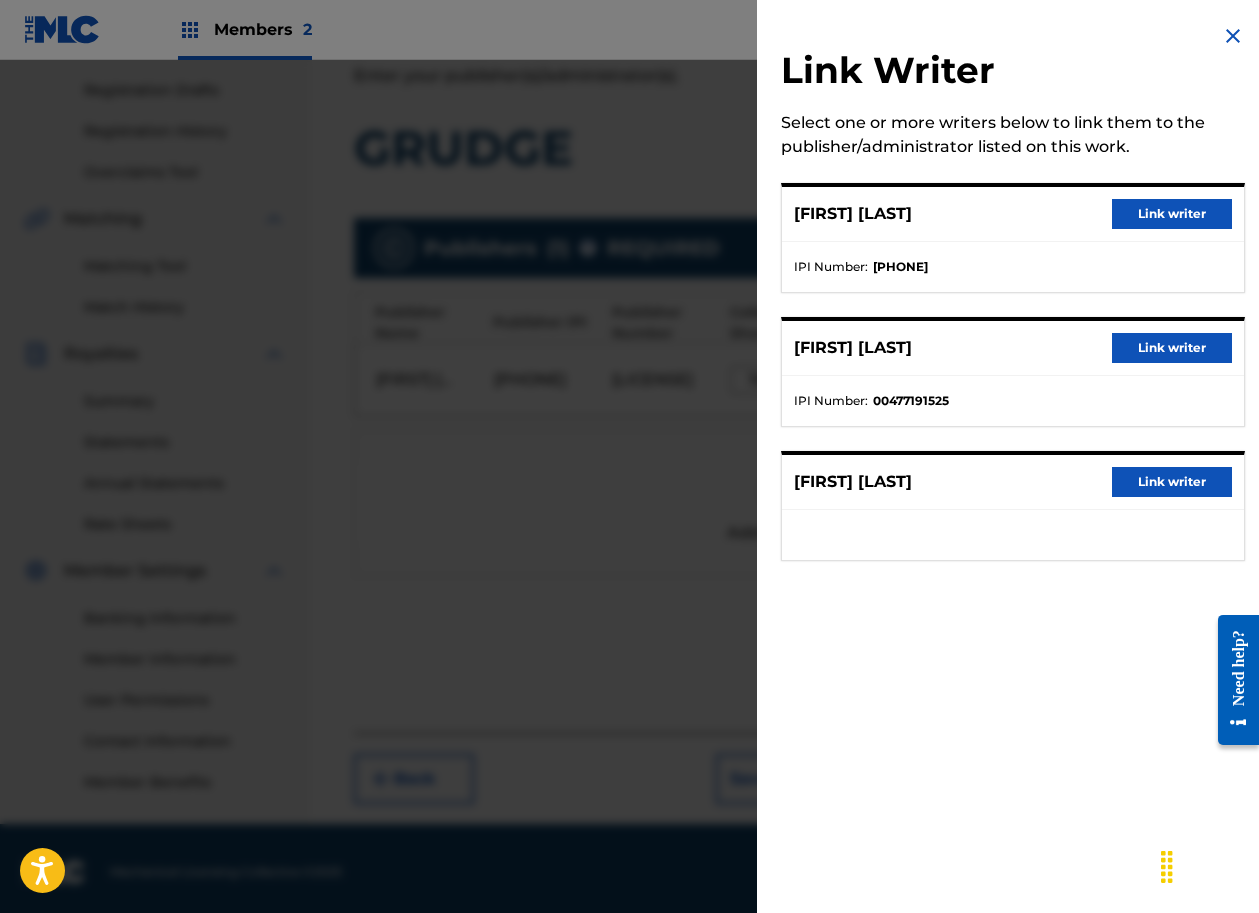 click on "Link writer" at bounding box center (1172, 348) 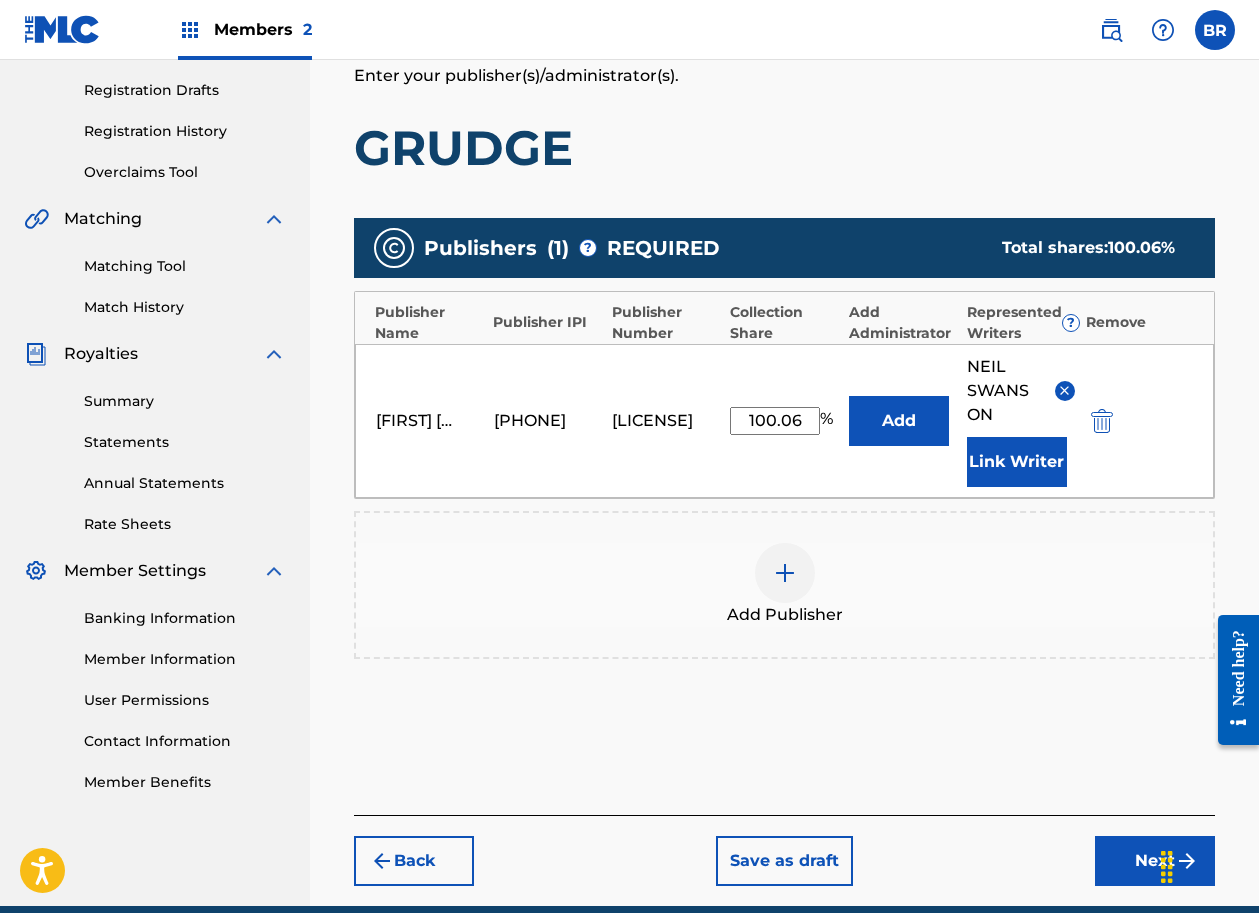 click on "Link Writer" at bounding box center (1017, 462) 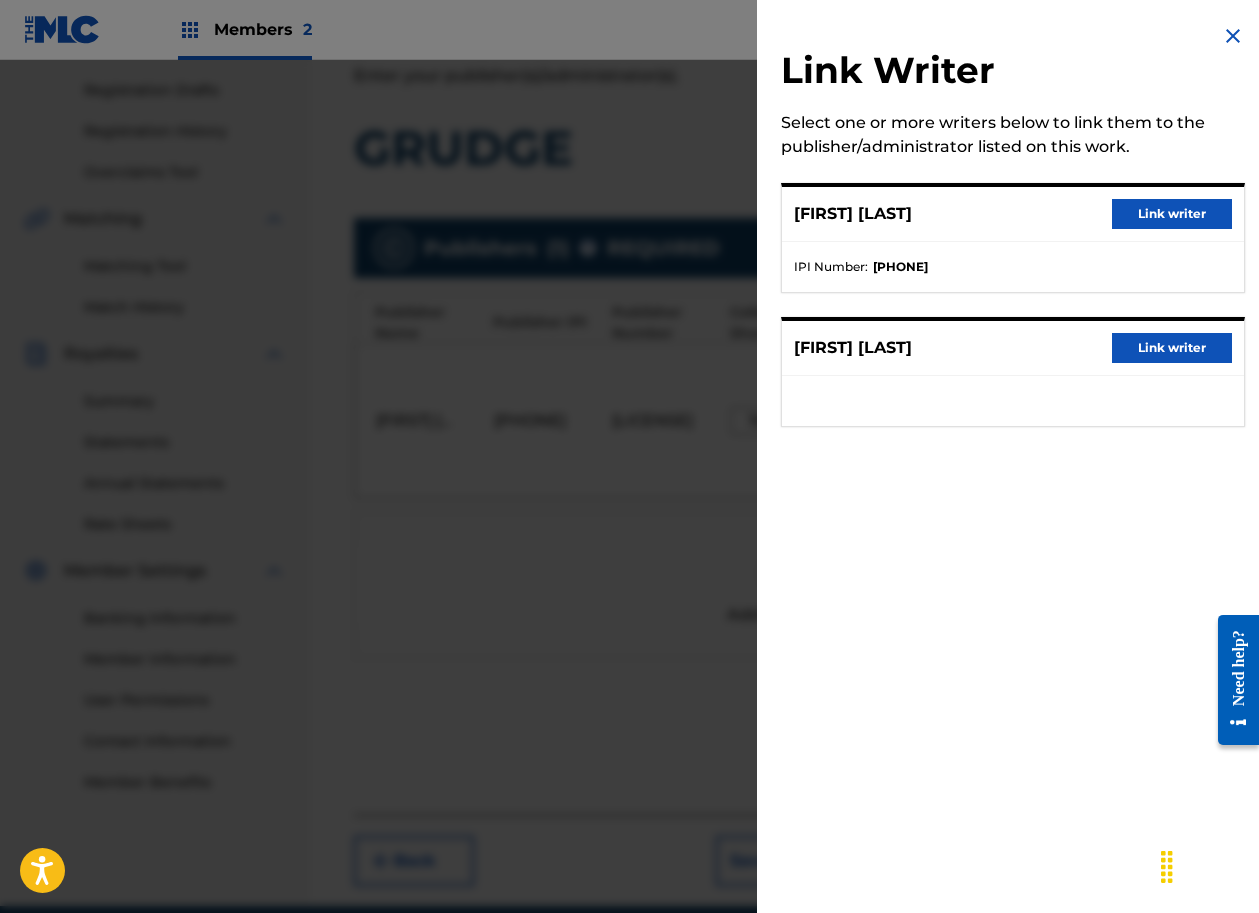 click on "Link writer" at bounding box center (1172, 348) 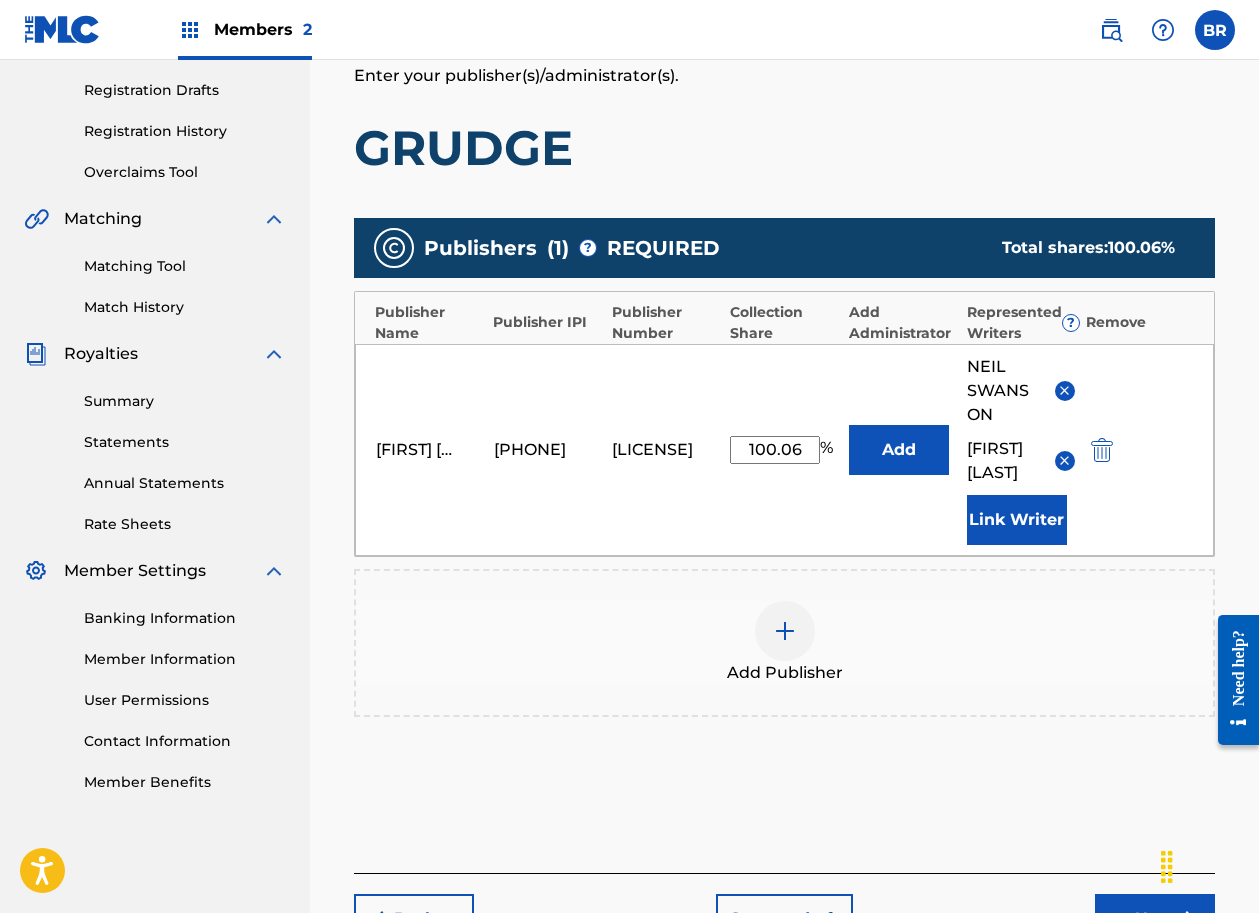click on "Link Writer" at bounding box center (1017, 520) 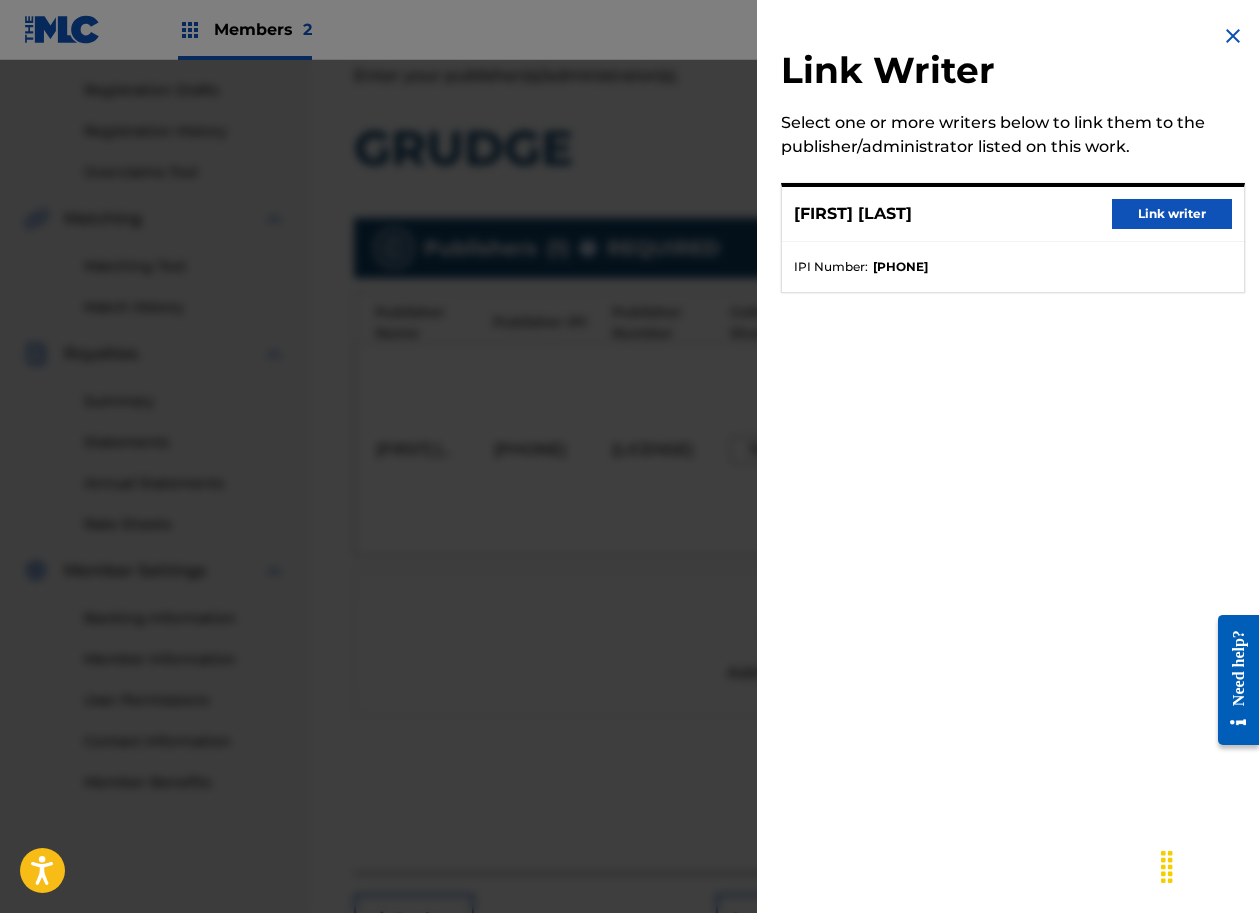 click on "Link writer" at bounding box center (1172, 214) 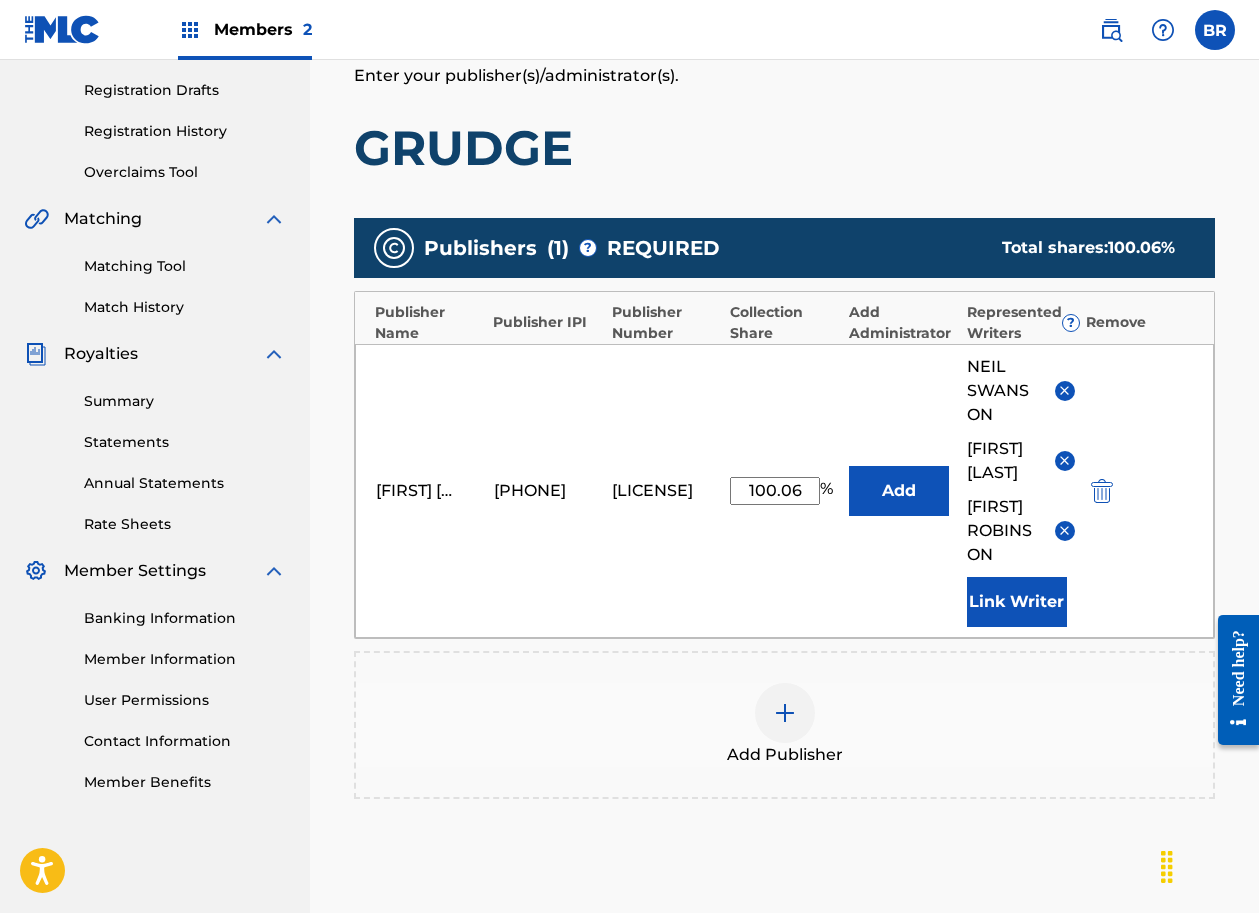 click on "Add" at bounding box center (899, 491) 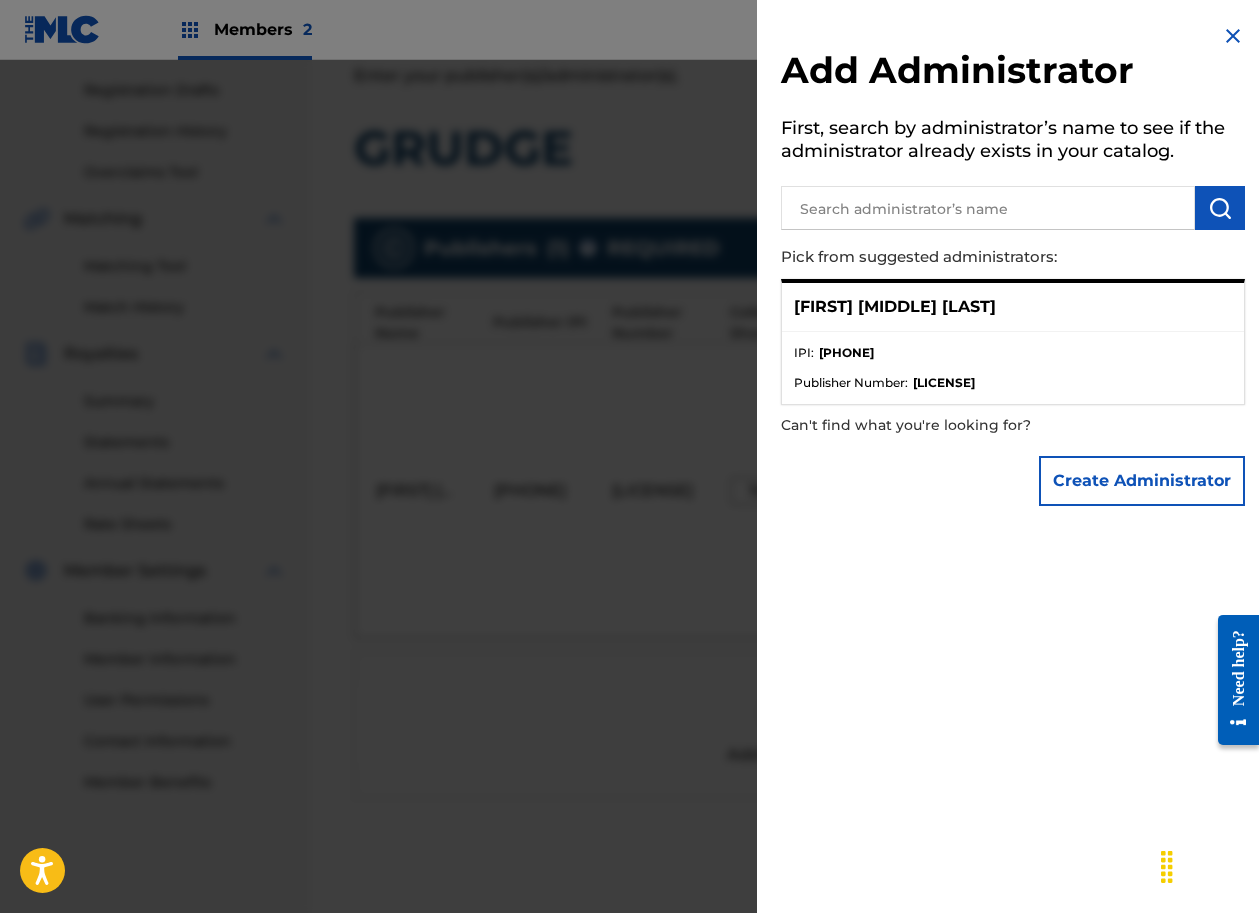 click on "IPI : [PHONE]" at bounding box center [1013, 359] 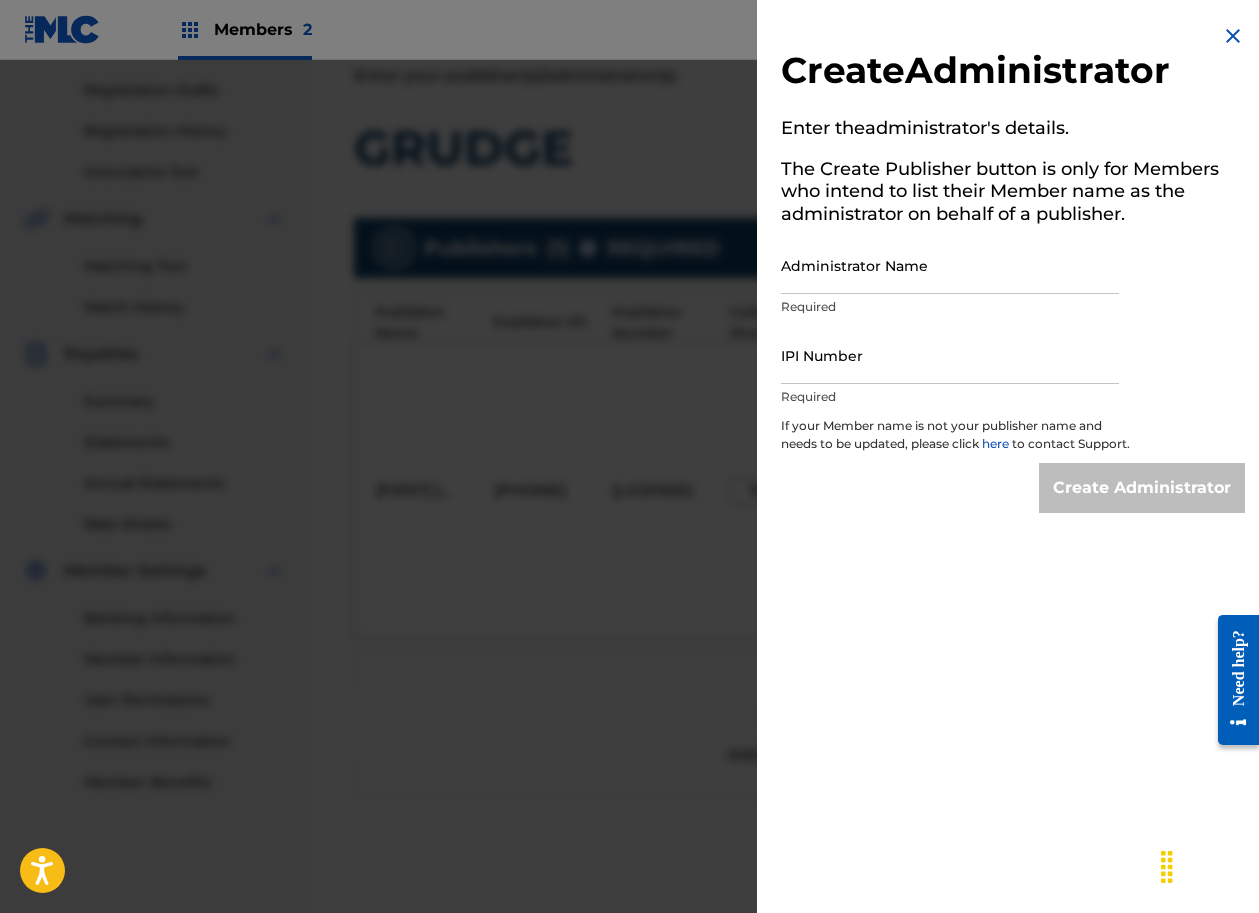 click at bounding box center [1233, 36] 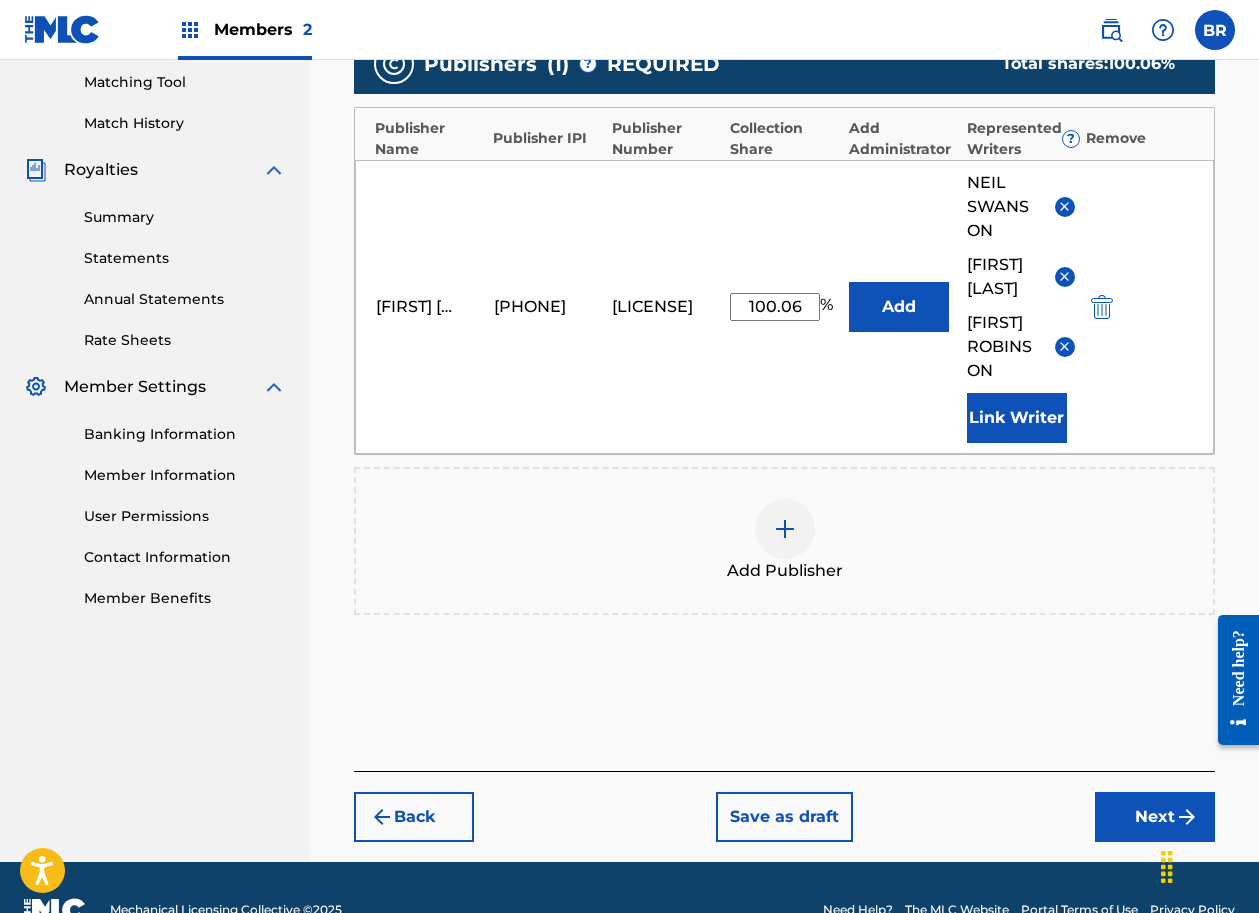 scroll, scrollTop: 538, scrollLeft: 1, axis: both 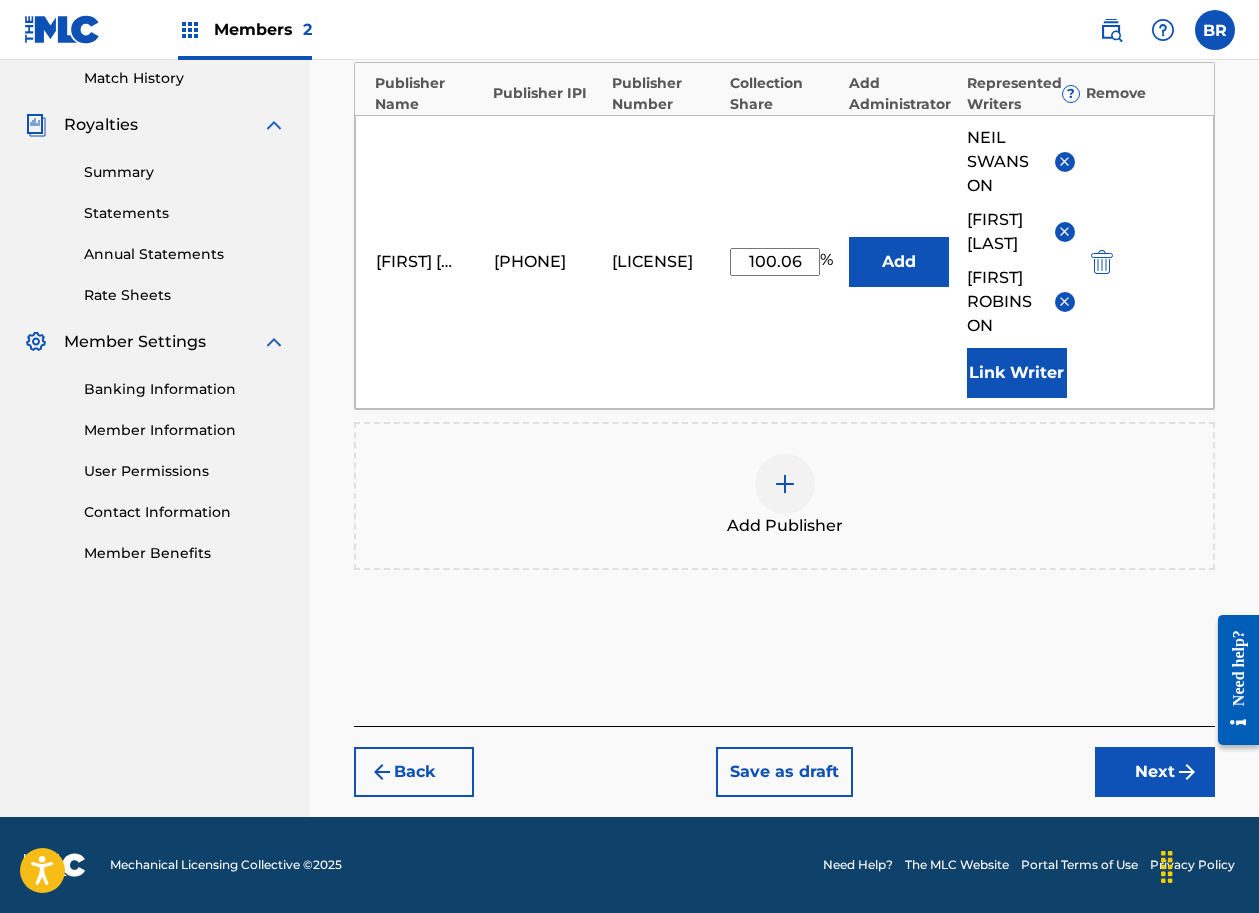 click on "Next" at bounding box center (1155, 772) 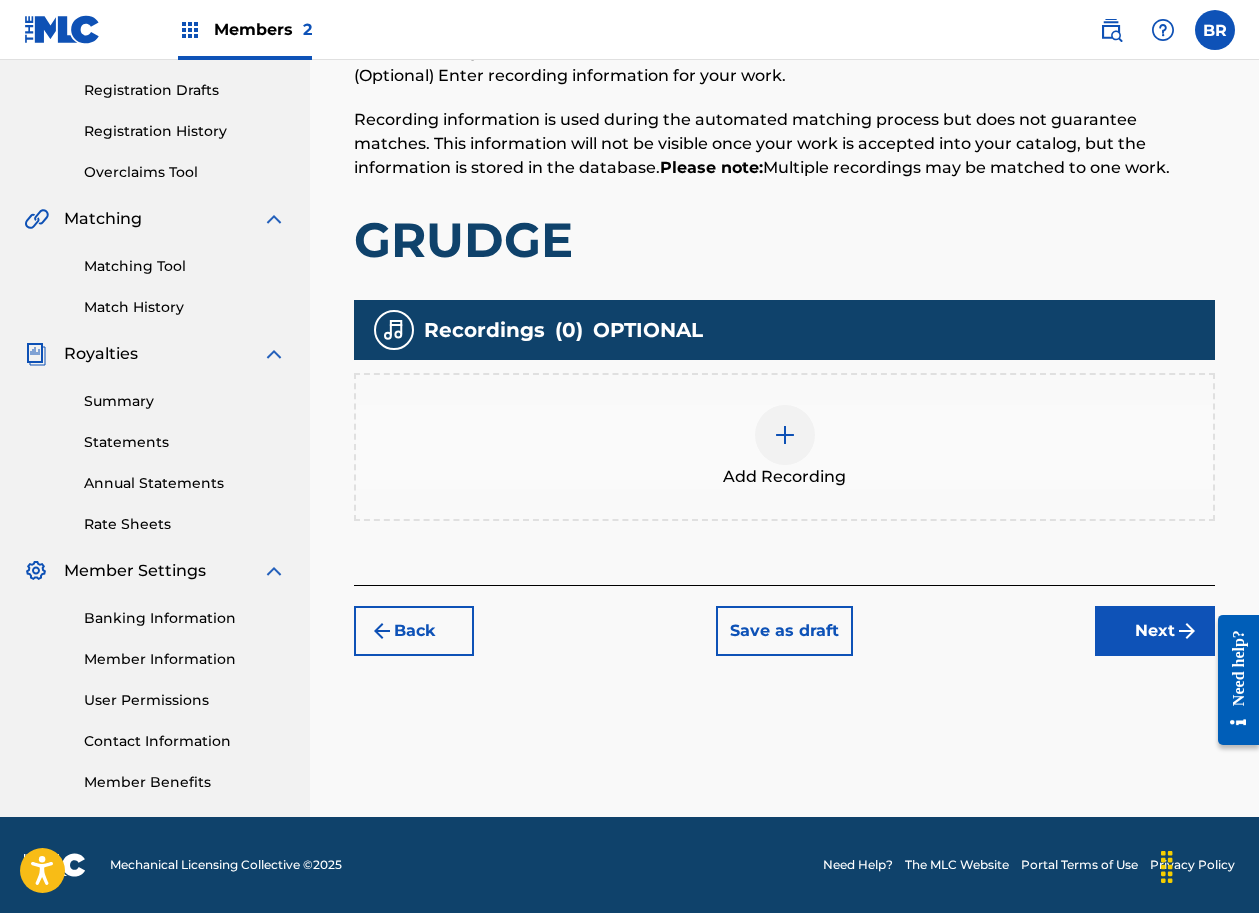 click on "Add Recording" at bounding box center (784, 447) 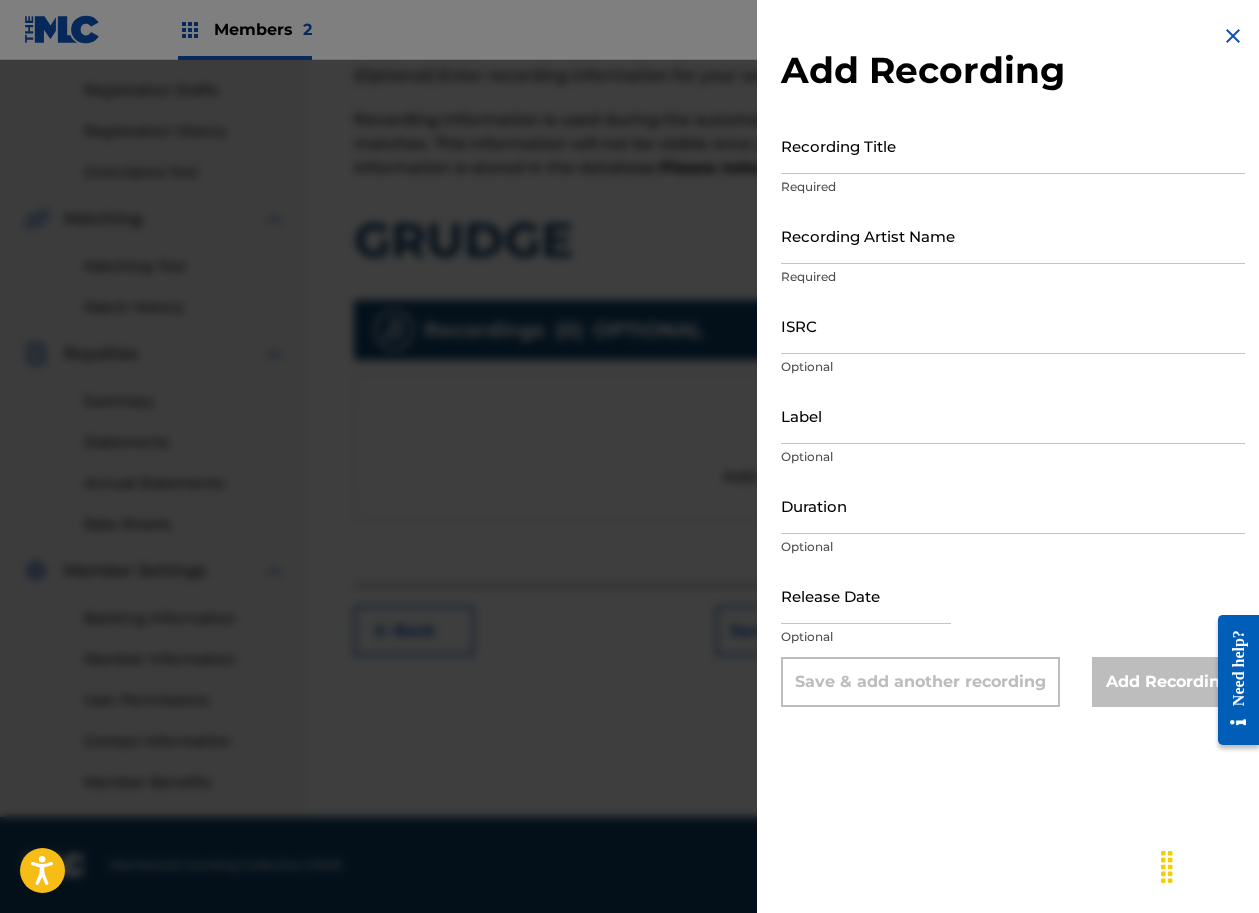 click on "ISRC" at bounding box center (1013, 325) 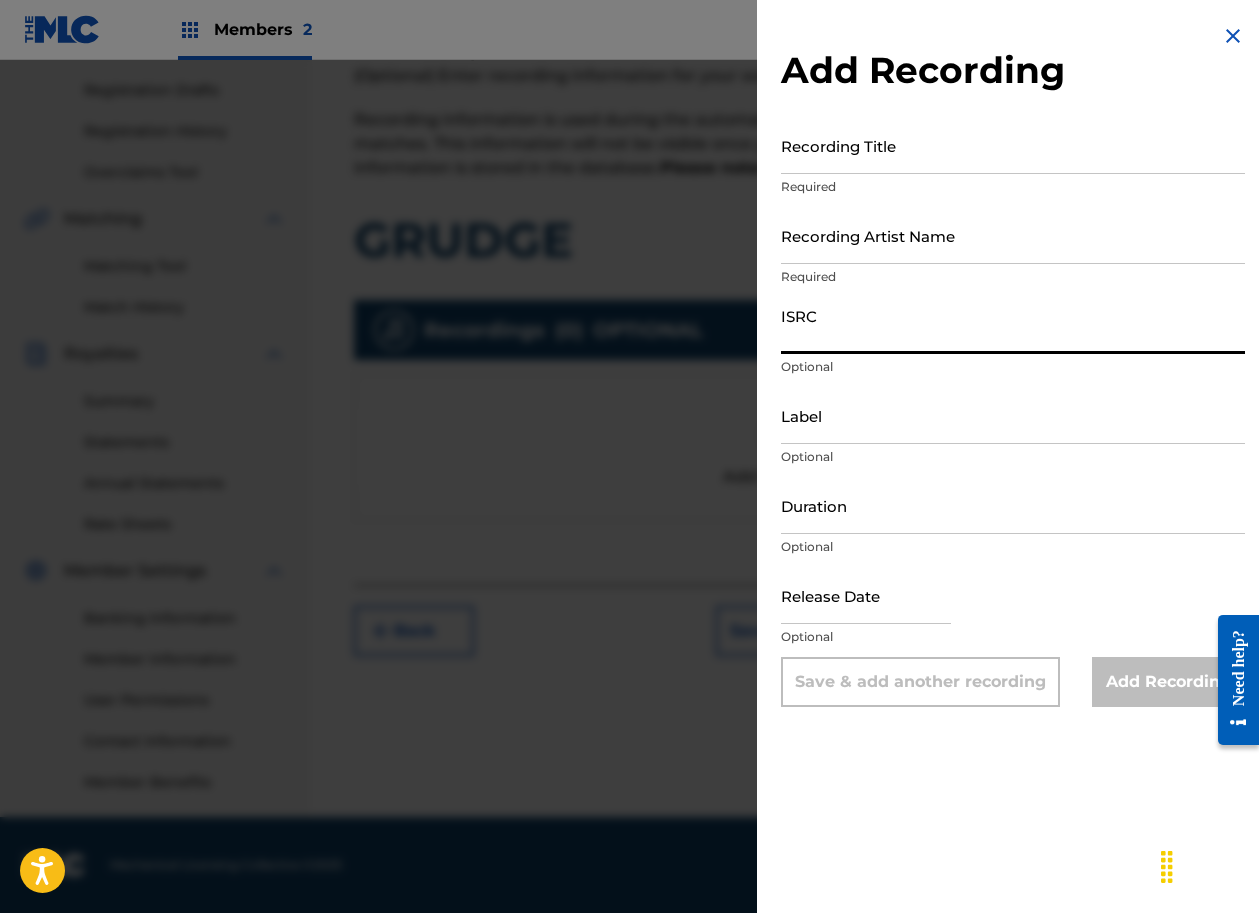 paste on "[LICENSE]" 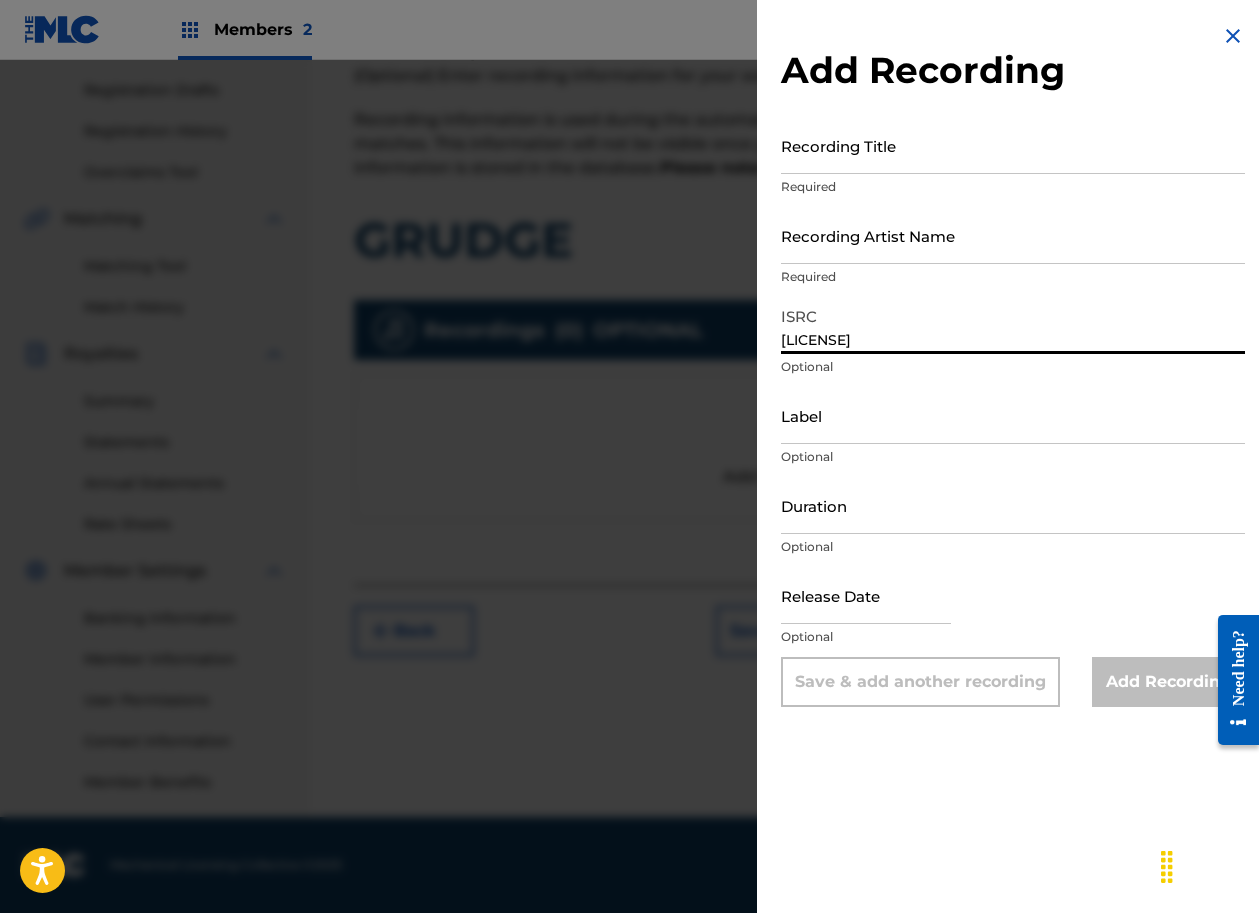 type on "[LICENSE]" 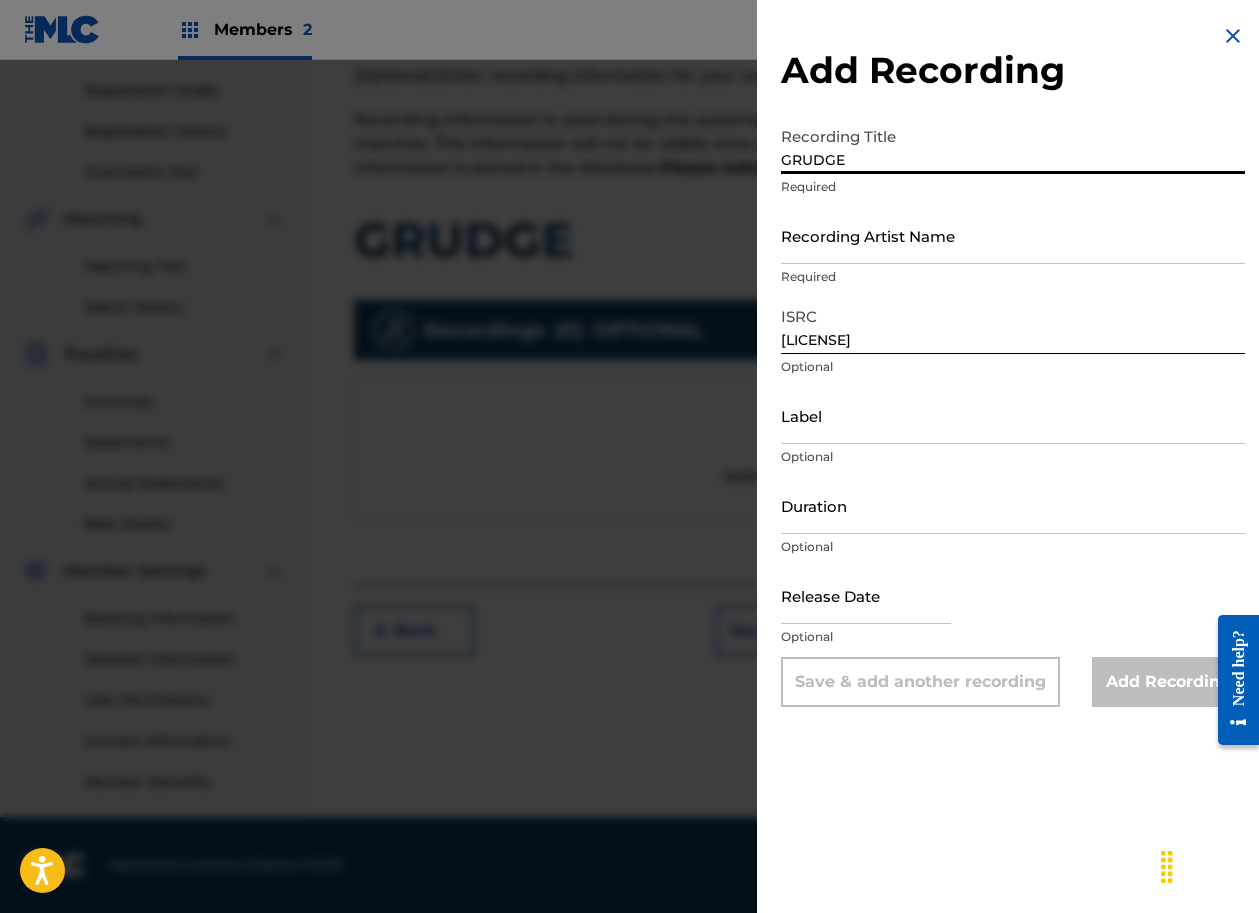 type on "GRUDGE" 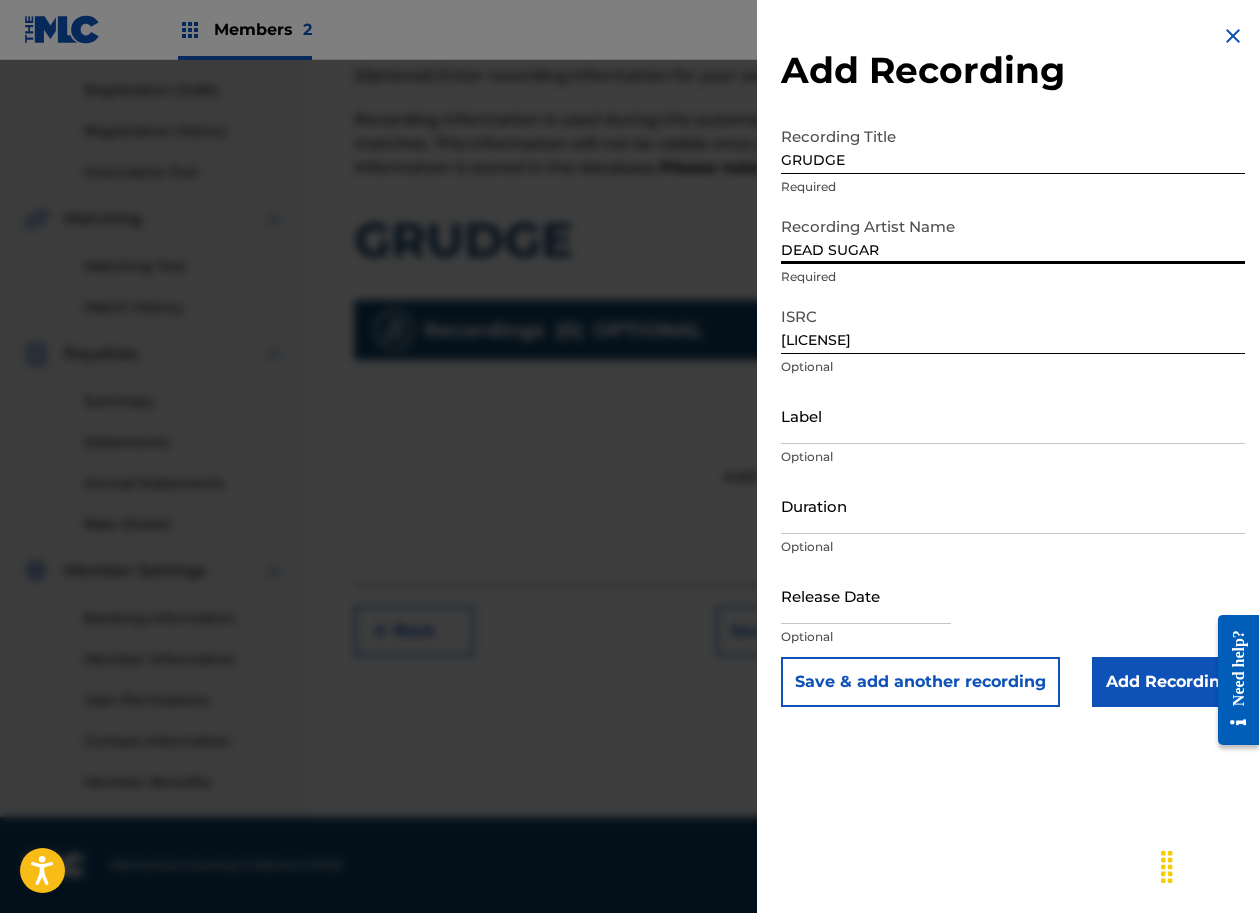 type on "DEAD SUGAR" 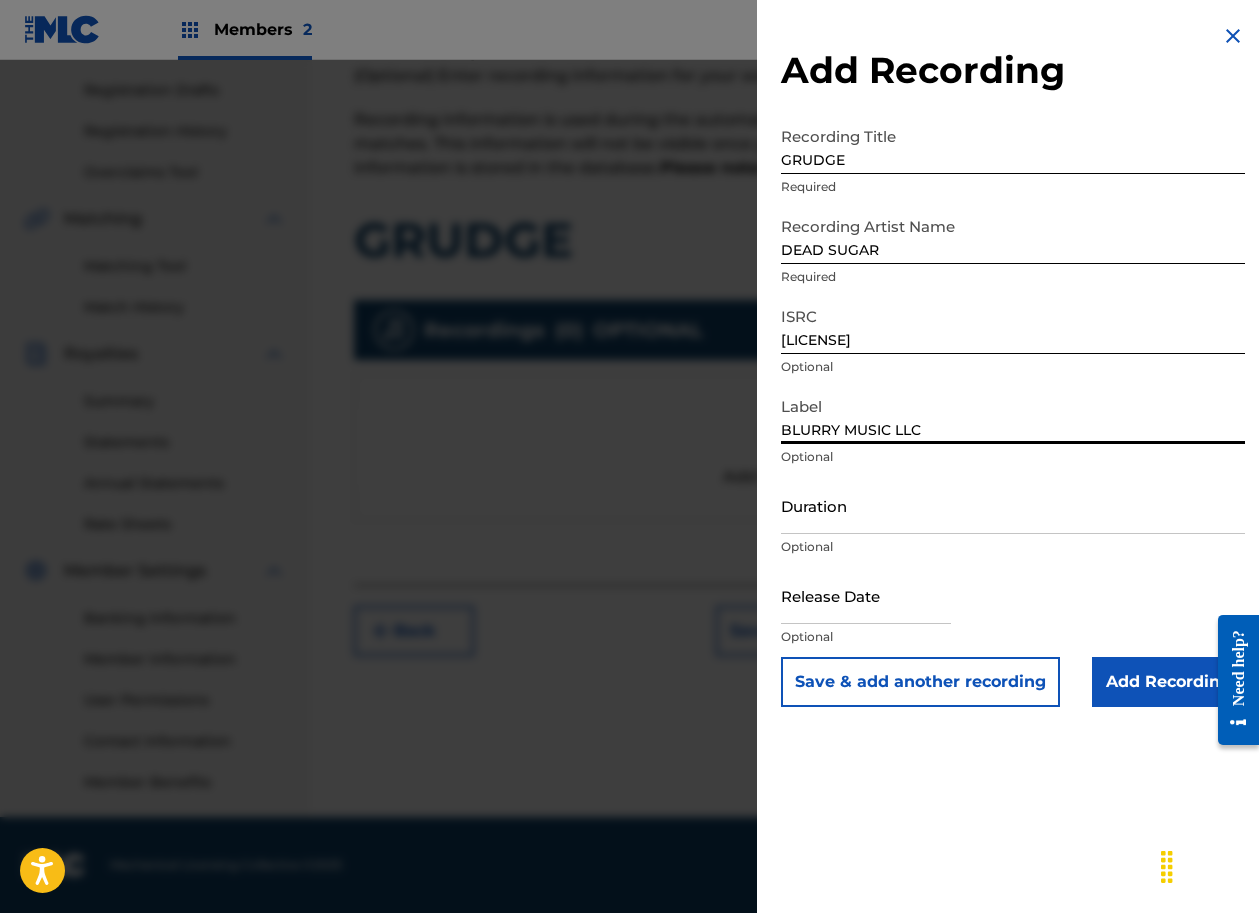 type on "BLURRY MUSIC LLC" 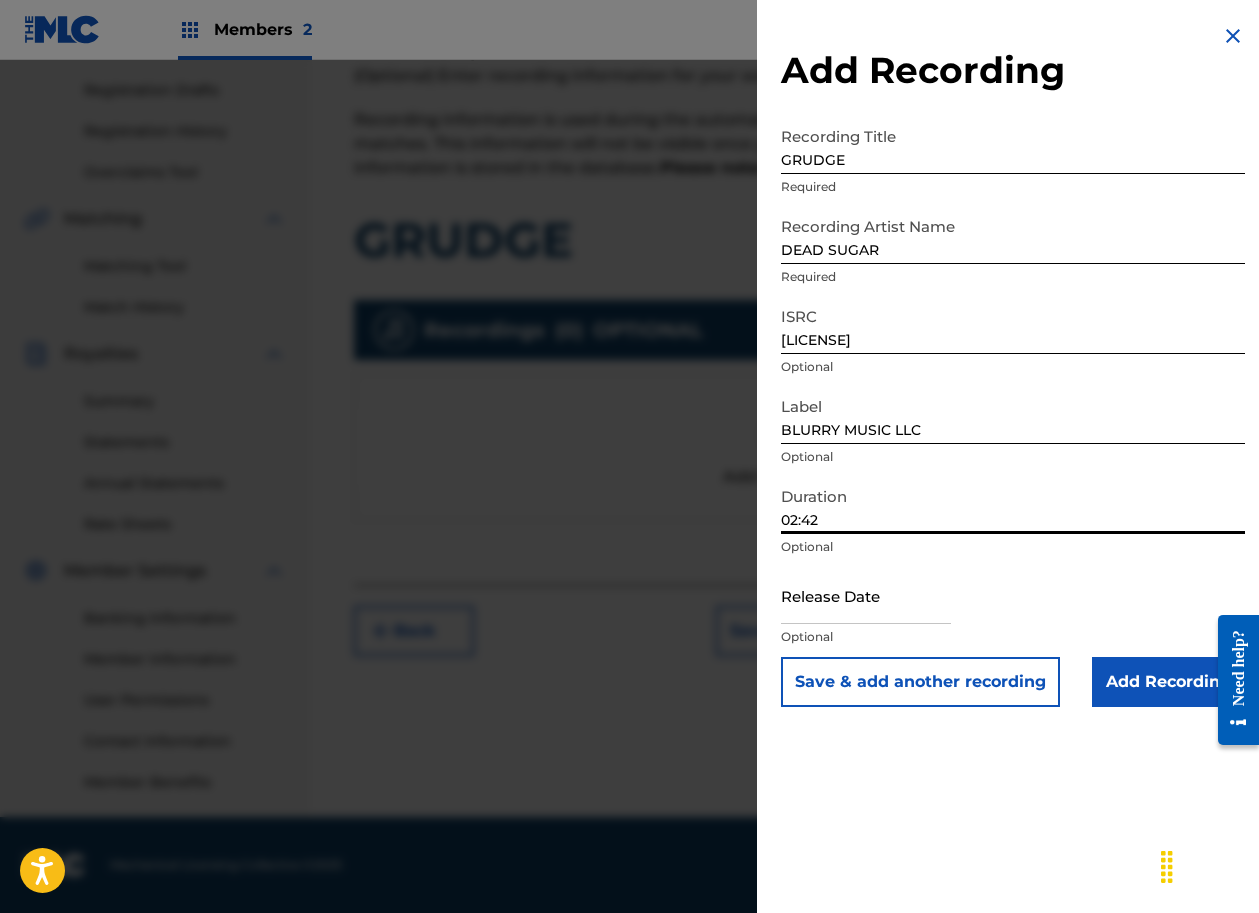 type on "02:42" 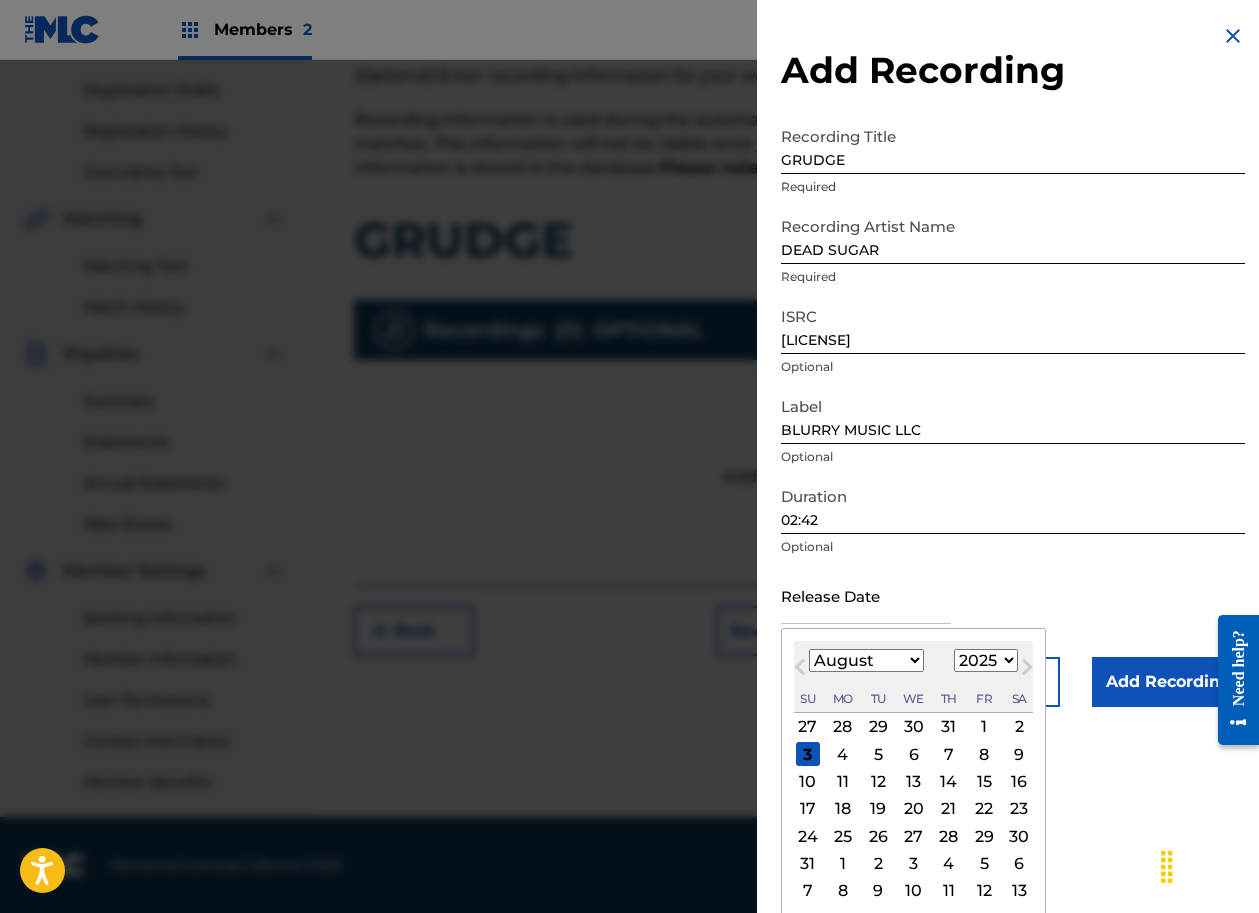 click on "Previous Month" at bounding box center (802, 670) 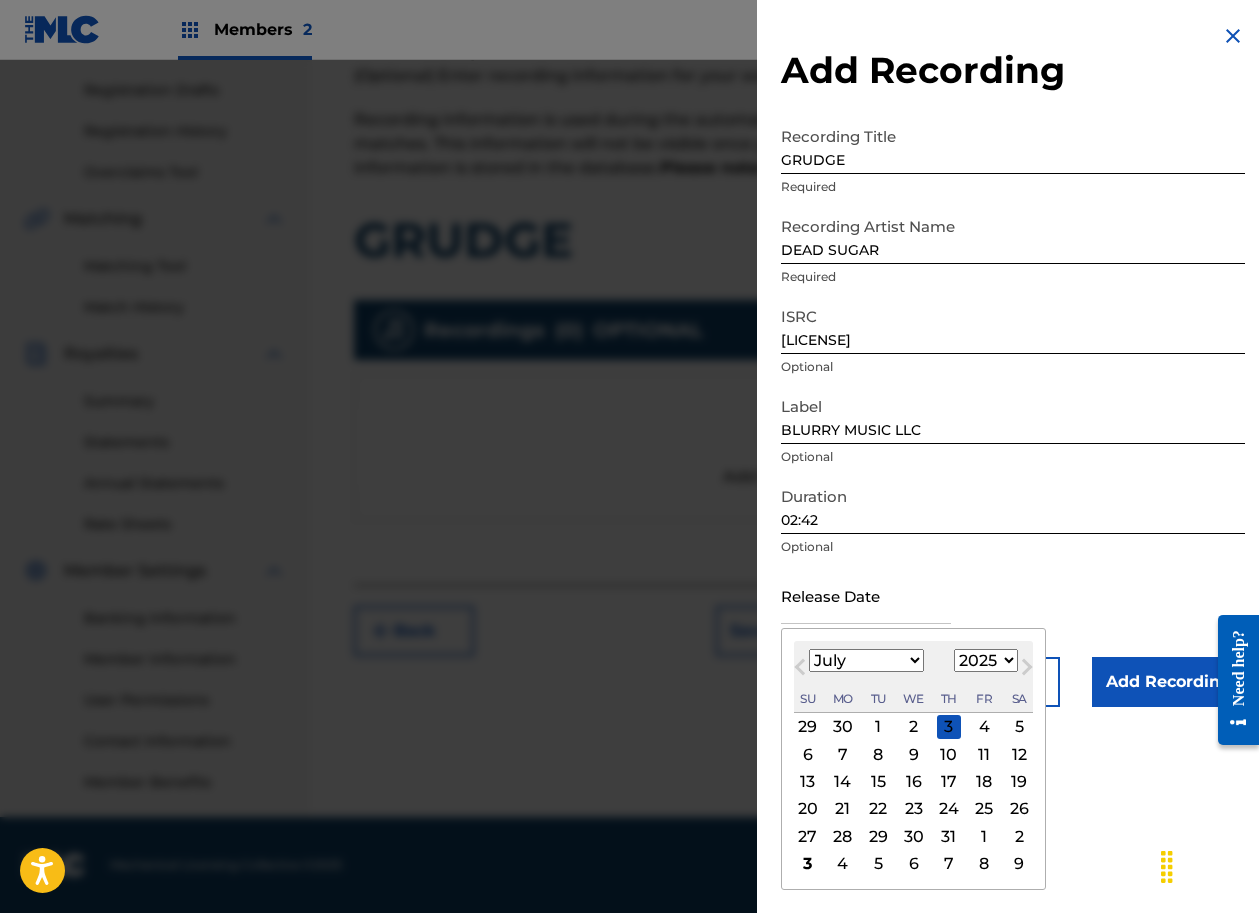 click on "Previous Month" at bounding box center (802, 670) 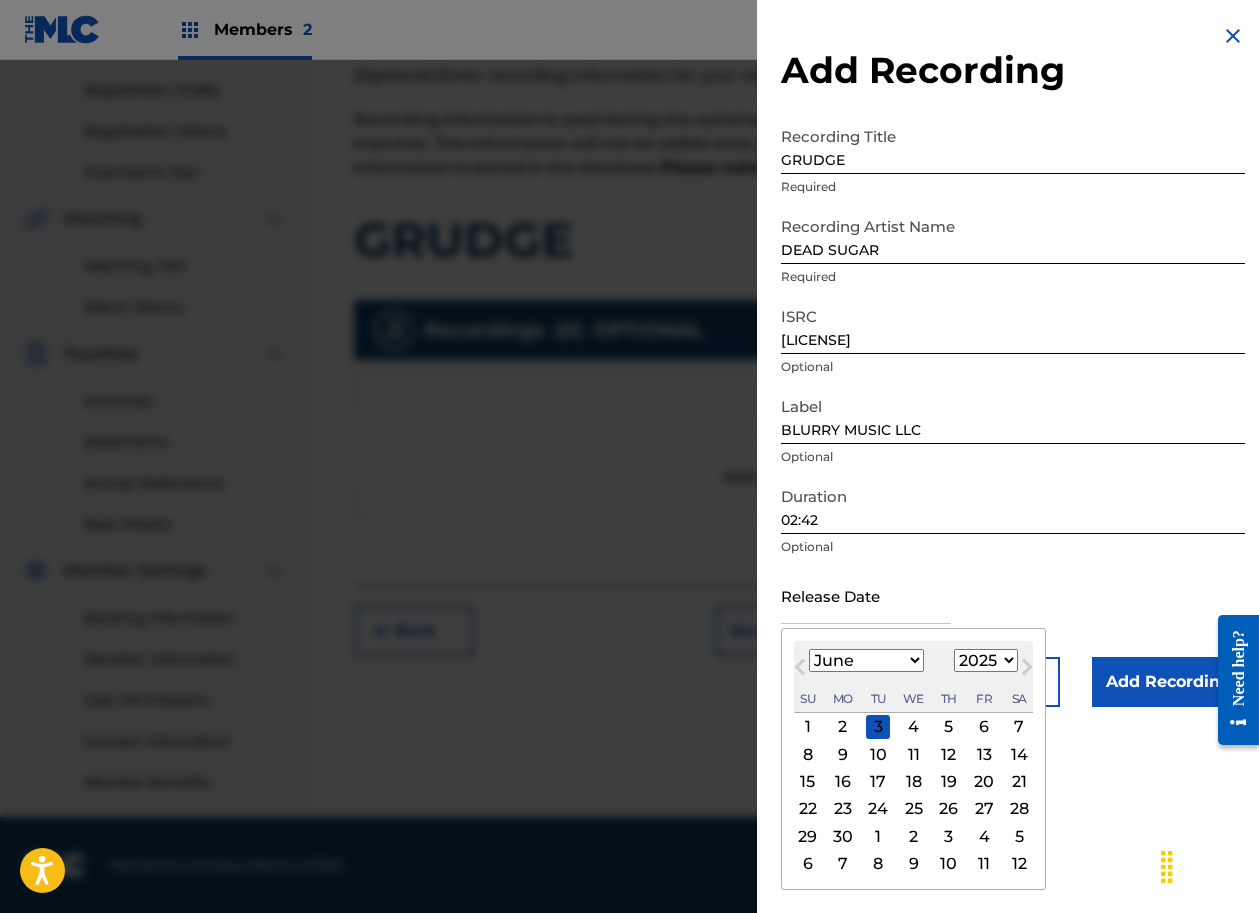 click on "6" at bounding box center [984, 727] 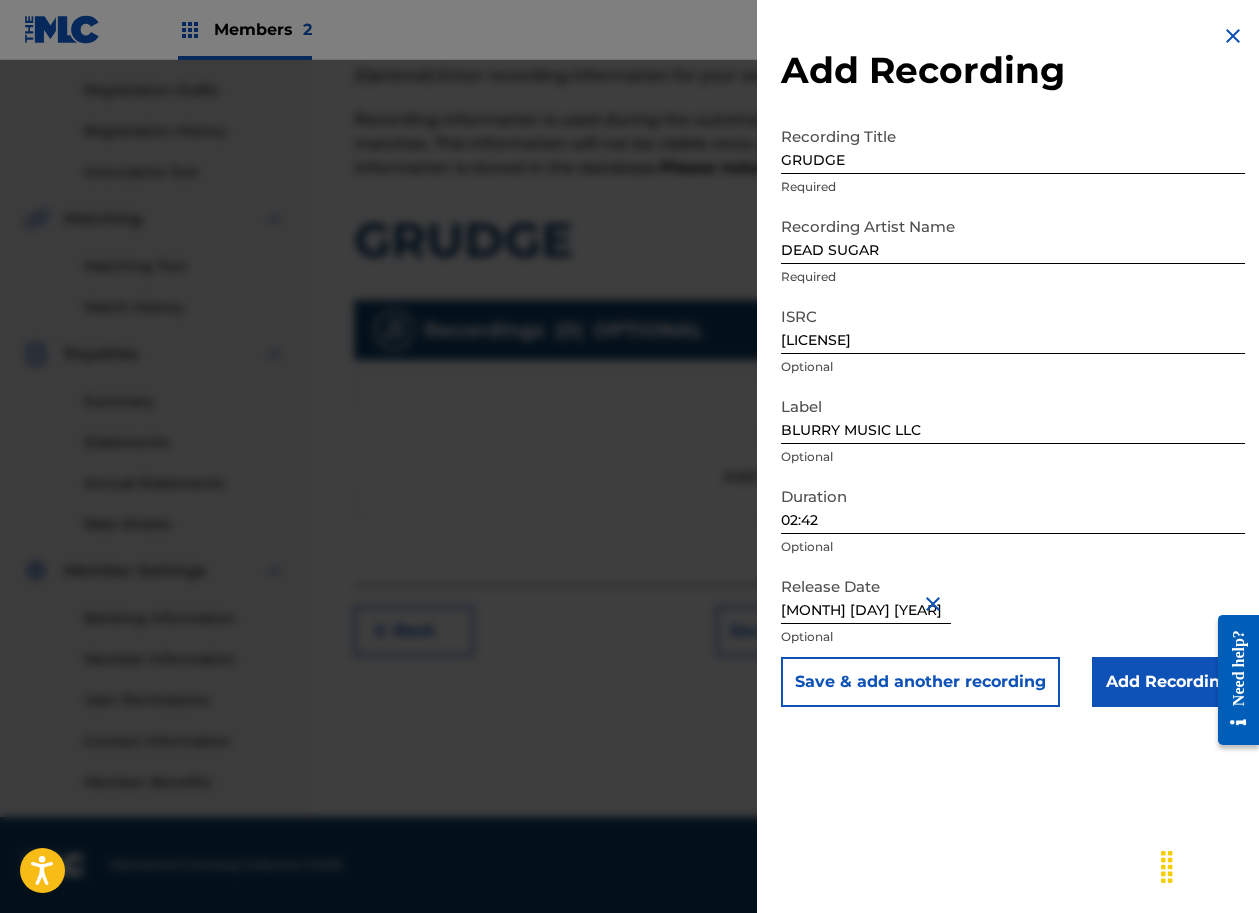 click on "Add Recording" at bounding box center [1168, 682] 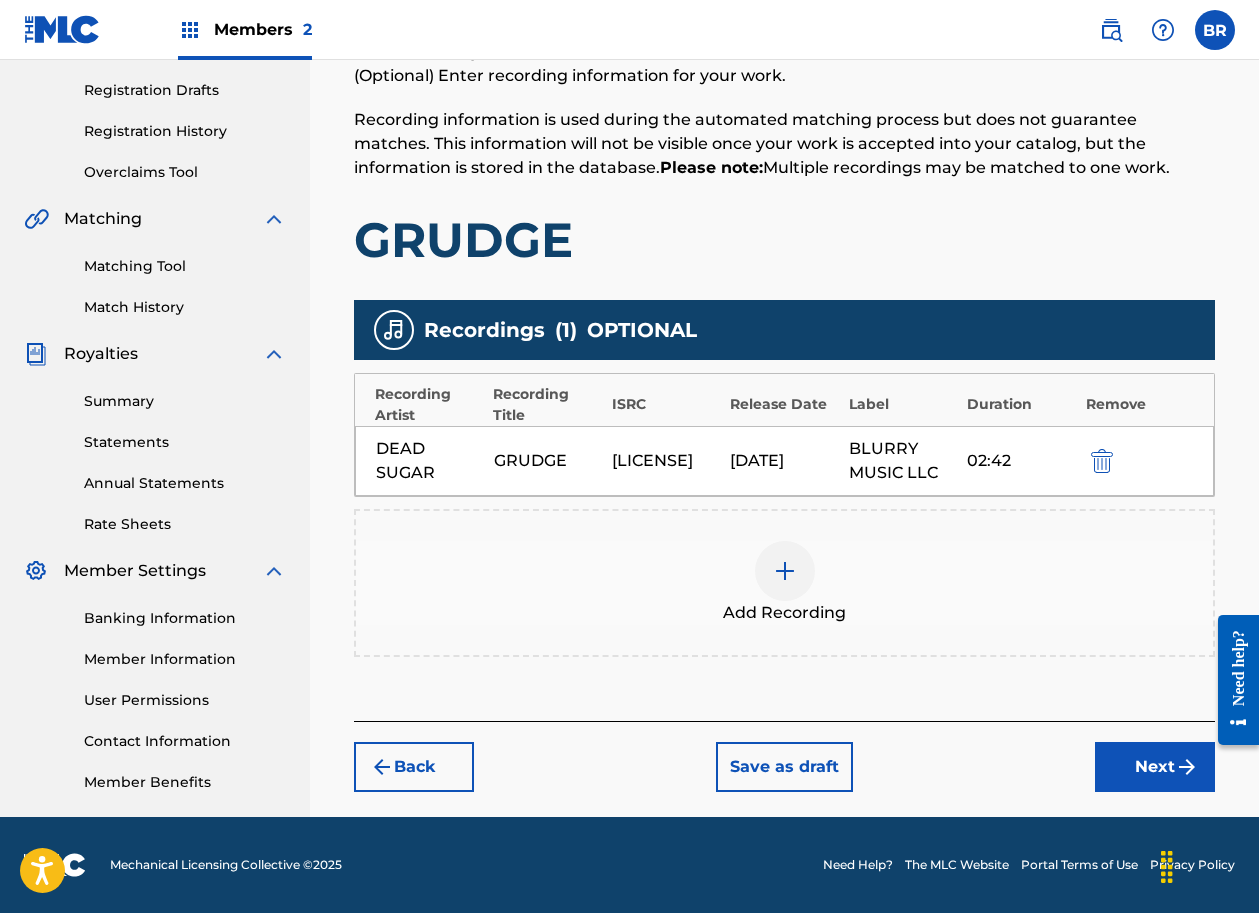 click on "Next" at bounding box center [1155, 767] 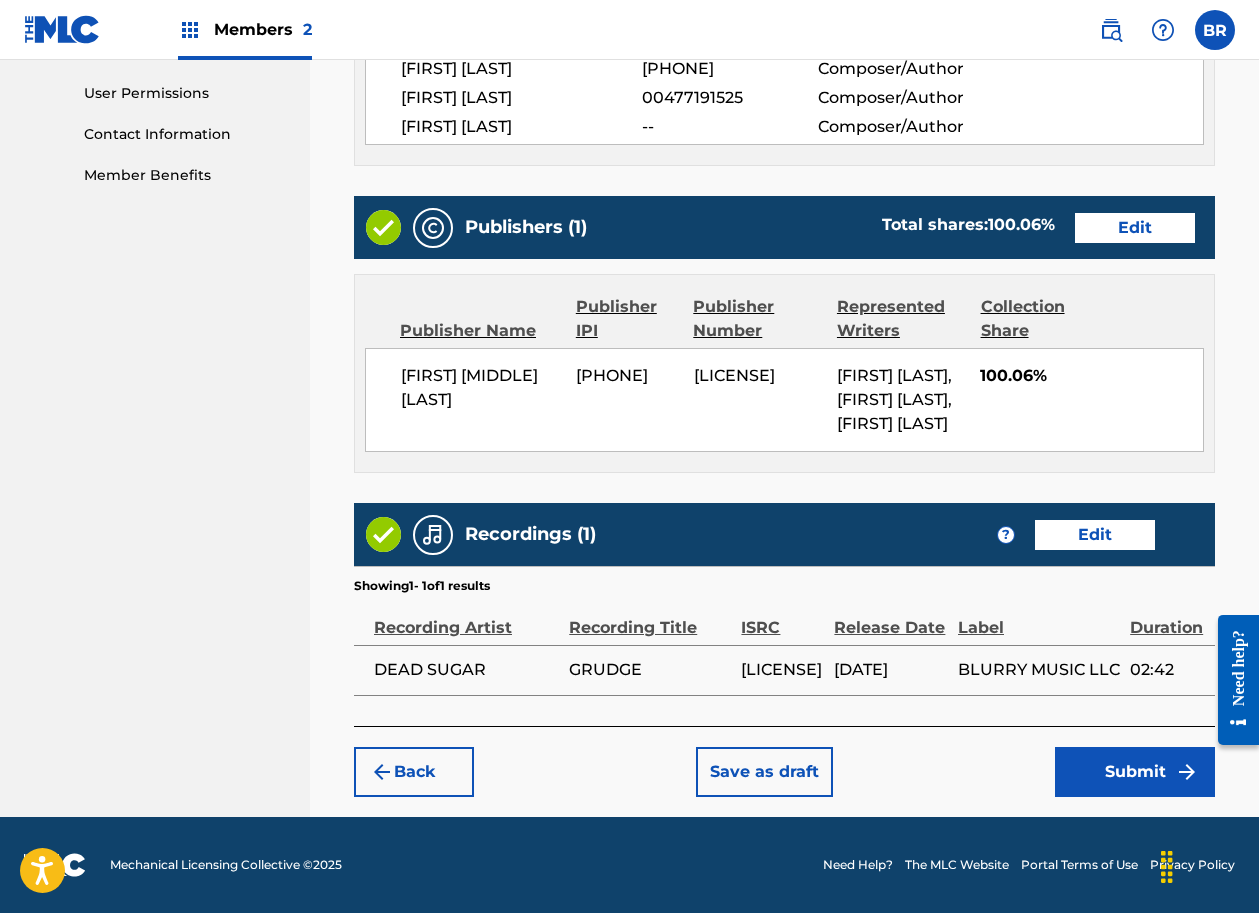 scroll, scrollTop: 1004, scrollLeft: 0, axis: vertical 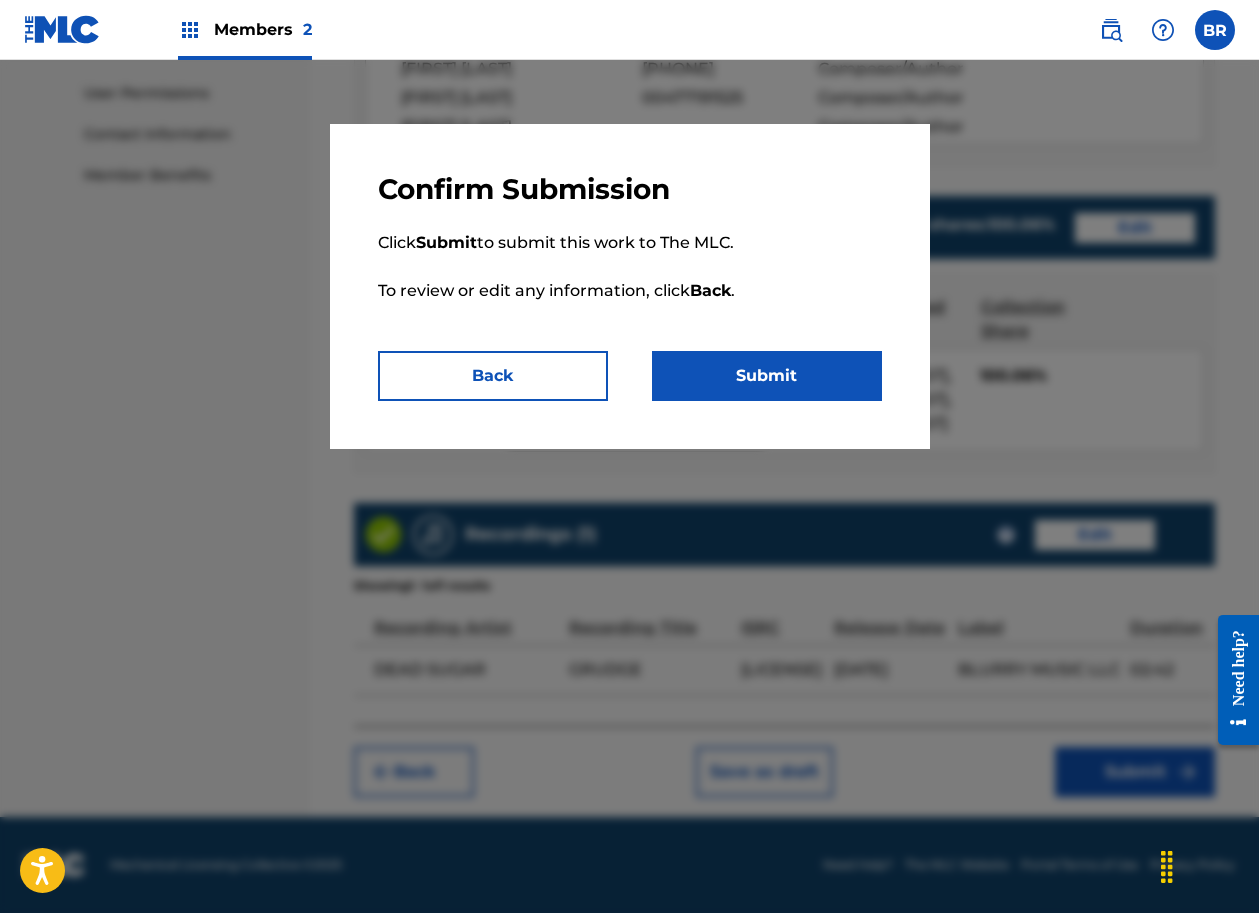 click on "Submit" at bounding box center [767, 376] 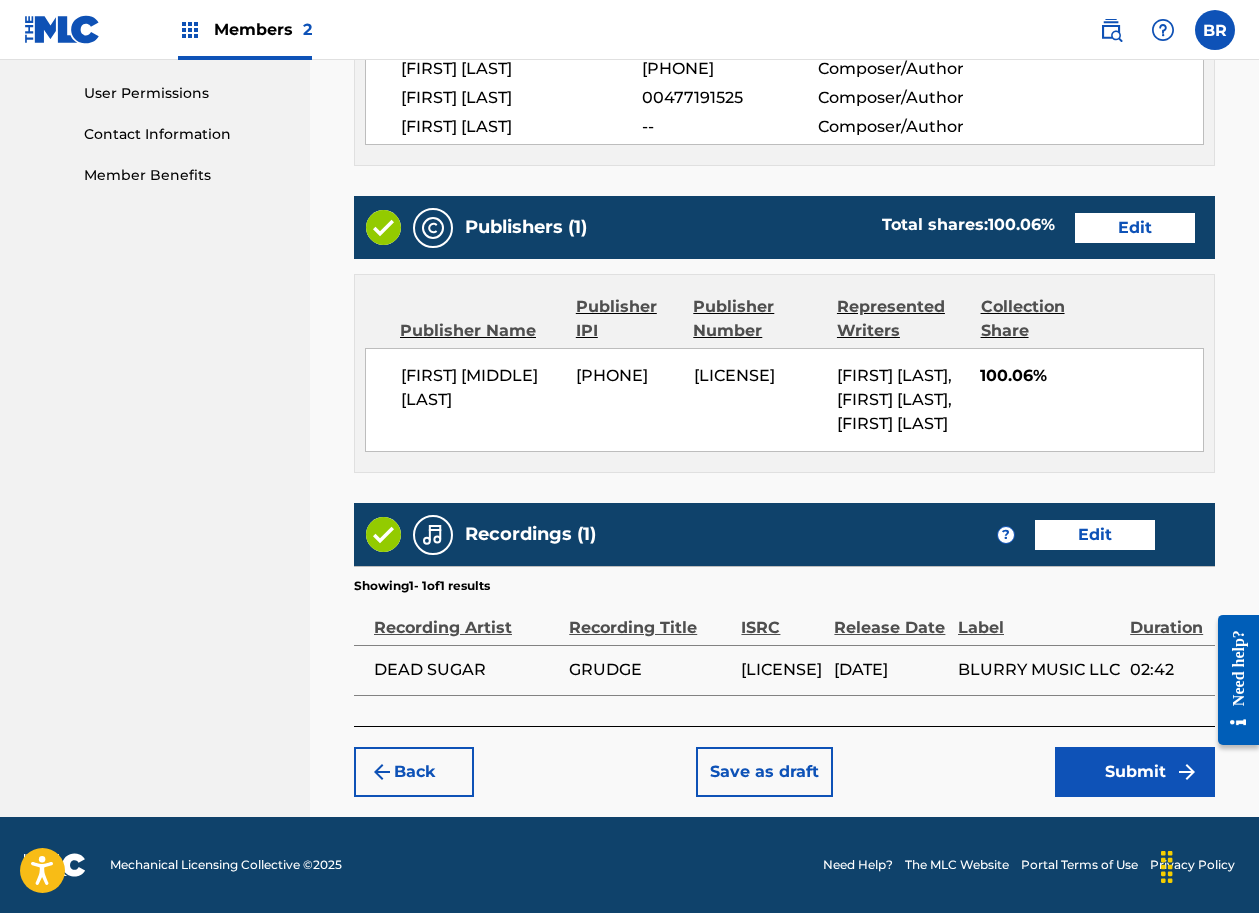 scroll, scrollTop: 1004, scrollLeft: 0, axis: vertical 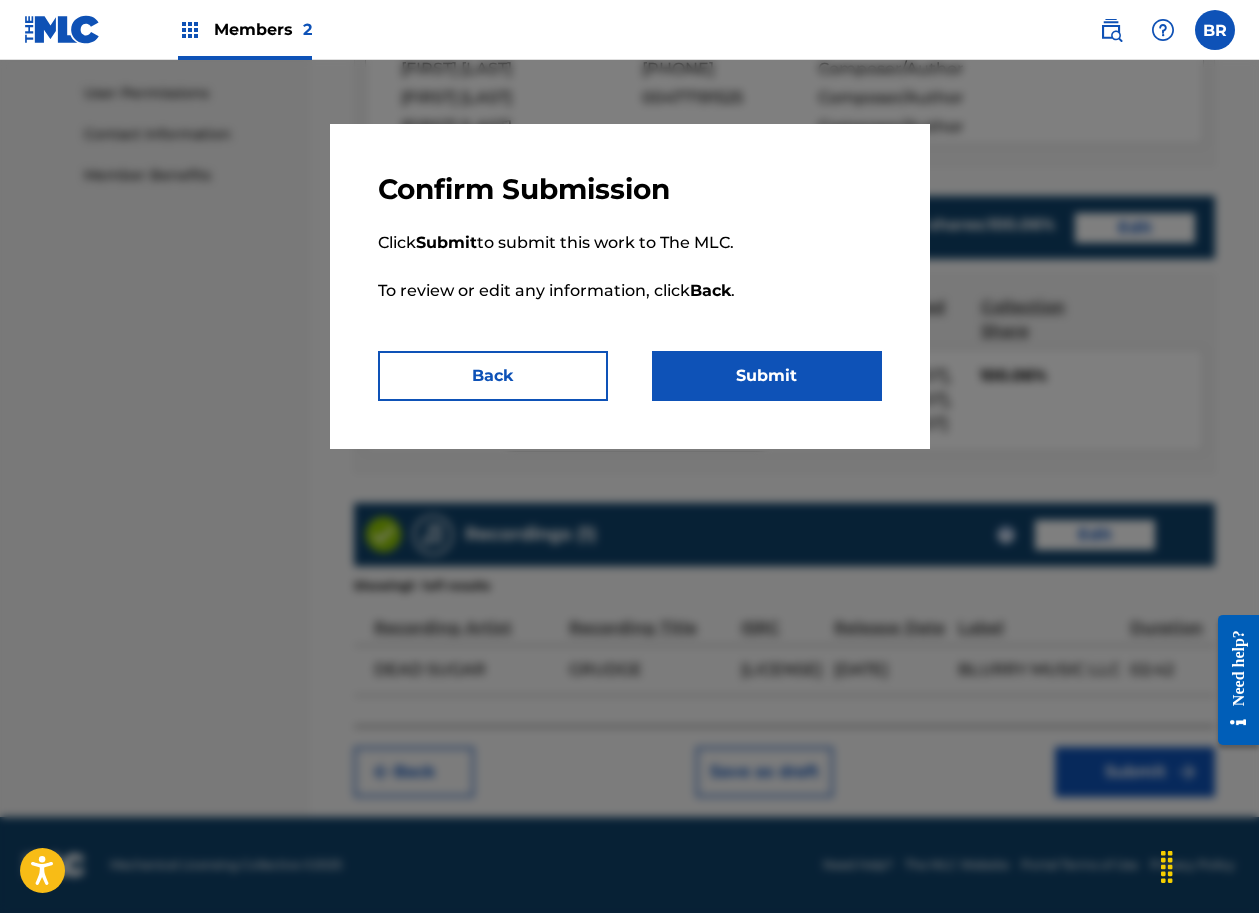 click on "Submit" at bounding box center [767, 376] 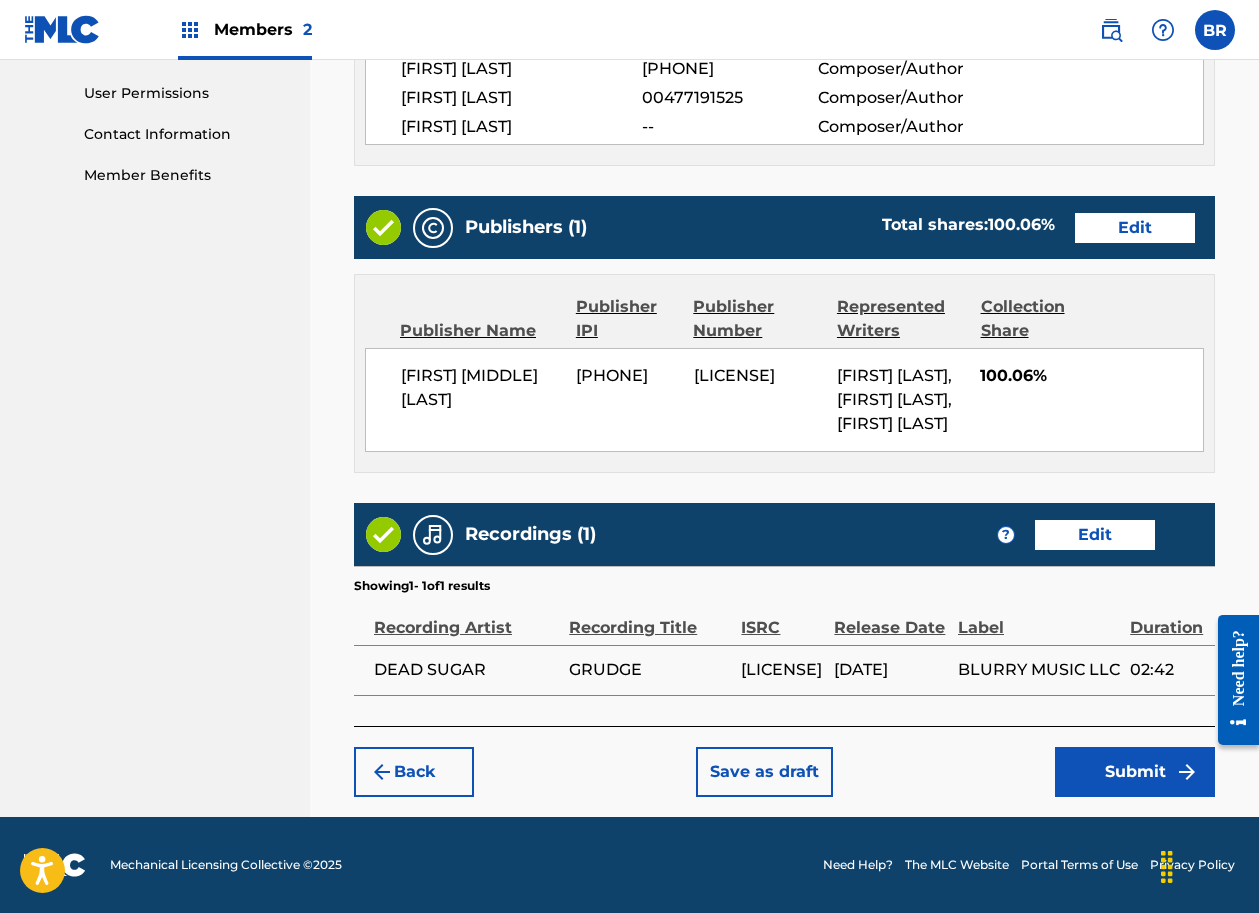click on "Save as draft" at bounding box center [764, 772] 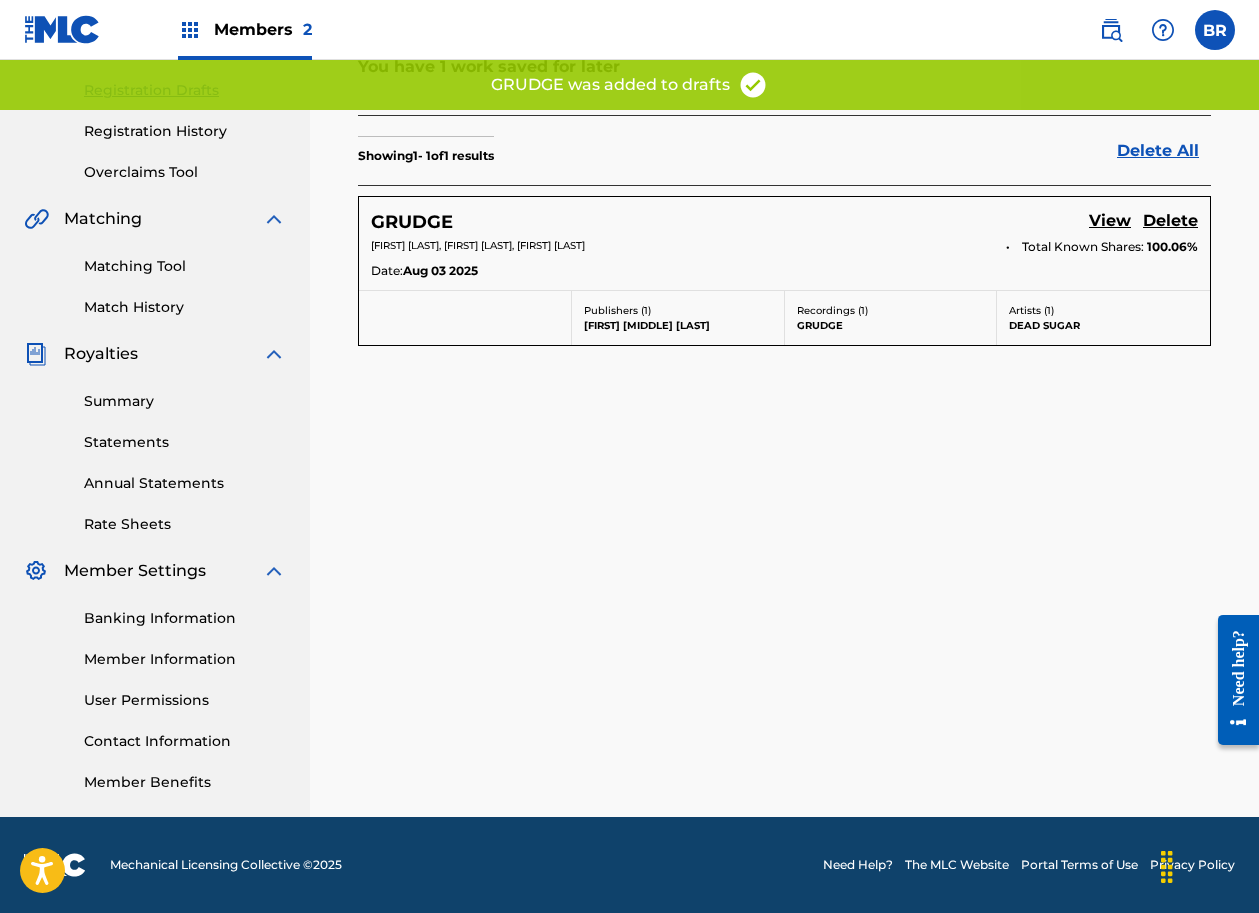 scroll, scrollTop: 327, scrollLeft: 0, axis: vertical 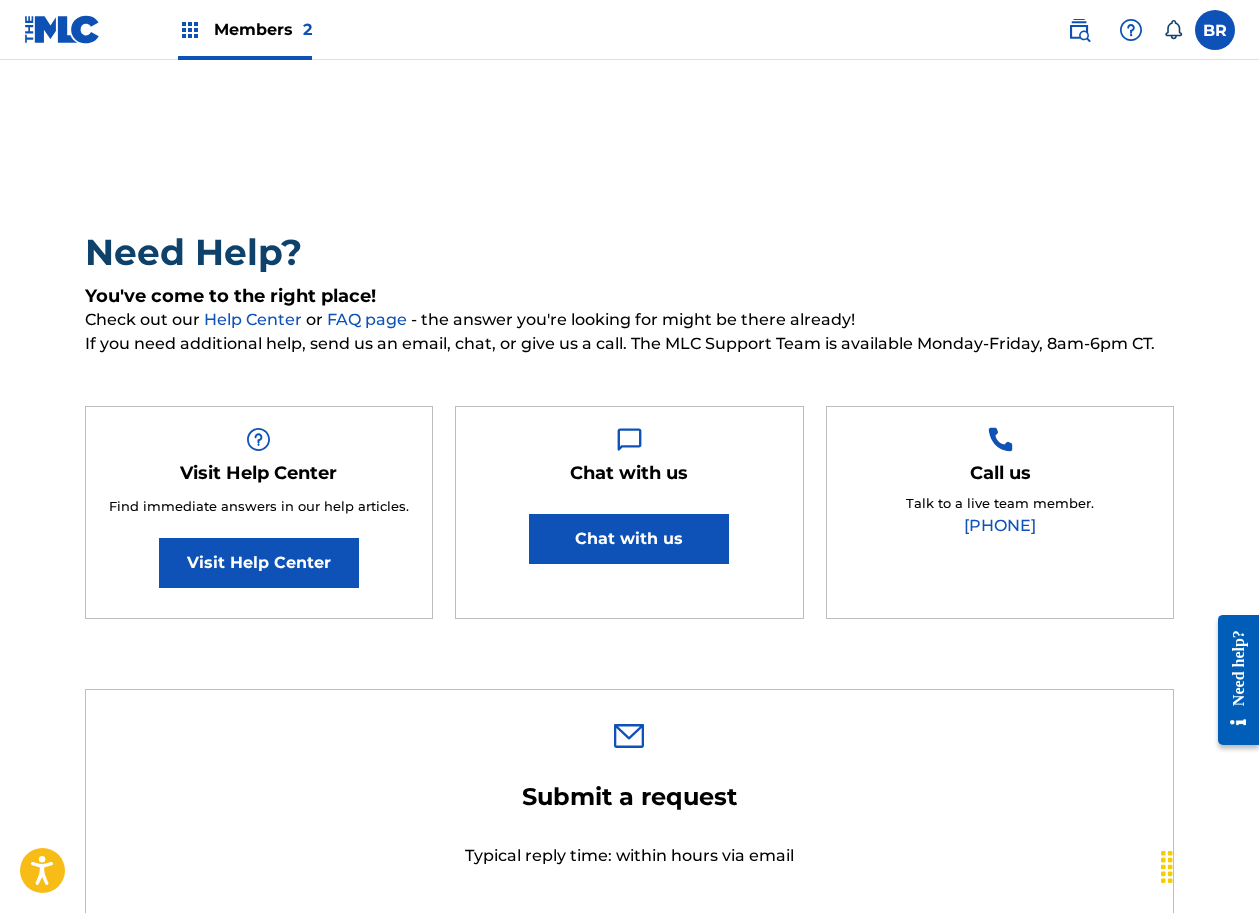 click on "Chat with us" at bounding box center (629, 539) 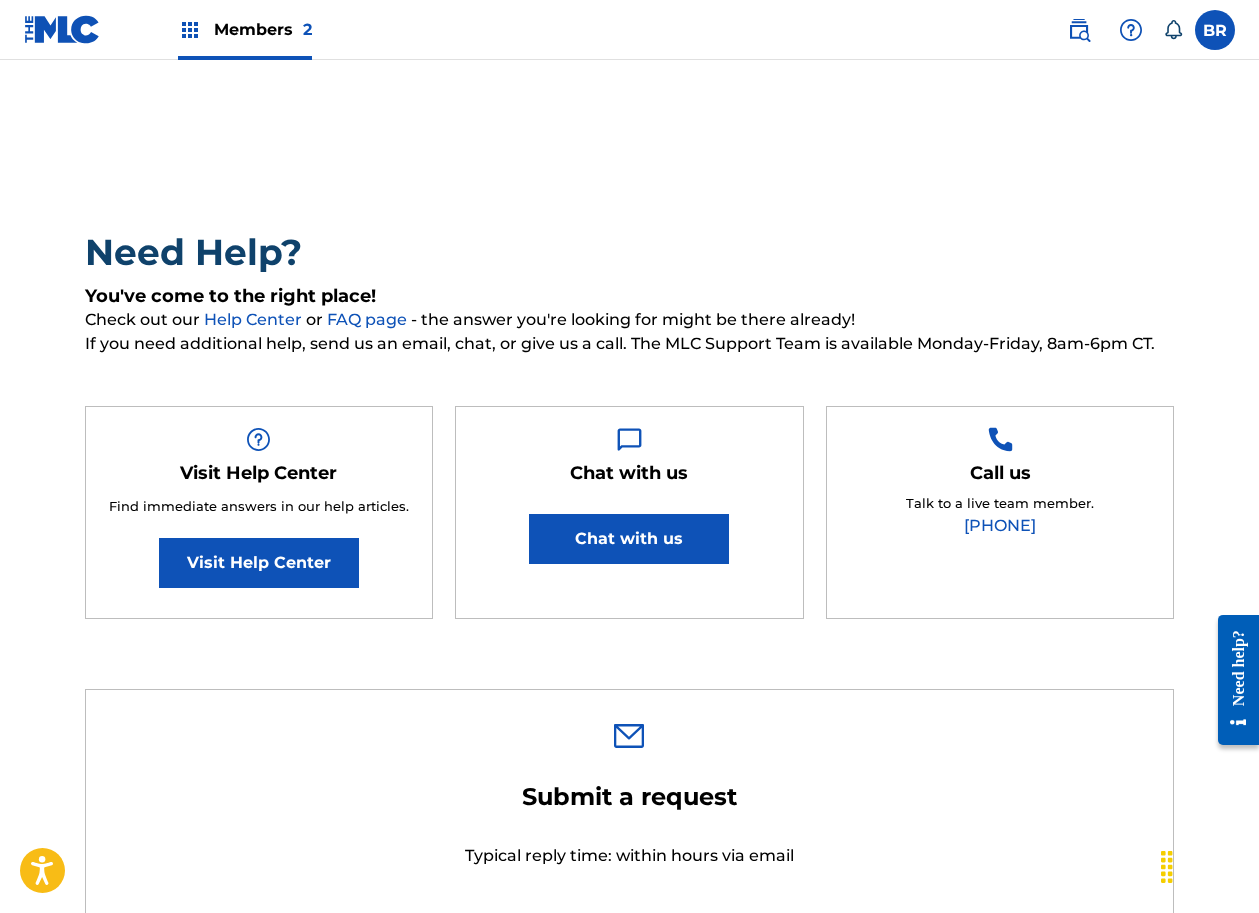 click on "Need Help? You've come to the right place! Check out our   Help Center   or   FAQ page   - the answer you're looking for might be there already! If you need additional help, send us an email, chat, or give us a call. The MLC Support Team is available Monday-Friday, 8am-6pm CT. Visit Help Center Find immediate answers in our help articles. Visit Help Center Chat with us Chat with us Call us Talk to a live team member. (615) 488-3653 Submit a request Typical reply time: within hours via email First Name Blair Last Name Robinson Email * studioblurry@gmail.com Topic * Please Select I need help with my account I need help with managing my catalog I need help with the Public Search I need help with information about The MLC I need help with payment I need help with DQI Below, please describe your question or issue in as much detail as possible so we can assist you effectively. * Below, please attach any images or screenshots that would help the Support Team in resolving your issue. Ticket Name Submit Marketing:" at bounding box center [629, 1058] 